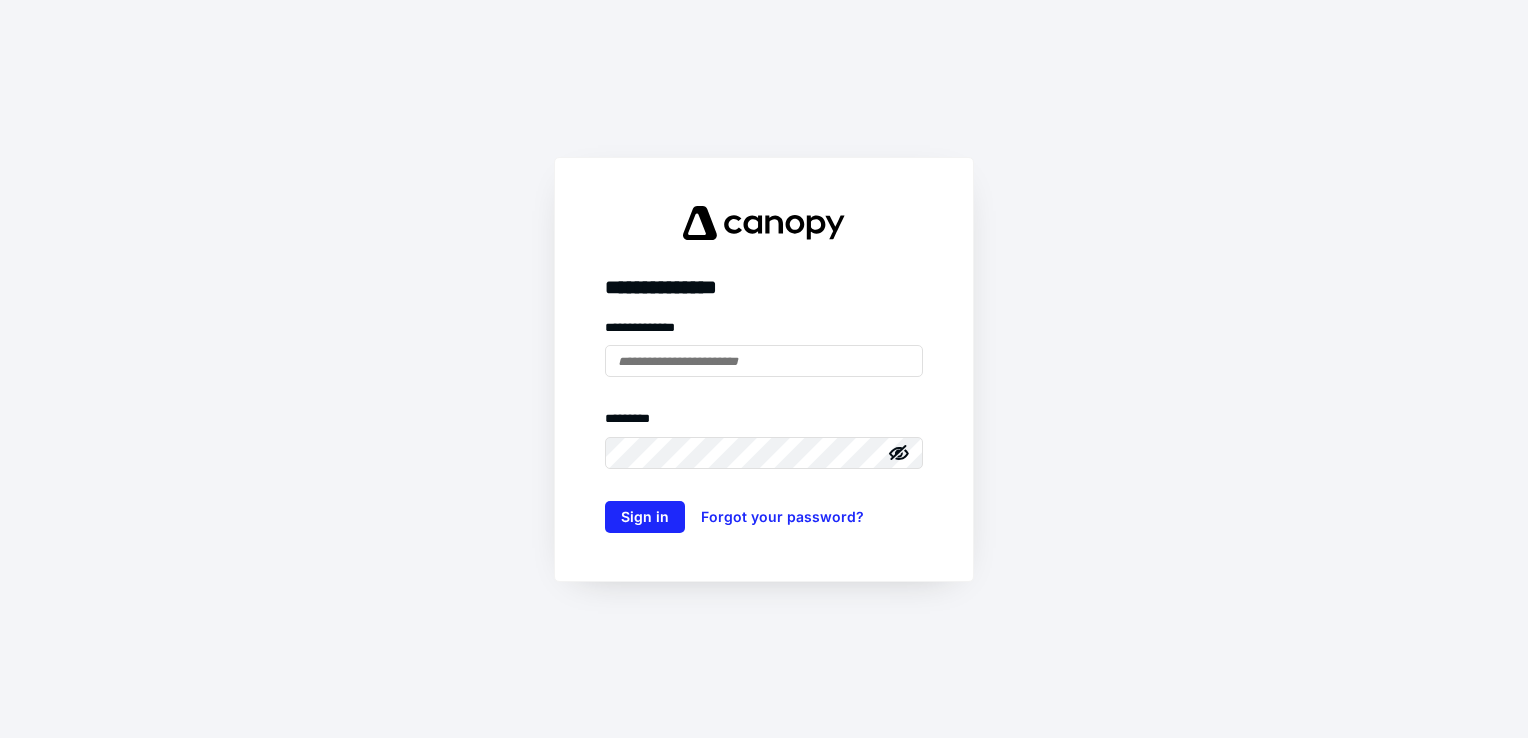 scroll, scrollTop: 0, scrollLeft: 0, axis: both 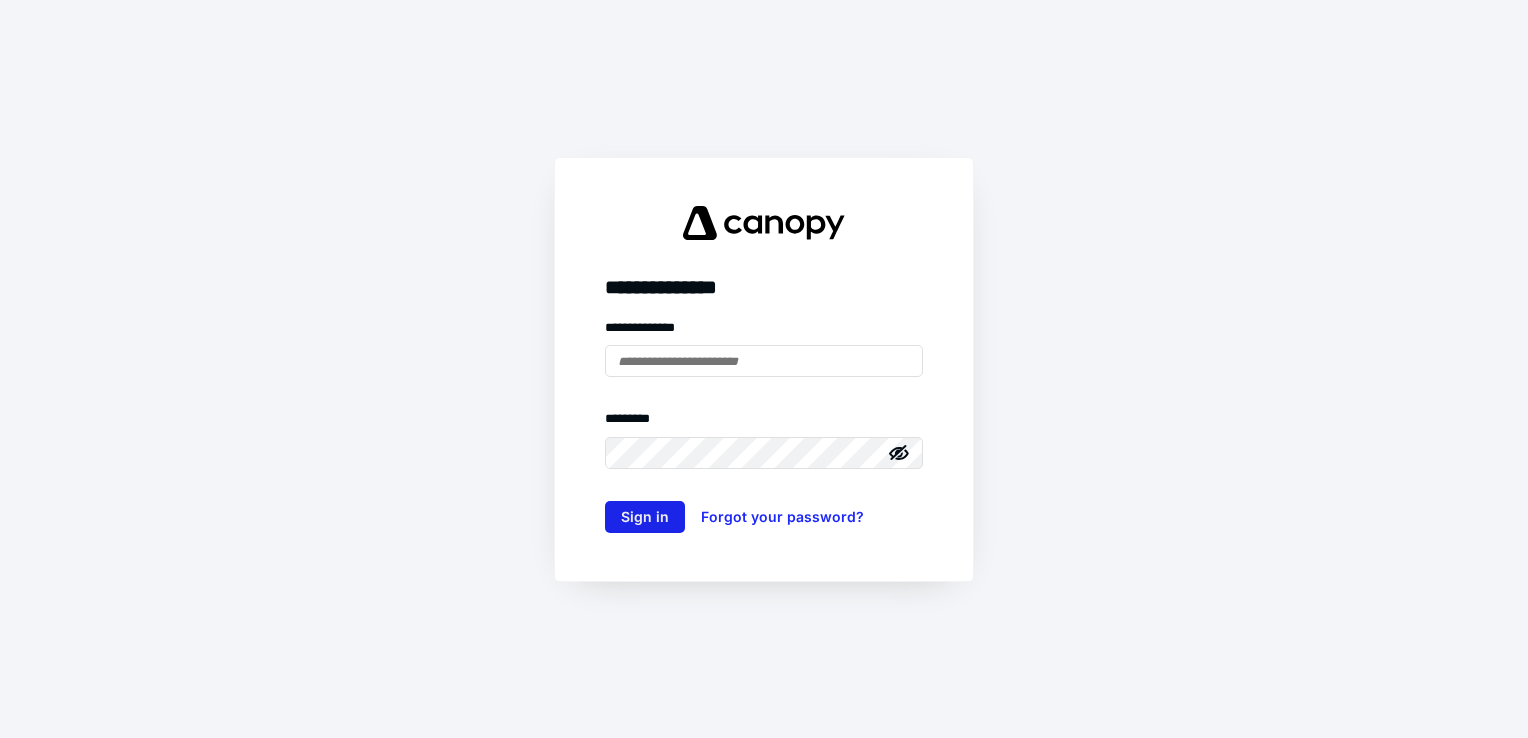type on "**********" 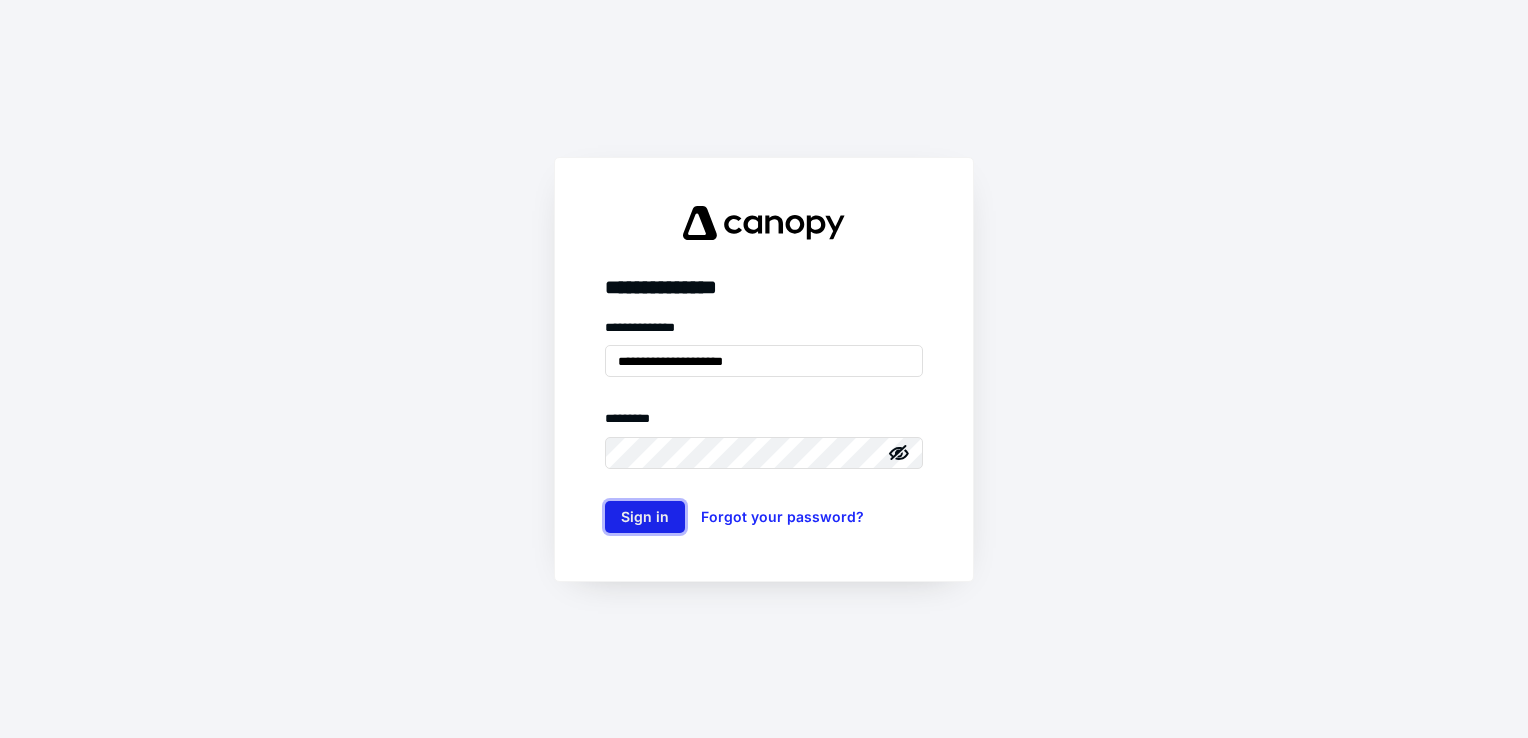 click on "Sign in" at bounding box center (645, 517) 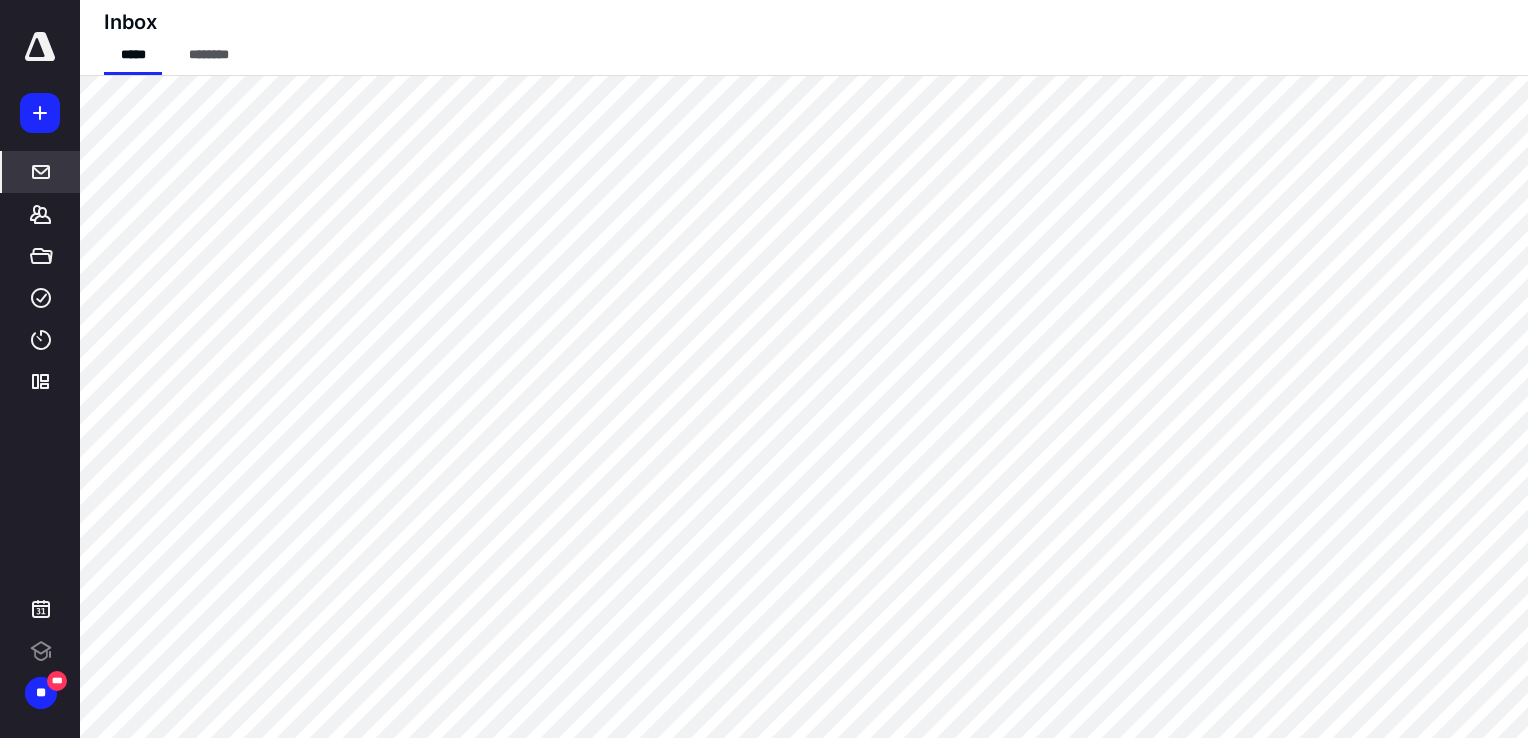 scroll, scrollTop: 0, scrollLeft: 0, axis: both 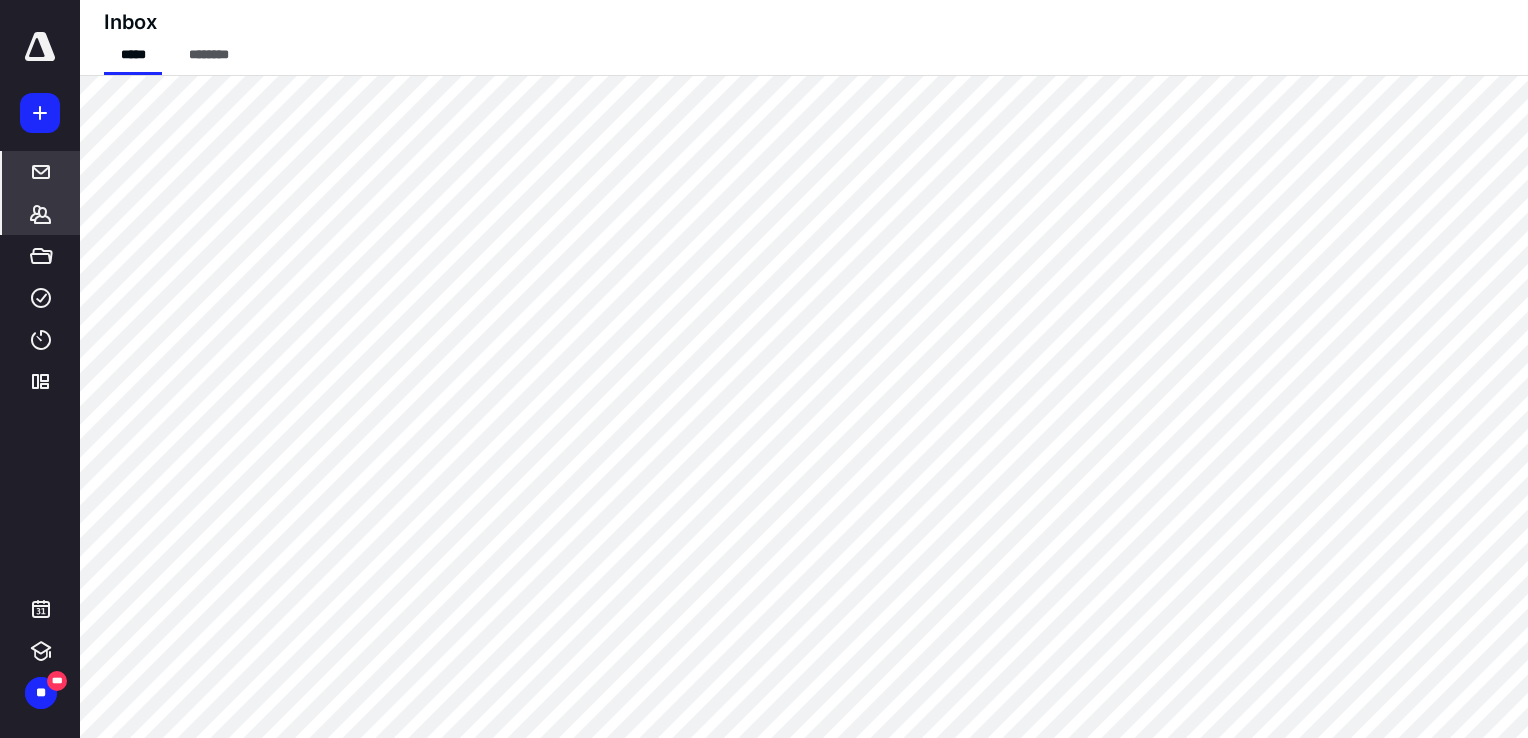 click 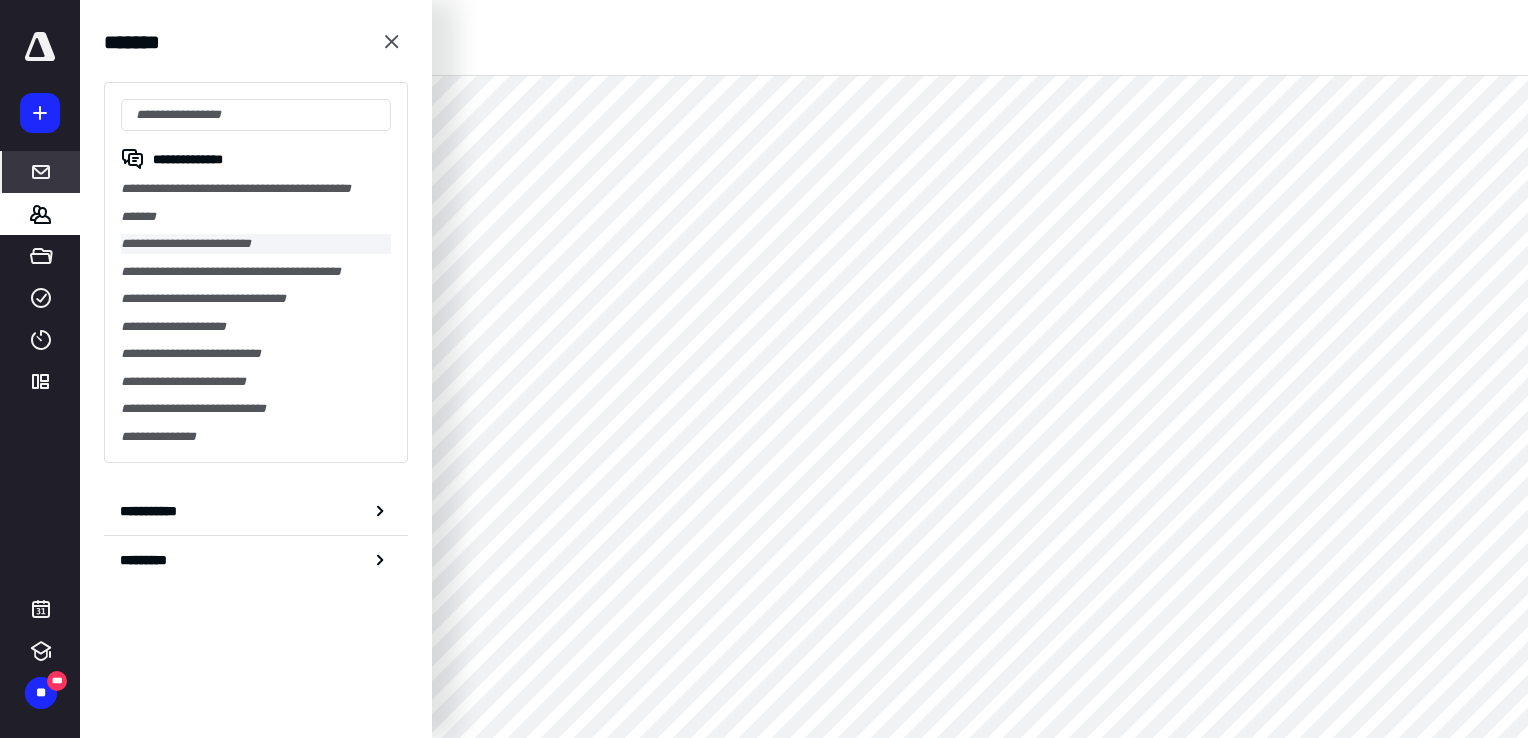 click on "**********" at bounding box center [256, 244] 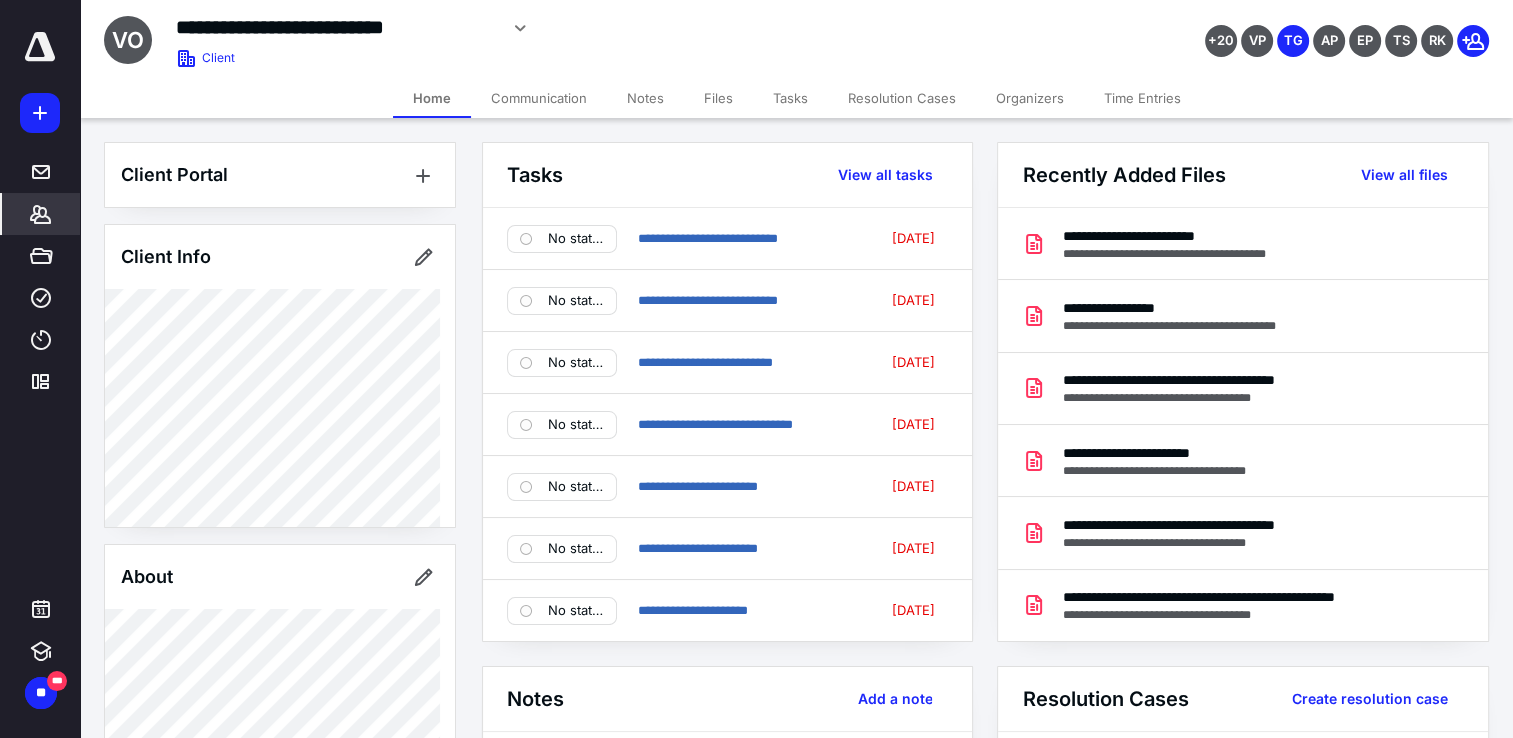 click on "Files" at bounding box center (718, 98) 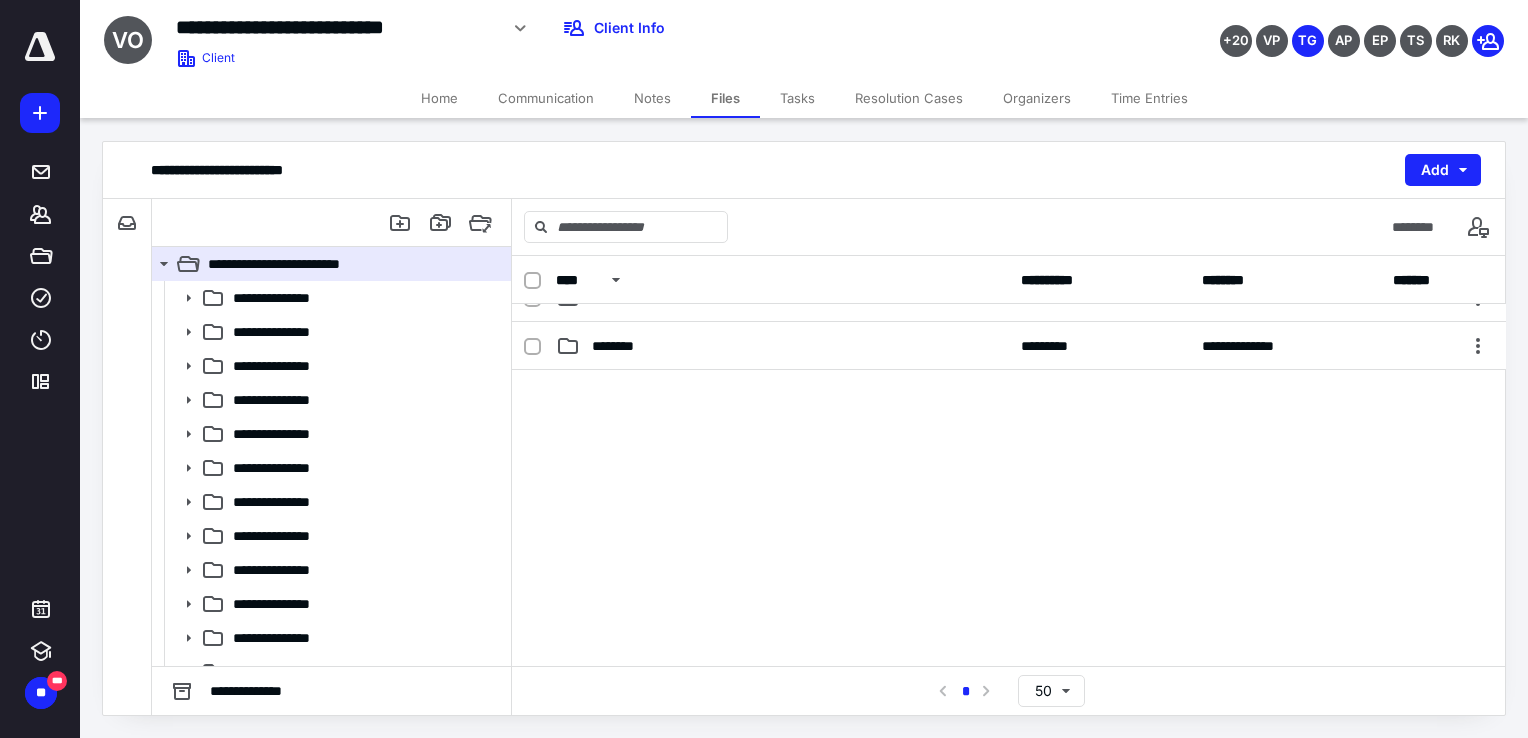 scroll, scrollTop: 310, scrollLeft: 0, axis: vertical 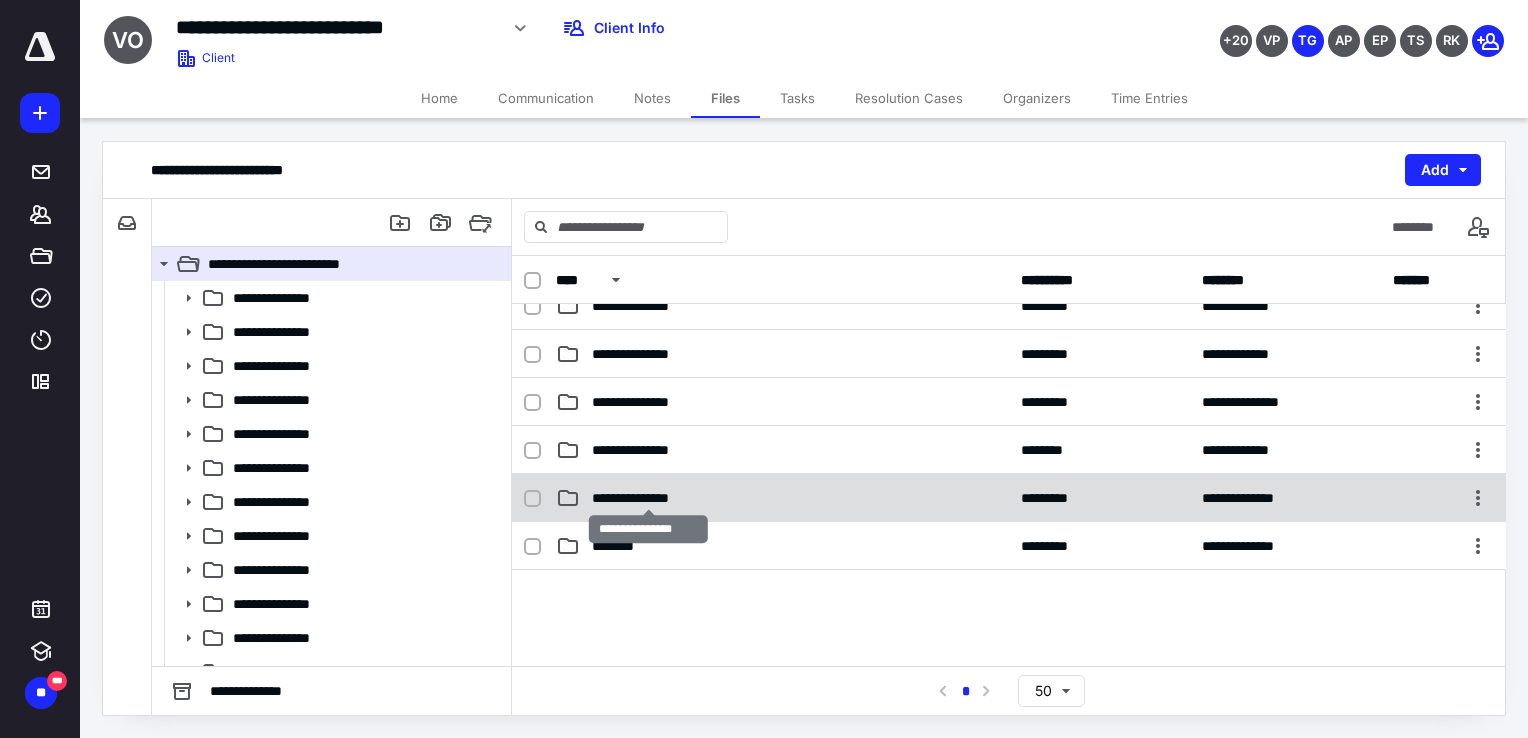 click on "**********" at bounding box center [649, 498] 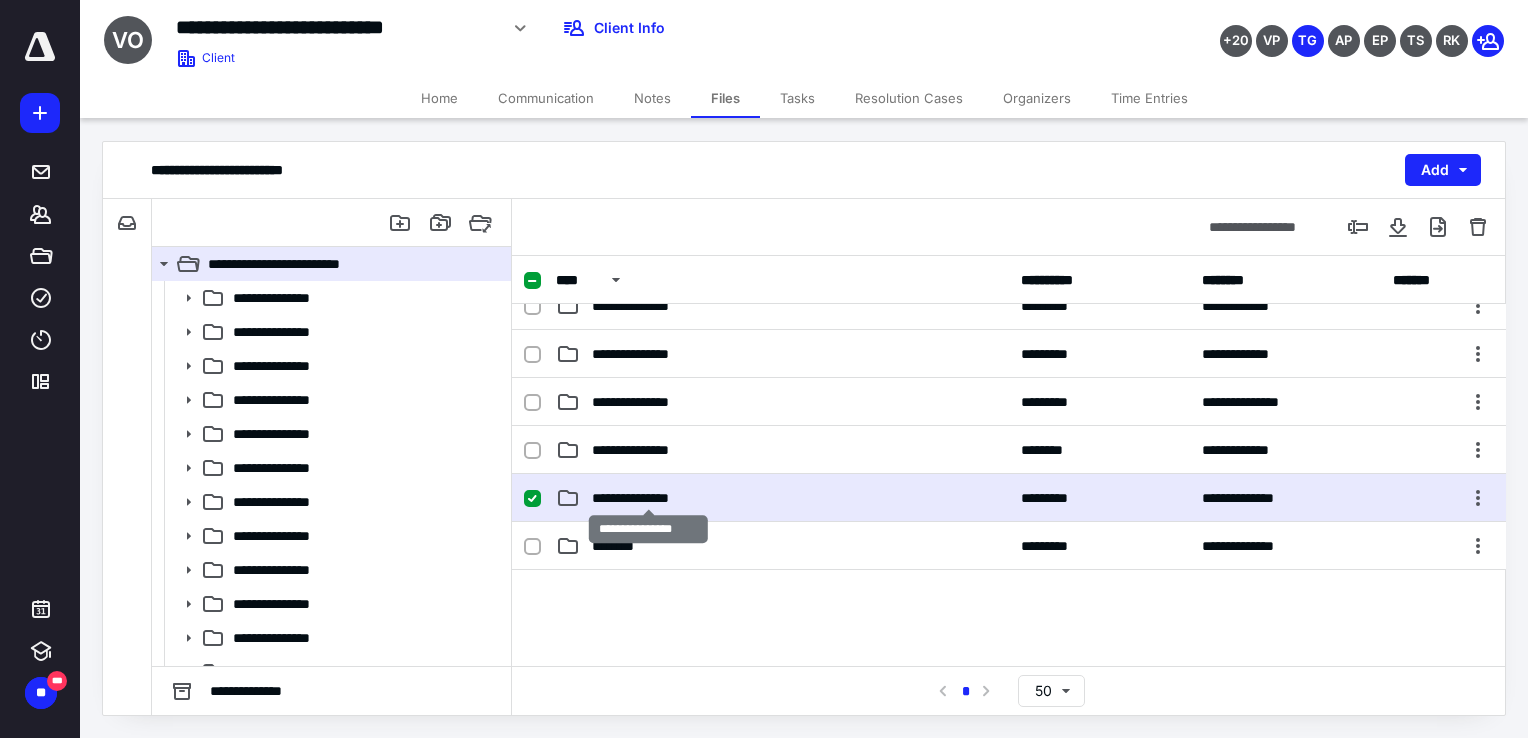 click on "**********" at bounding box center [649, 498] 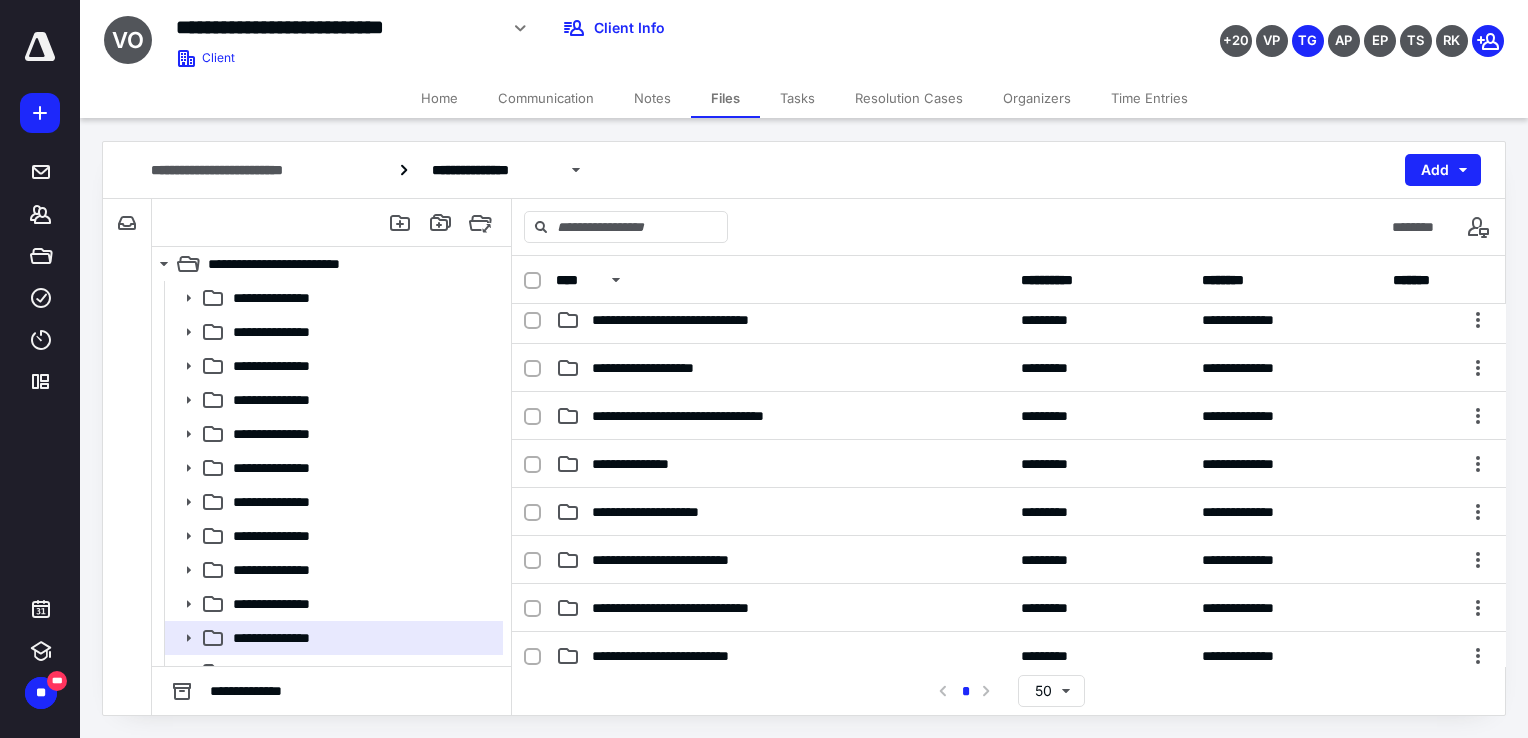 scroll, scrollTop: 0, scrollLeft: 0, axis: both 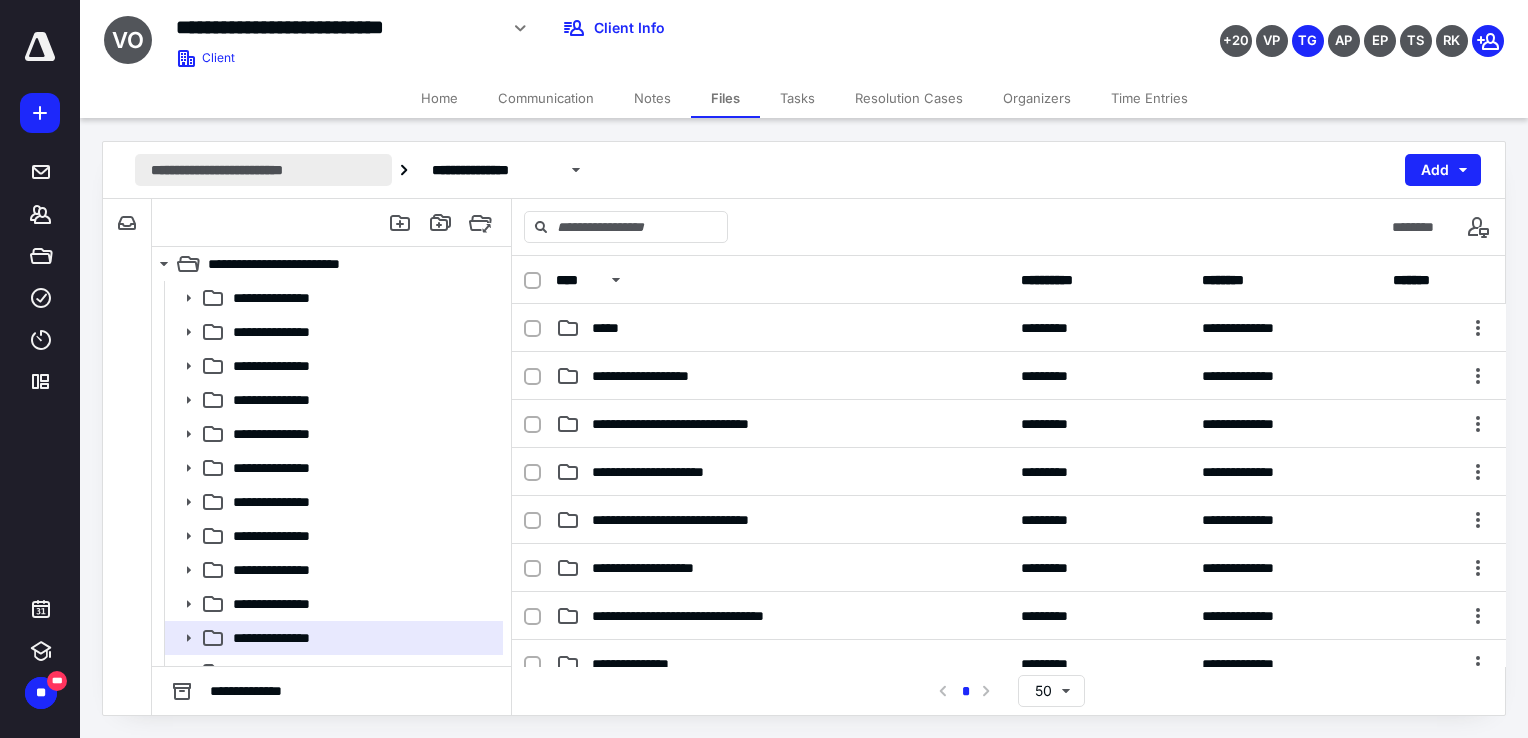 click on "**********" at bounding box center [263, 170] 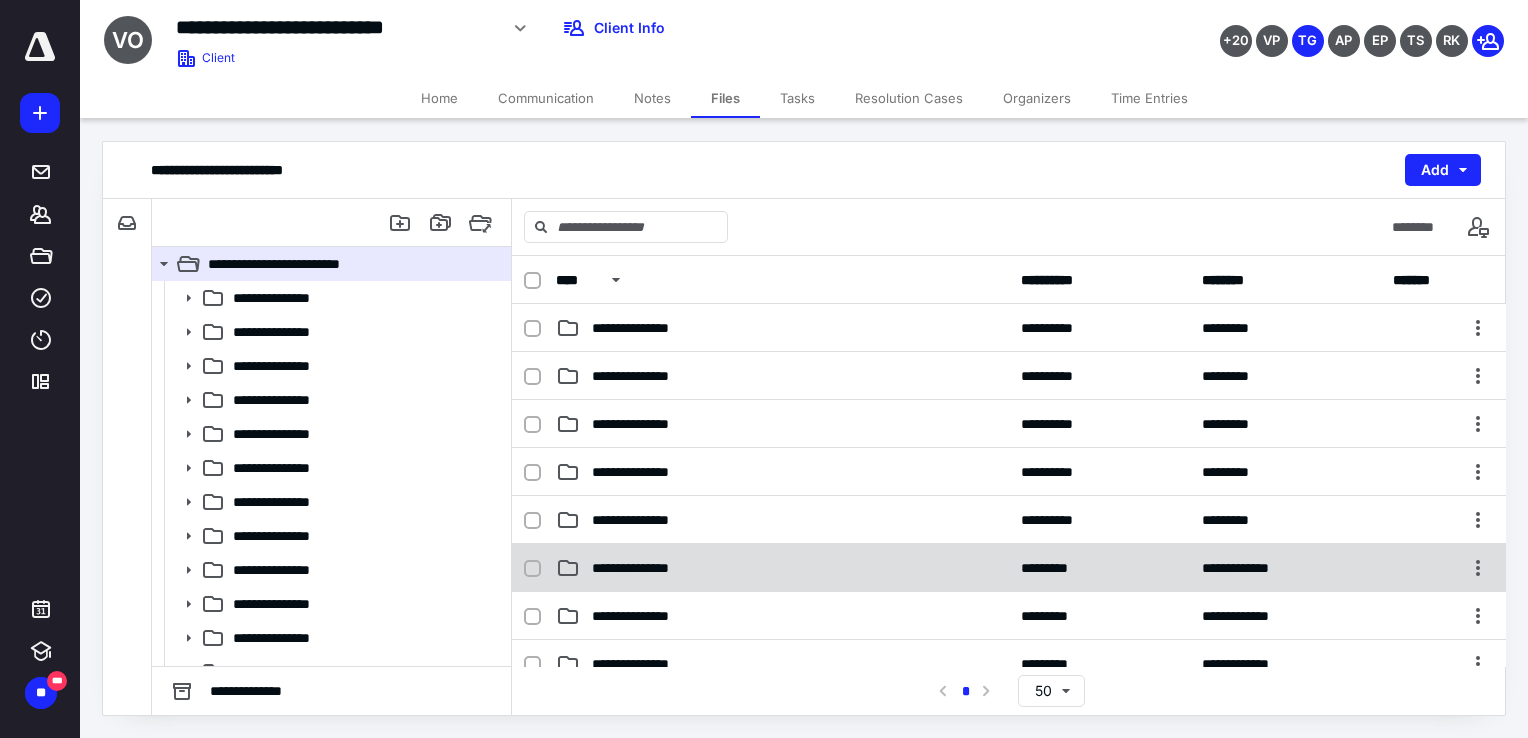 scroll, scrollTop: 300, scrollLeft: 0, axis: vertical 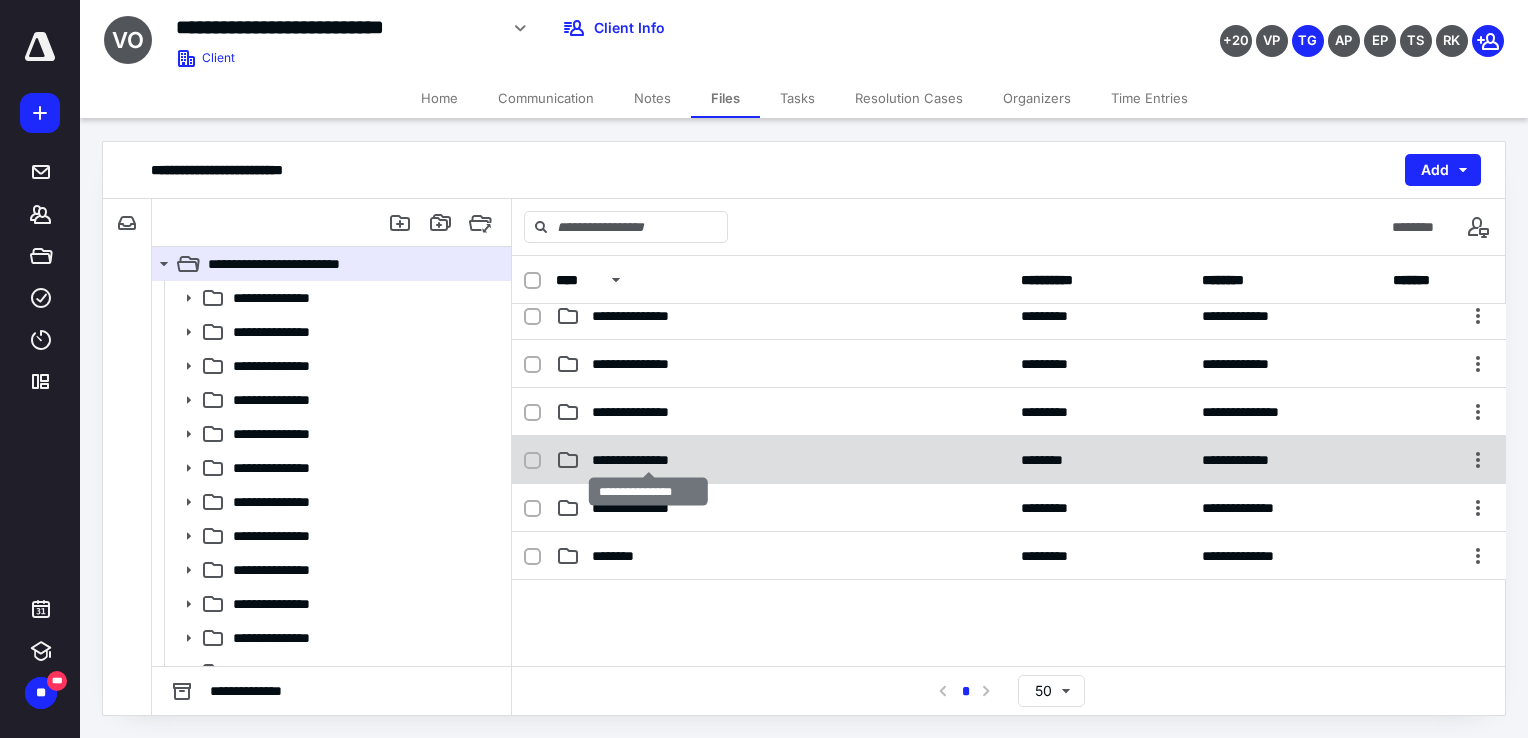 click on "**********" at bounding box center [649, 460] 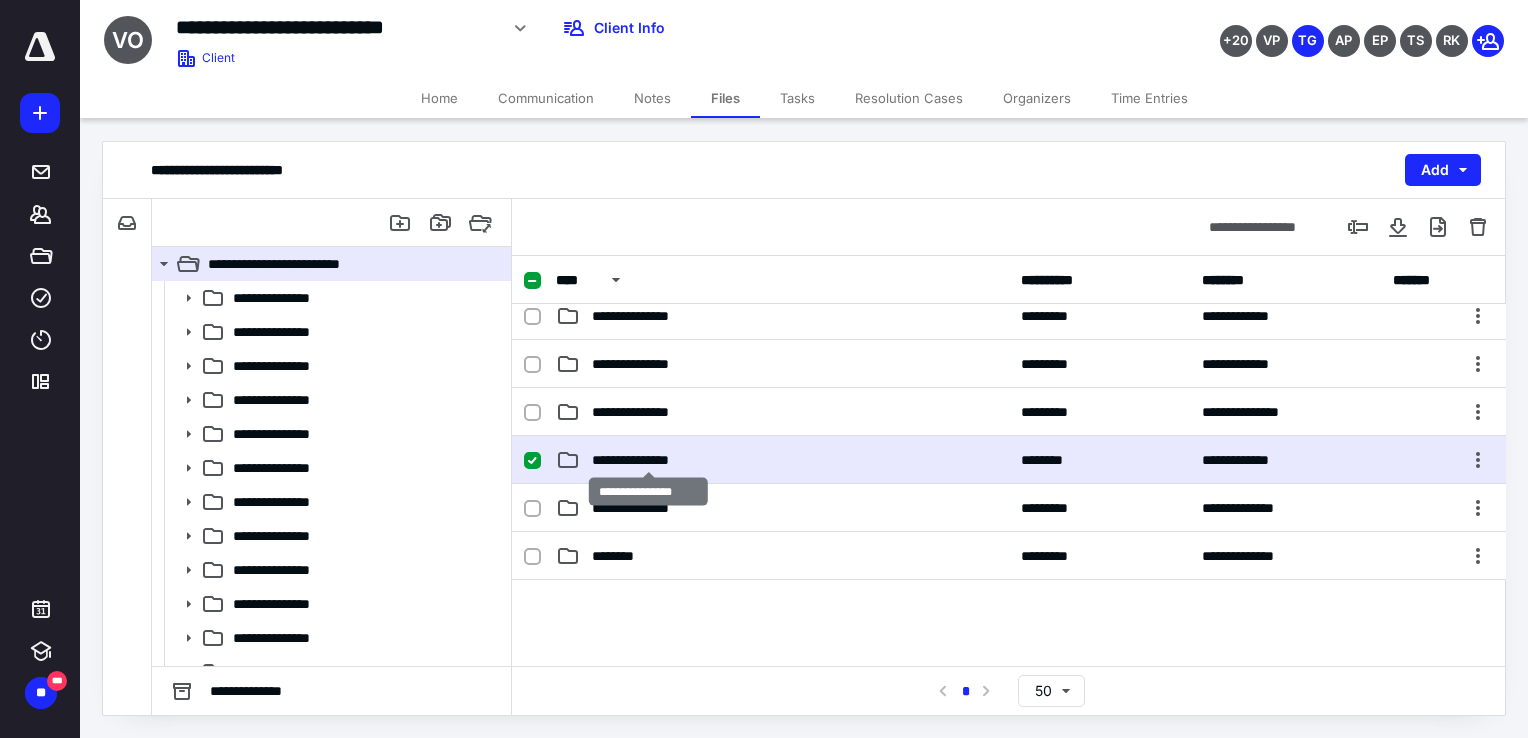 click on "**********" at bounding box center (649, 460) 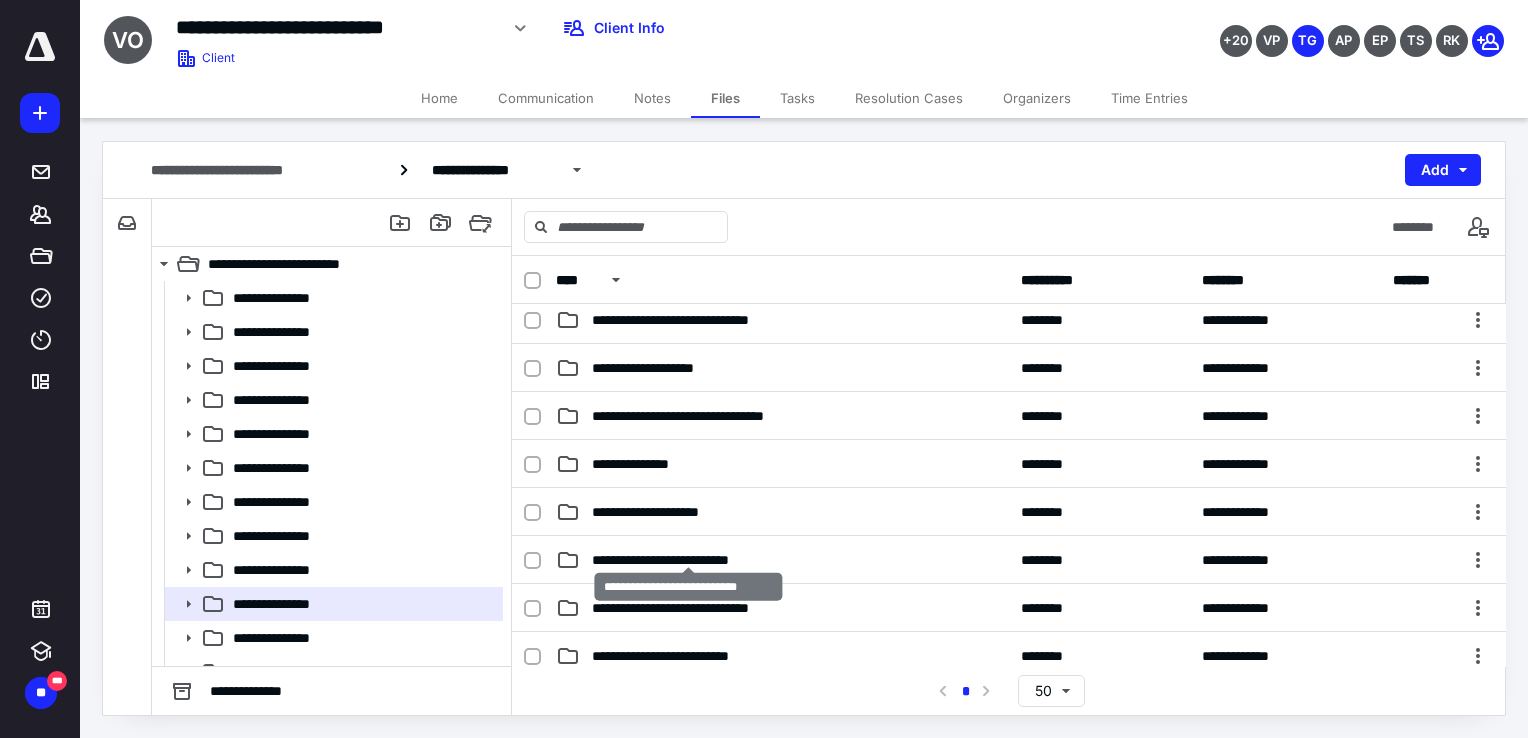 scroll, scrollTop: 300, scrollLeft: 0, axis: vertical 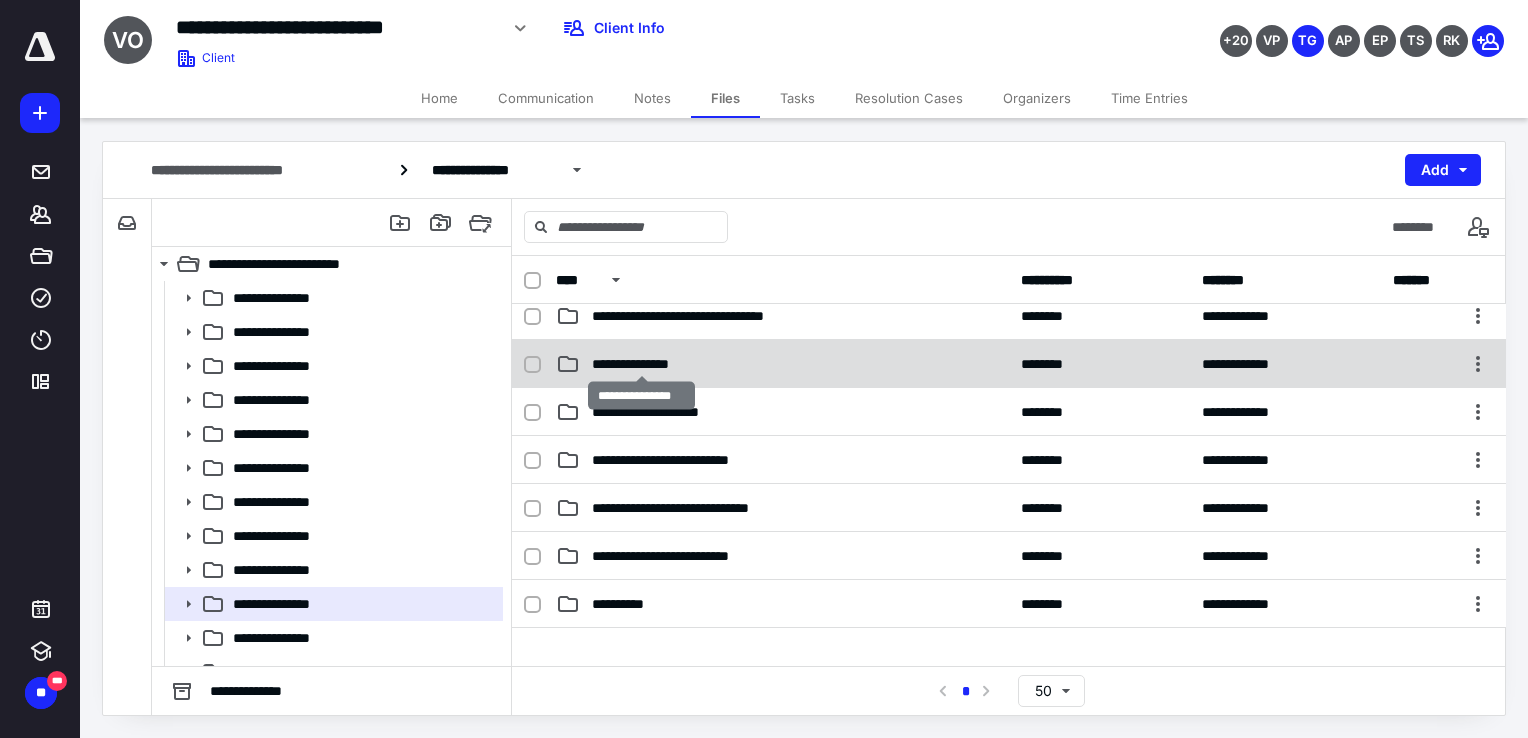 click on "**********" at bounding box center (642, 364) 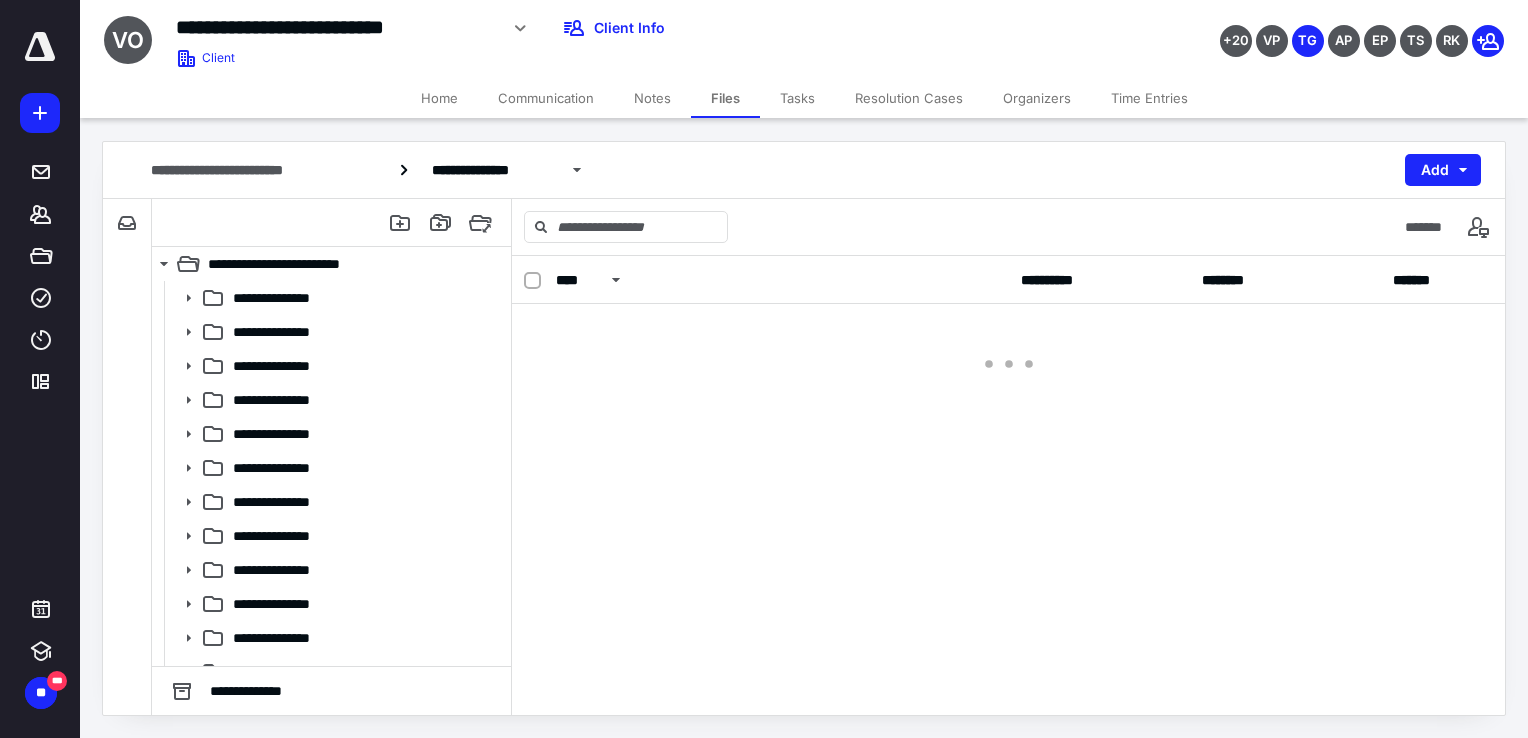scroll, scrollTop: 0, scrollLeft: 0, axis: both 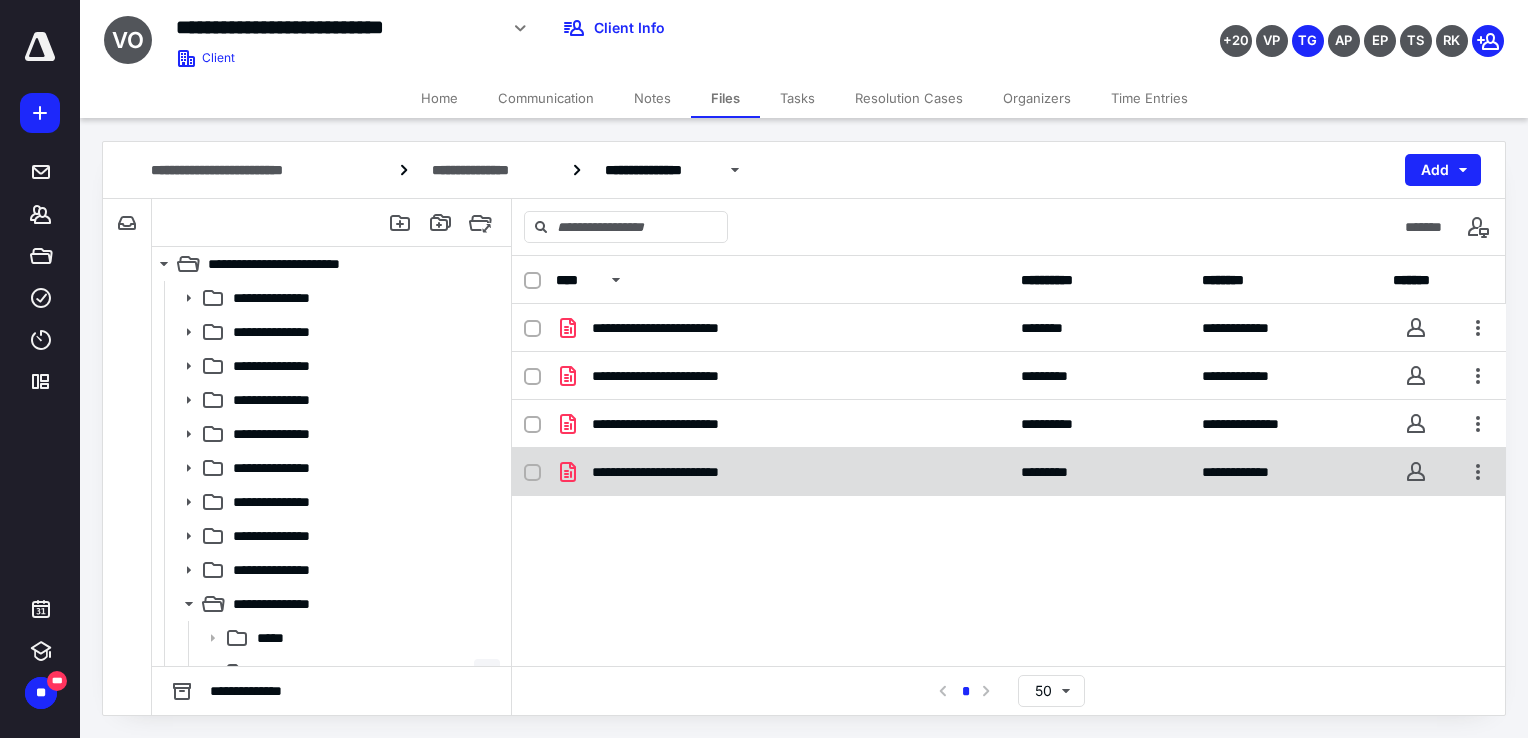 click on "**********" at bounding box center [691, 472] 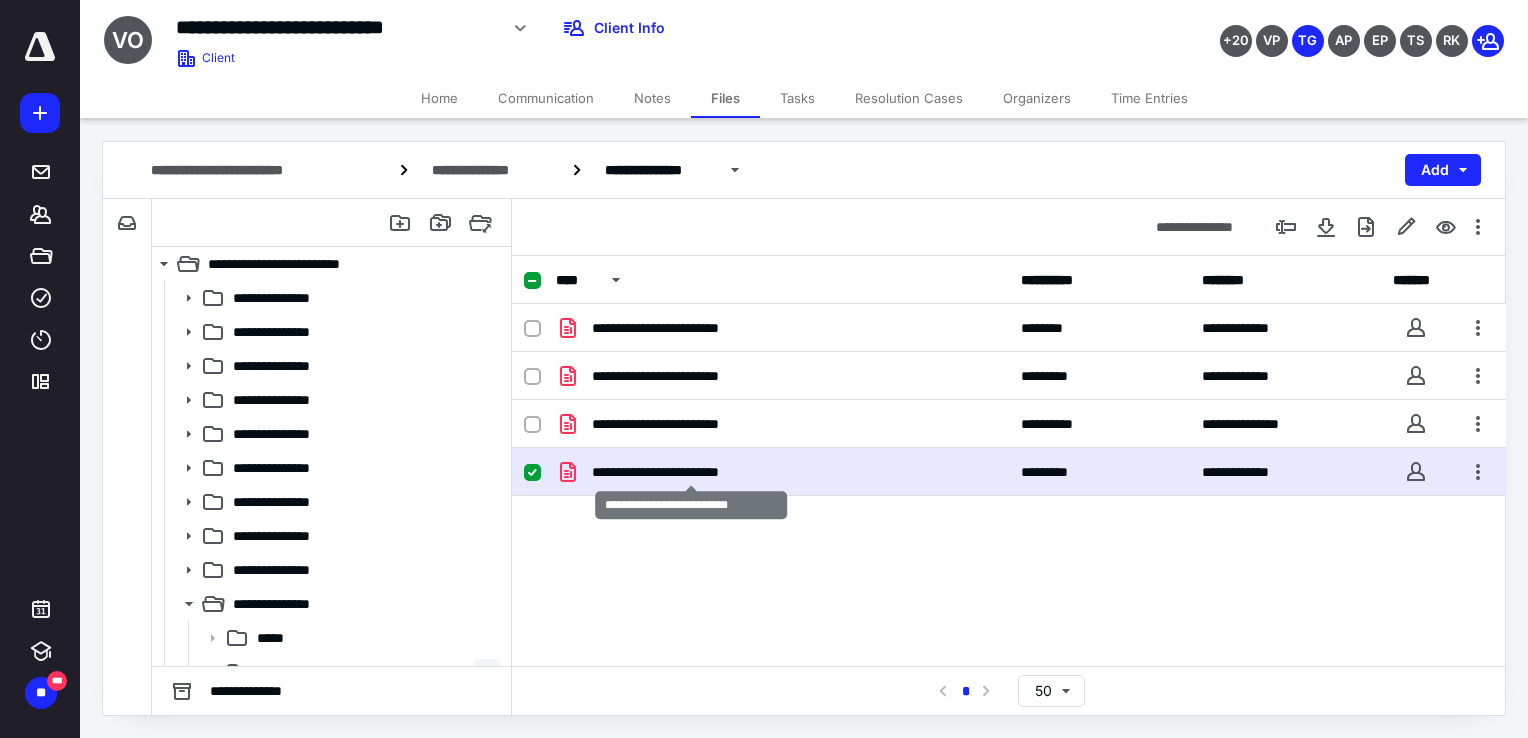 click on "**********" at bounding box center (691, 472) 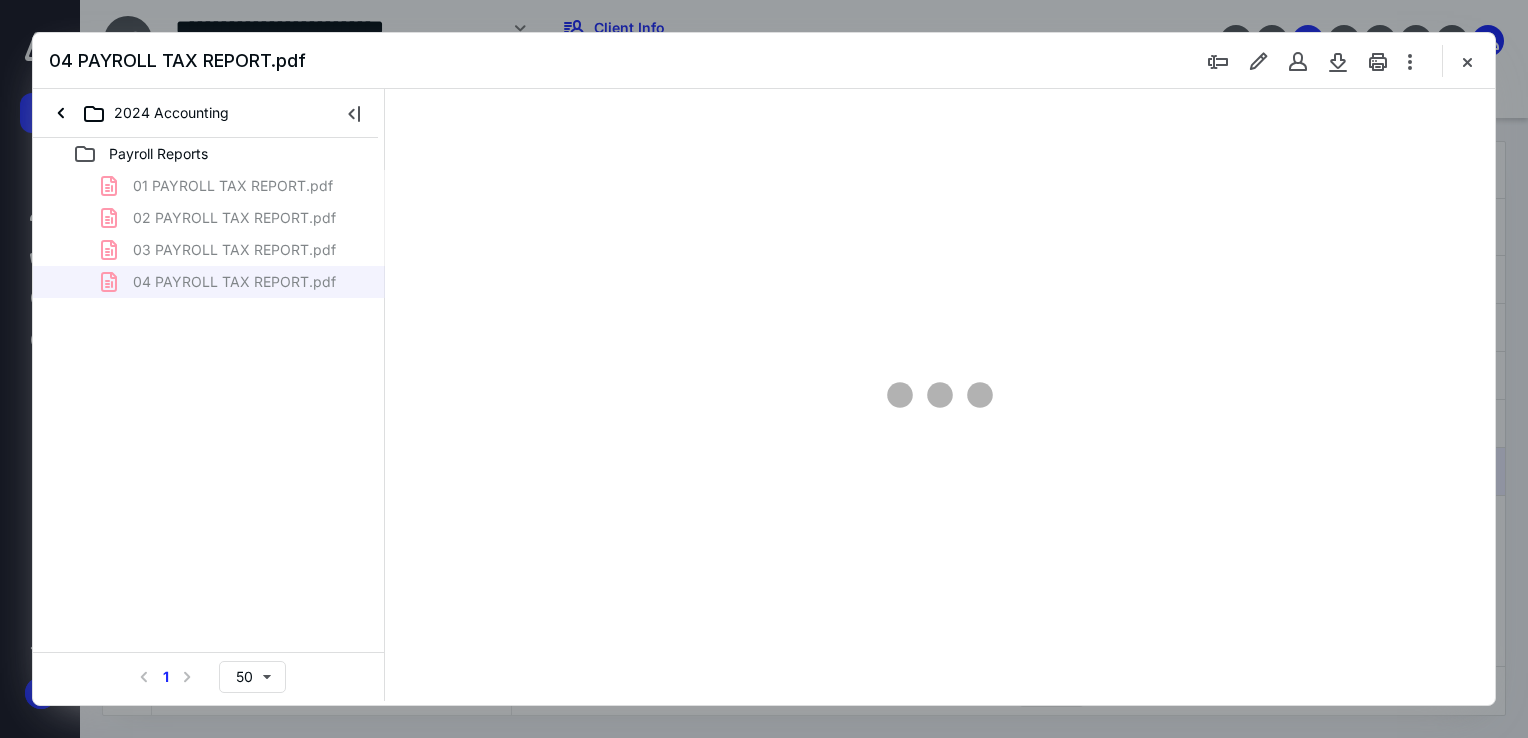 scroll, scrollTop: 0, scrollLeft: 0, axis: both 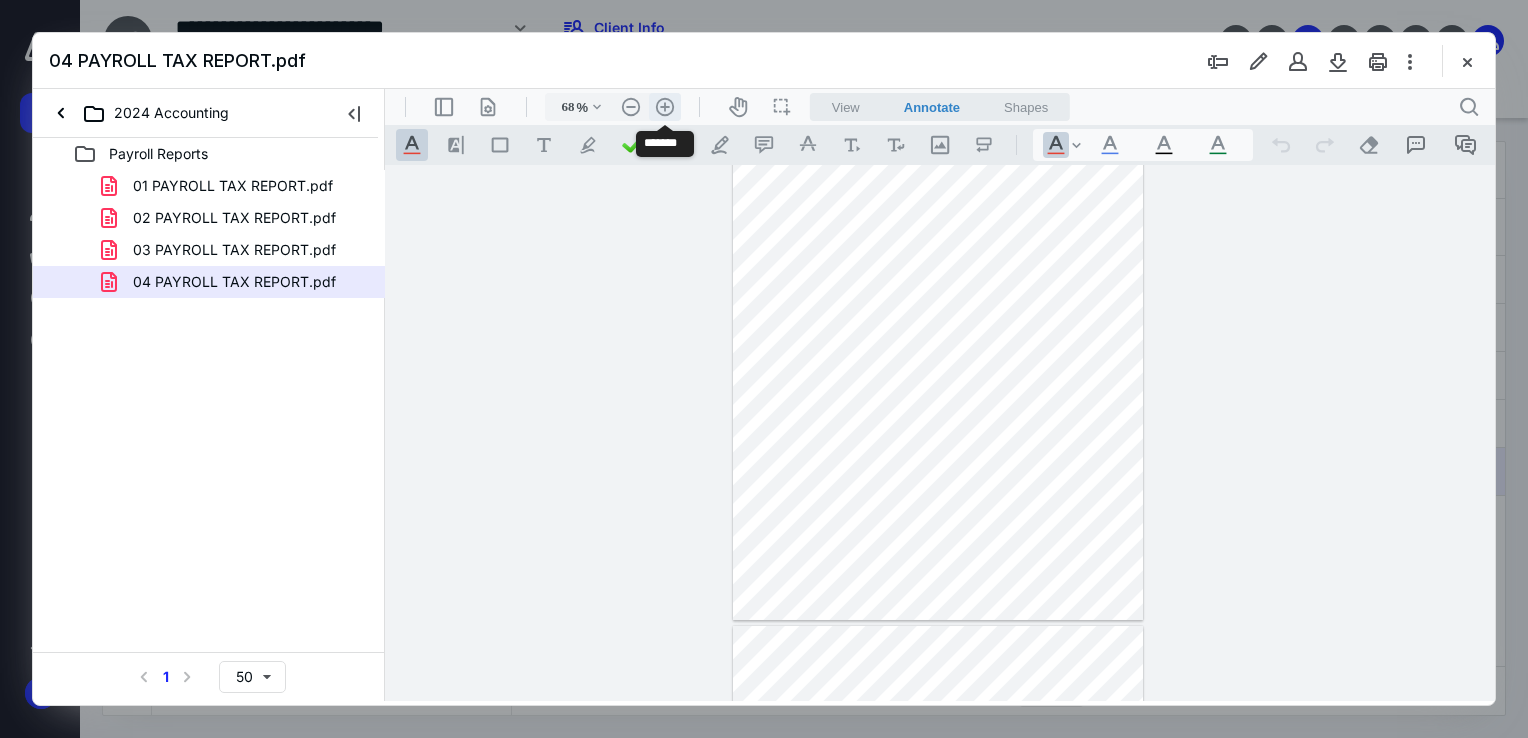 click on ".cls-1{fill:#abb0c4;} icon - header - zoom - in - line" at bounding box center [665, 107] 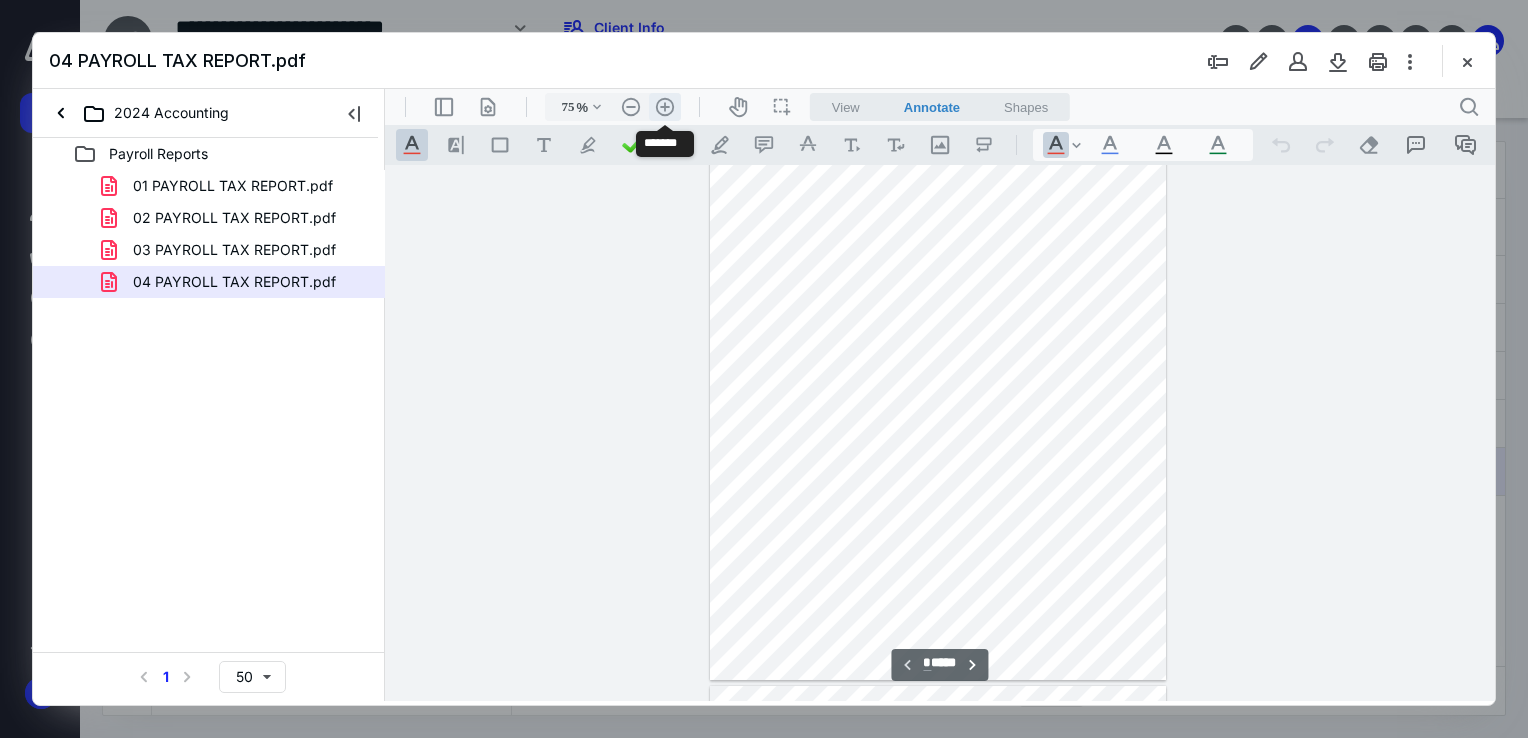 click on ".cls-1{fill:#abb0c4;} icon - header - zoom - in - line" at bounding box center [665, 107] 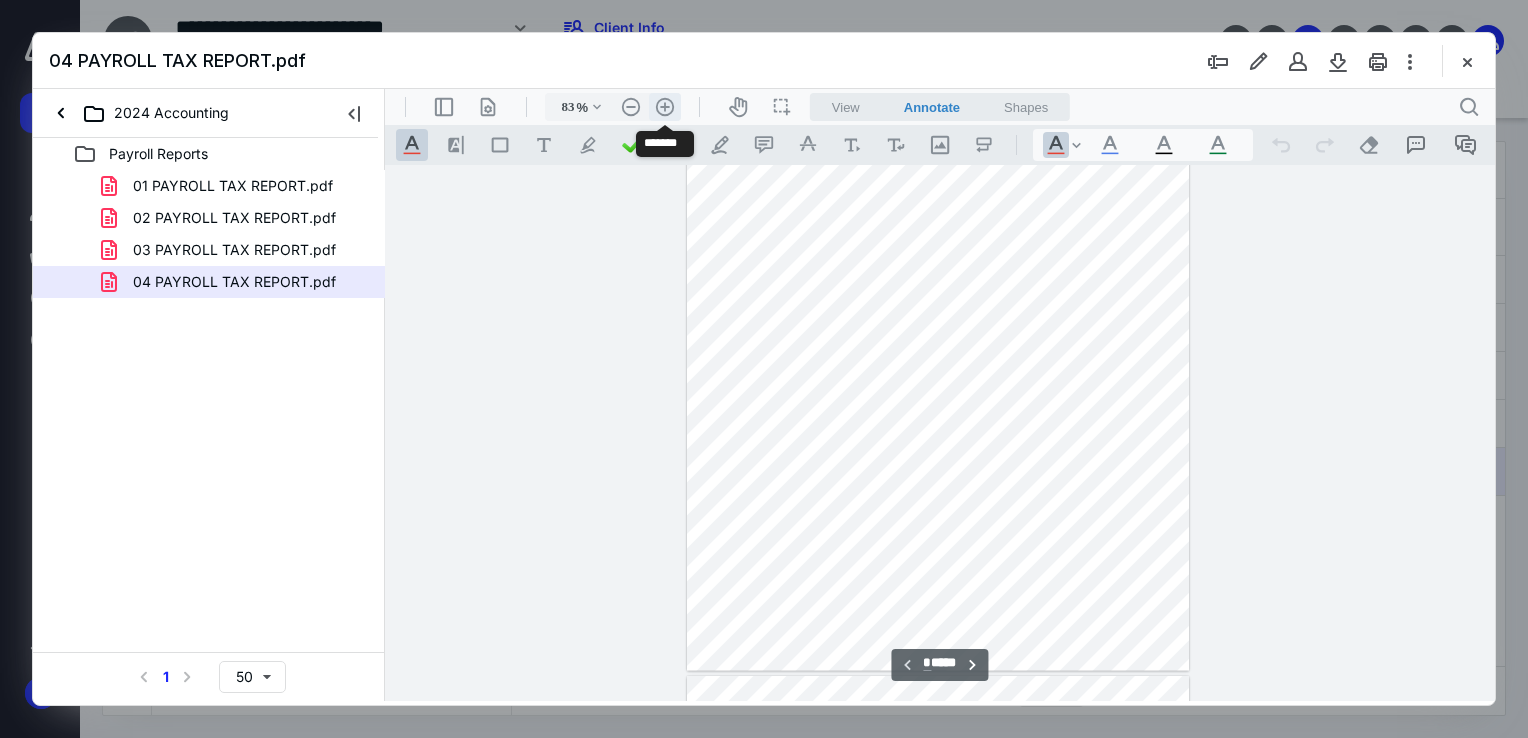click on ".cls-1{fill:#abb0c4;} icon - header - zoom - in - line" at bounding box center (665, 107) 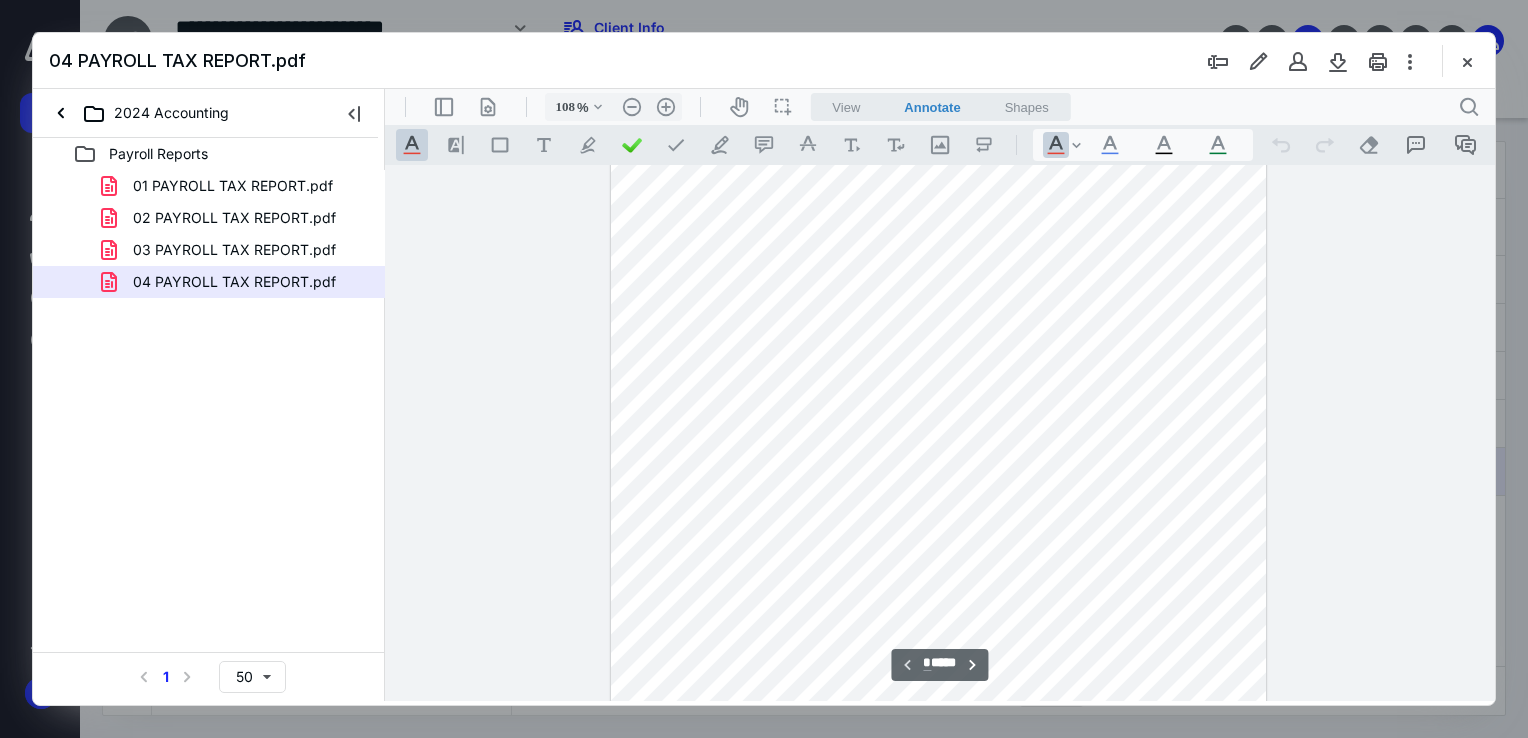 scroll, scrollTop: 163, scrollLeft: 0, axis: vertical 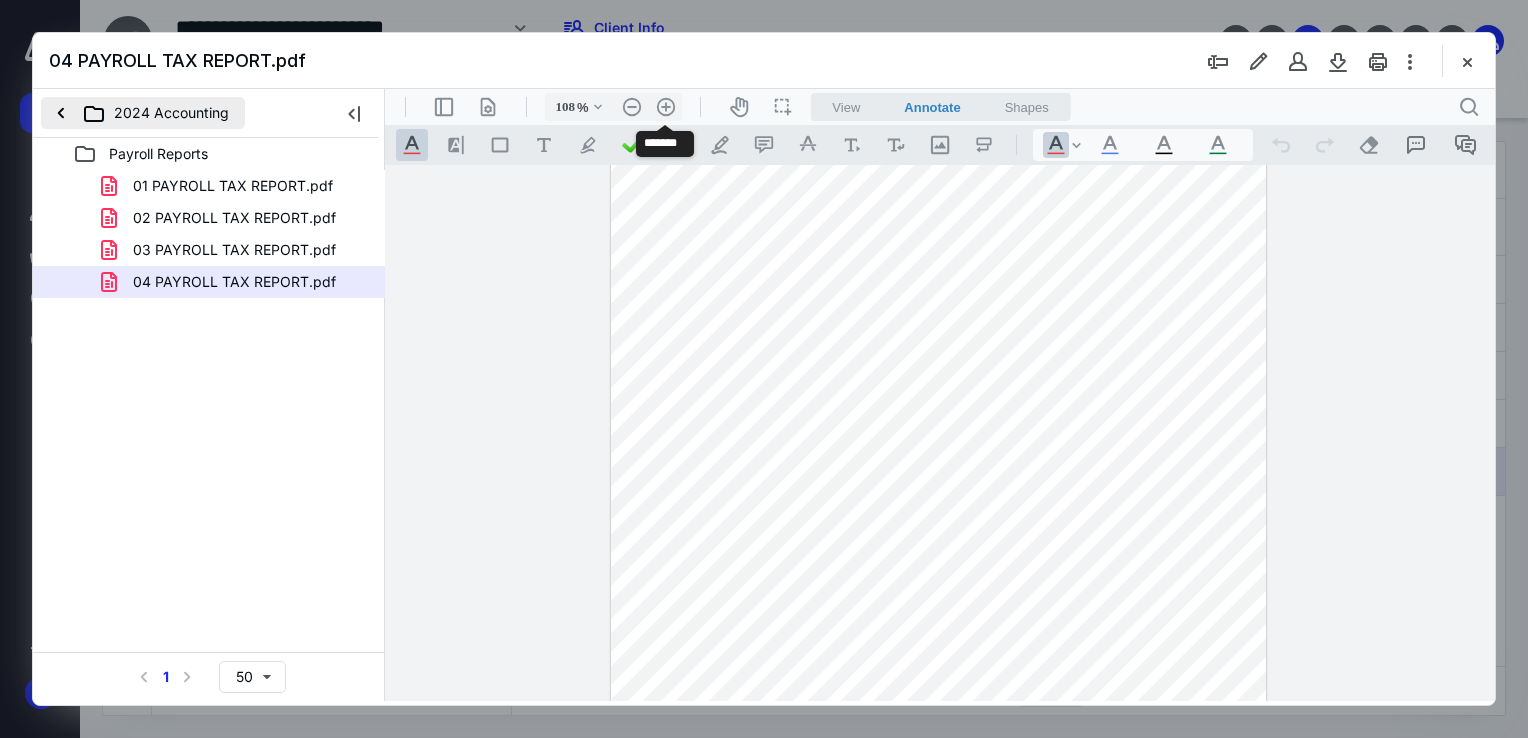 click on "2024 Accounting" at bounding box center (143, 113) 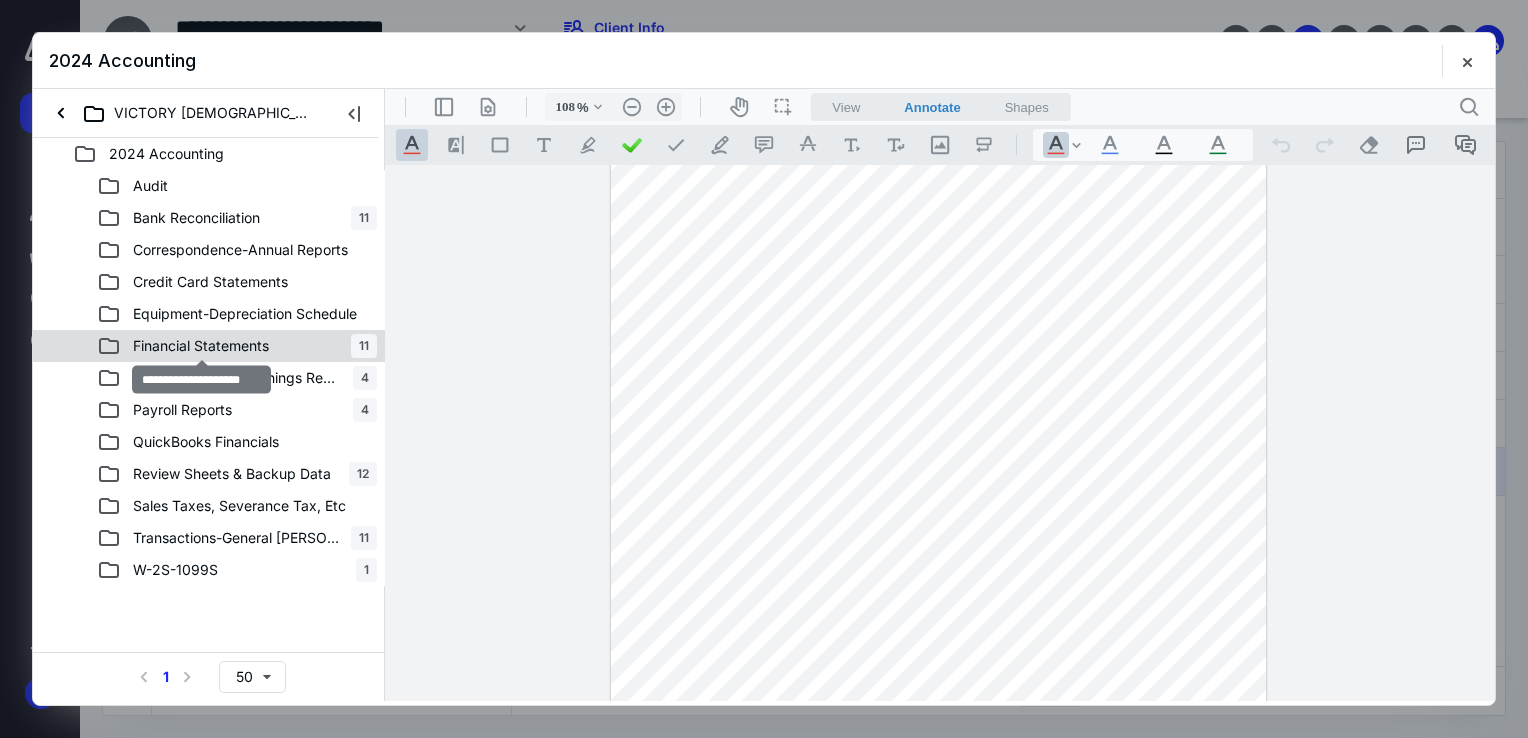 click on "Financial Statements" at bounding box center [201, 346] 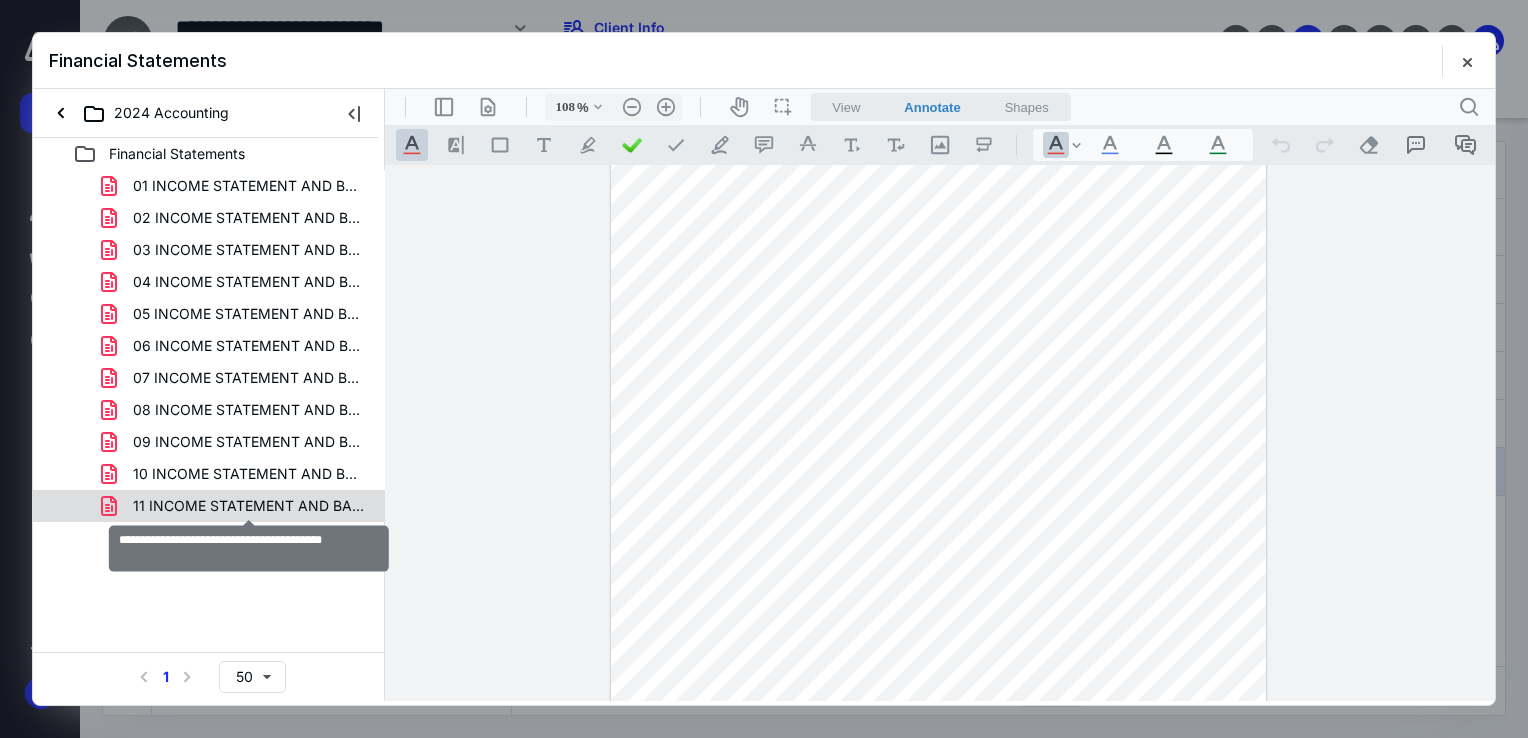 click on "11 INCOME STATEMENT AND BALANCE SHEET.pdf" at bounding box center (249, 506) 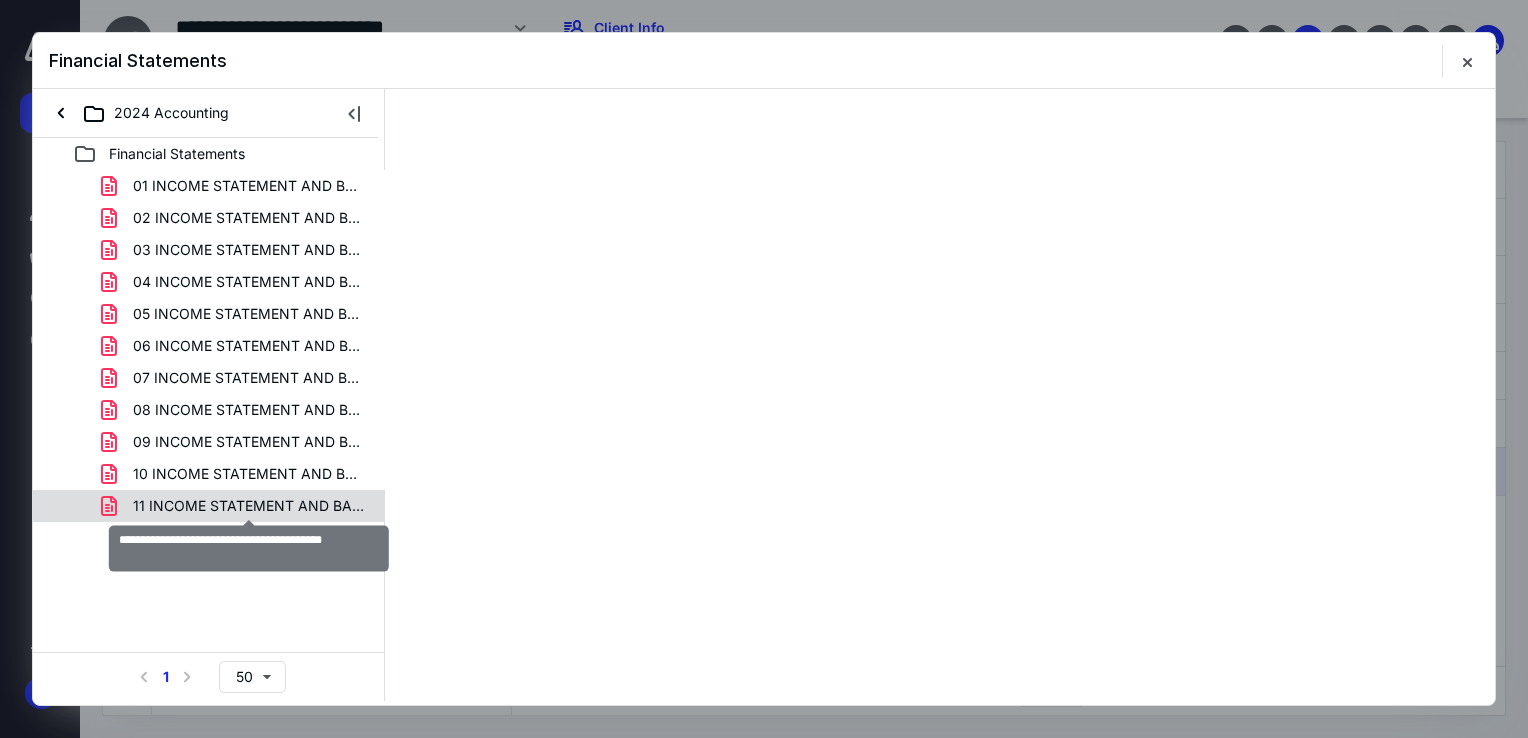 click on "01 INCOME STATEMENT AND BALANCE SHEET.pdf 02 INCOME STATEMENT AND BALANCE SHEET.pdf 03 INCOME STATEMENT AND BALANCE SHEET.pdf 04 INCOME STATEMENT AND BALANCE SHEET.pdf 05 INCOME STATEMENT AND BALANCE SHEET.pdf 06 INCOME STATEMENT AND BALANCE SHEET.pdf 07 INCOME STATEMENT AND BALANCE SHEET.pdf 08 INCOME STATEMENT AND BALANCE SHEET.pdf 09 INCOME STATEMENT AND BALANCE SHEET.pdf 10 INCOME STATEMENT AND BALANCE SHEET.pdf 11 INCOME STATEMENT AND BALANCE SHEET.pdf" at bounding box center [209, 346] 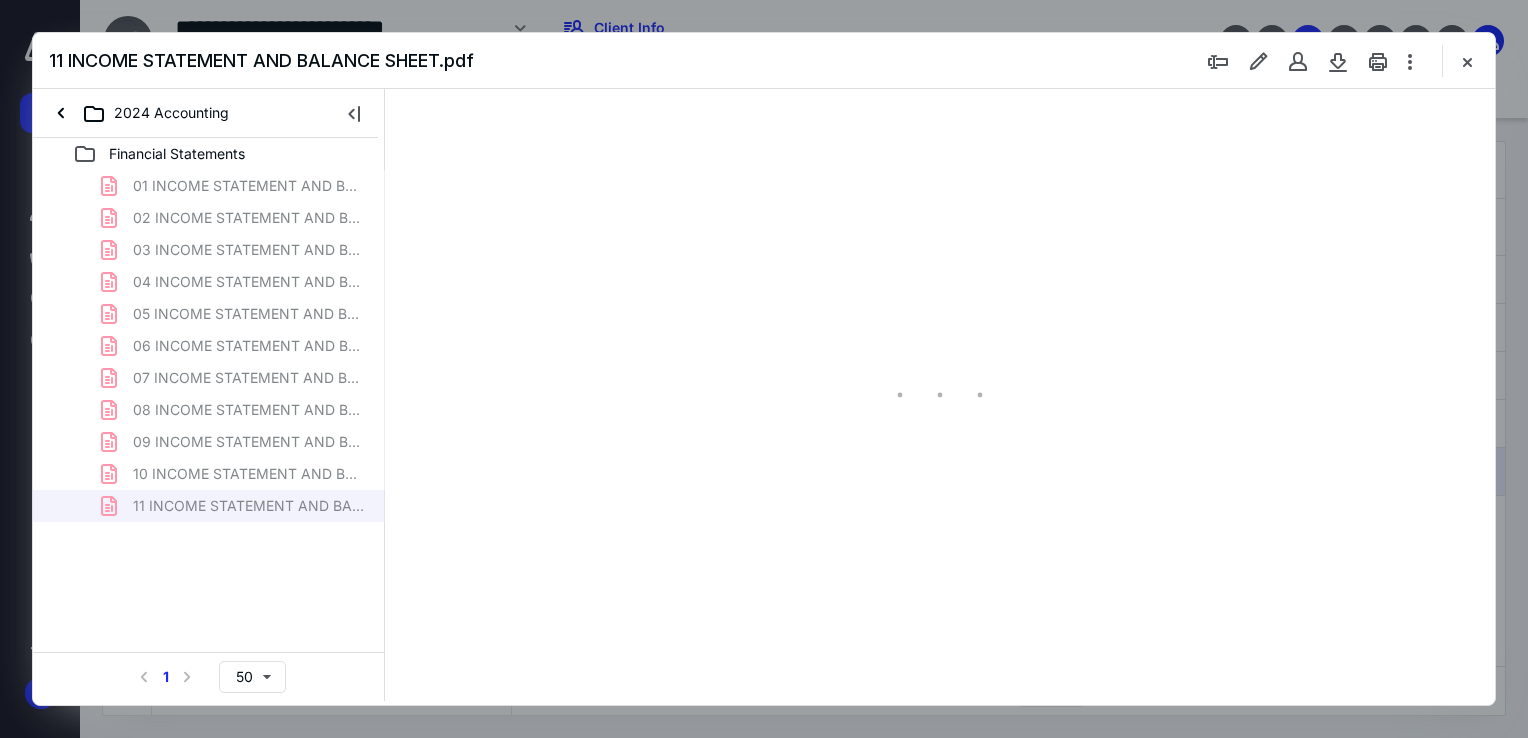 type on "68" 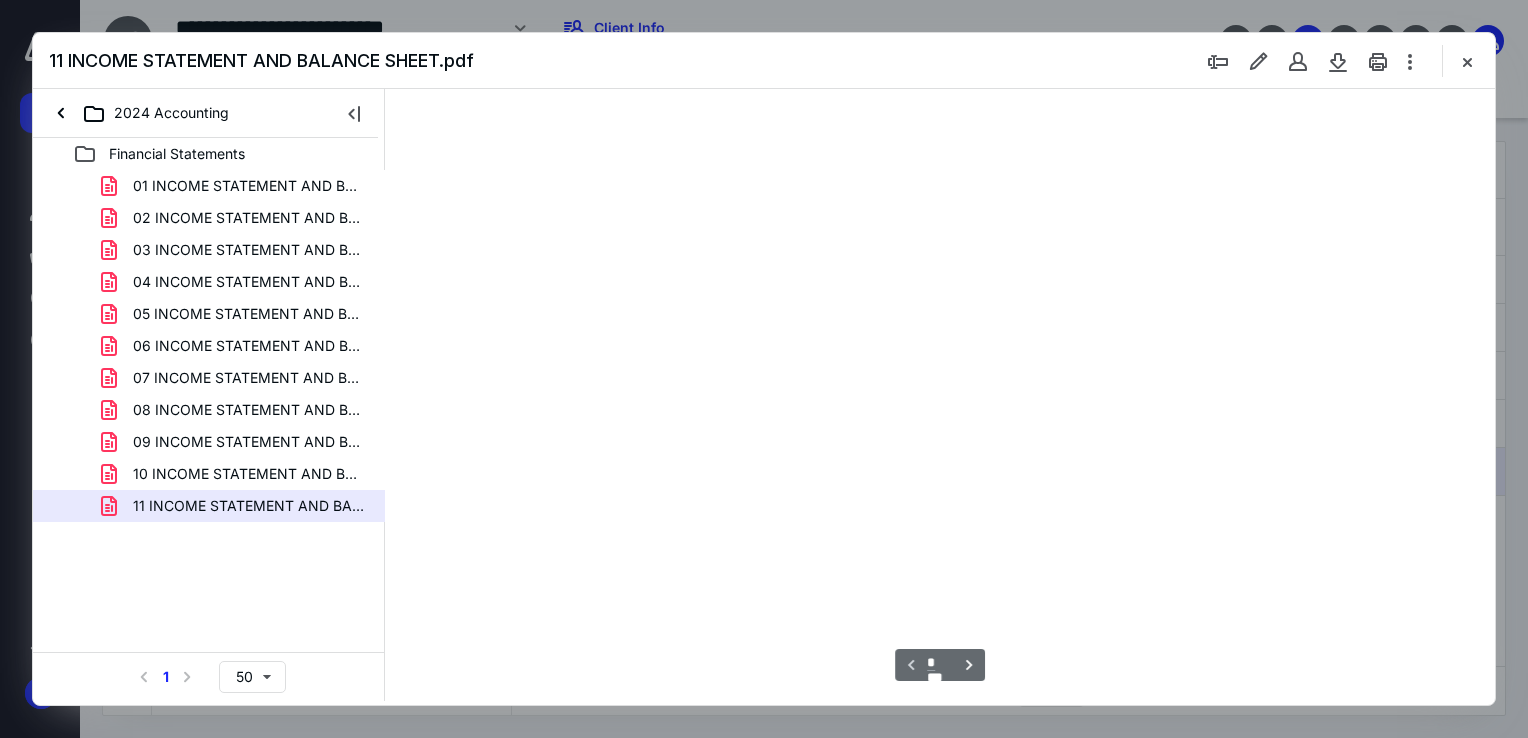 scroll, scrollTop: 79, scrollLeft: 0, axis: vertical 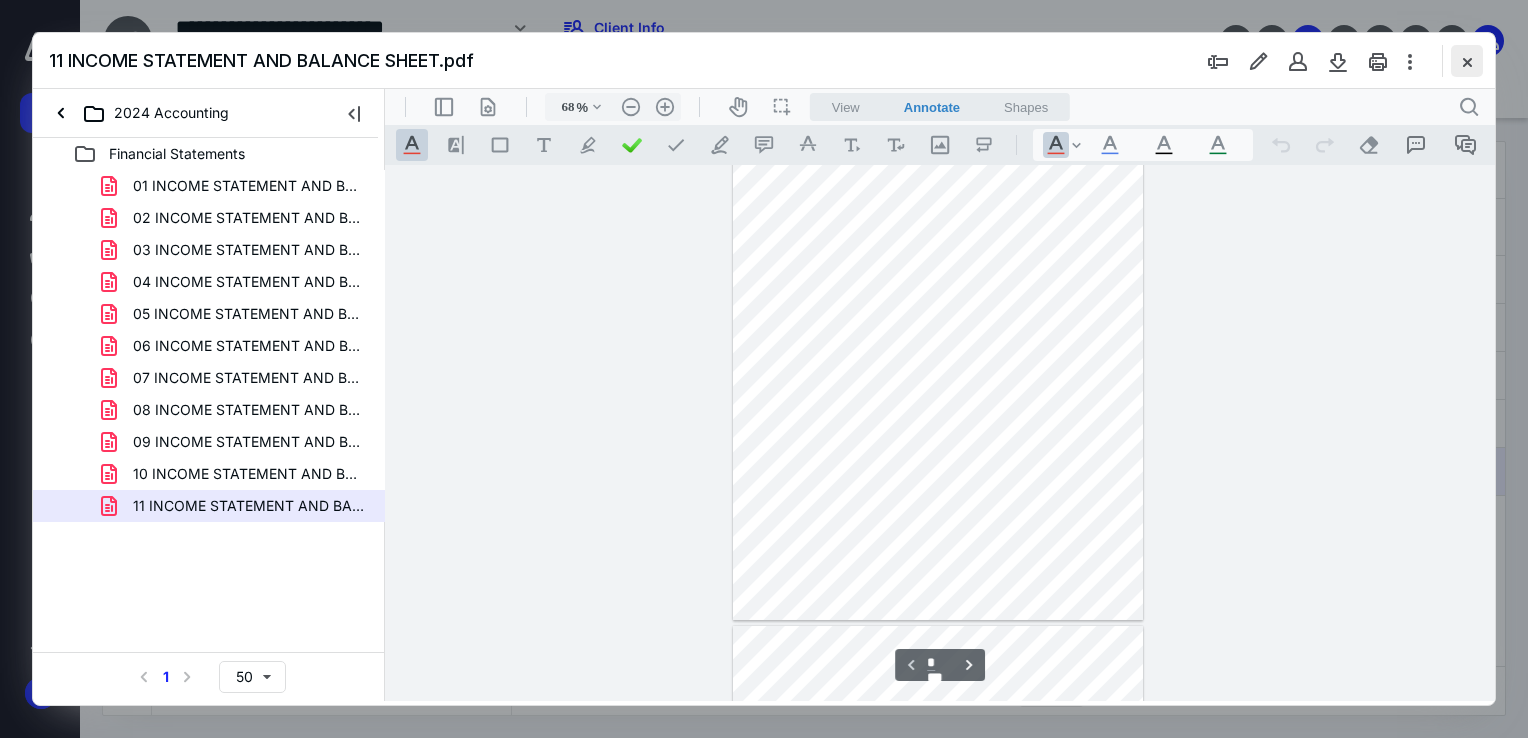 click at bounding box center [1467, 61] 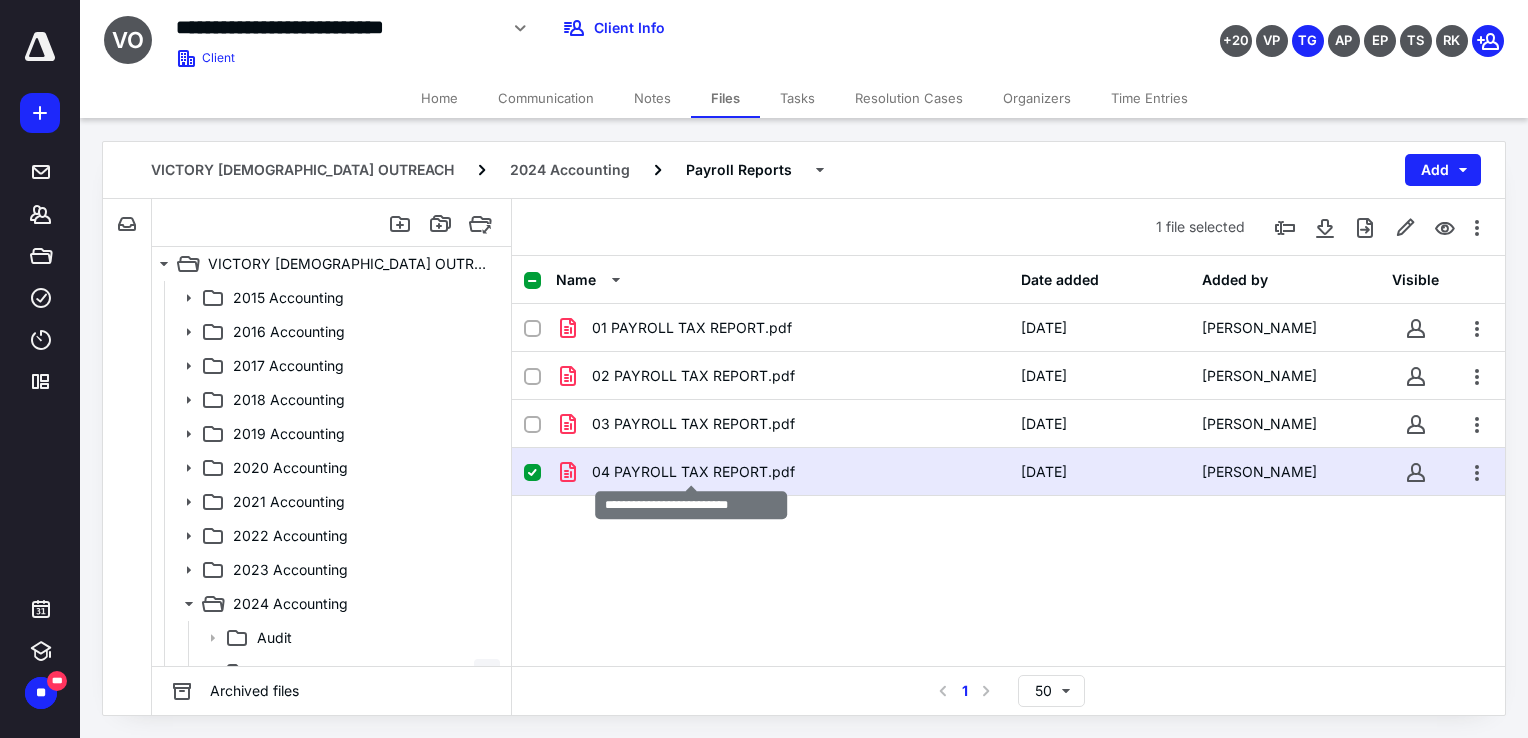 click on "04 PAYROLL TAX REPORT.pdf" at bounding box center (693, 472) 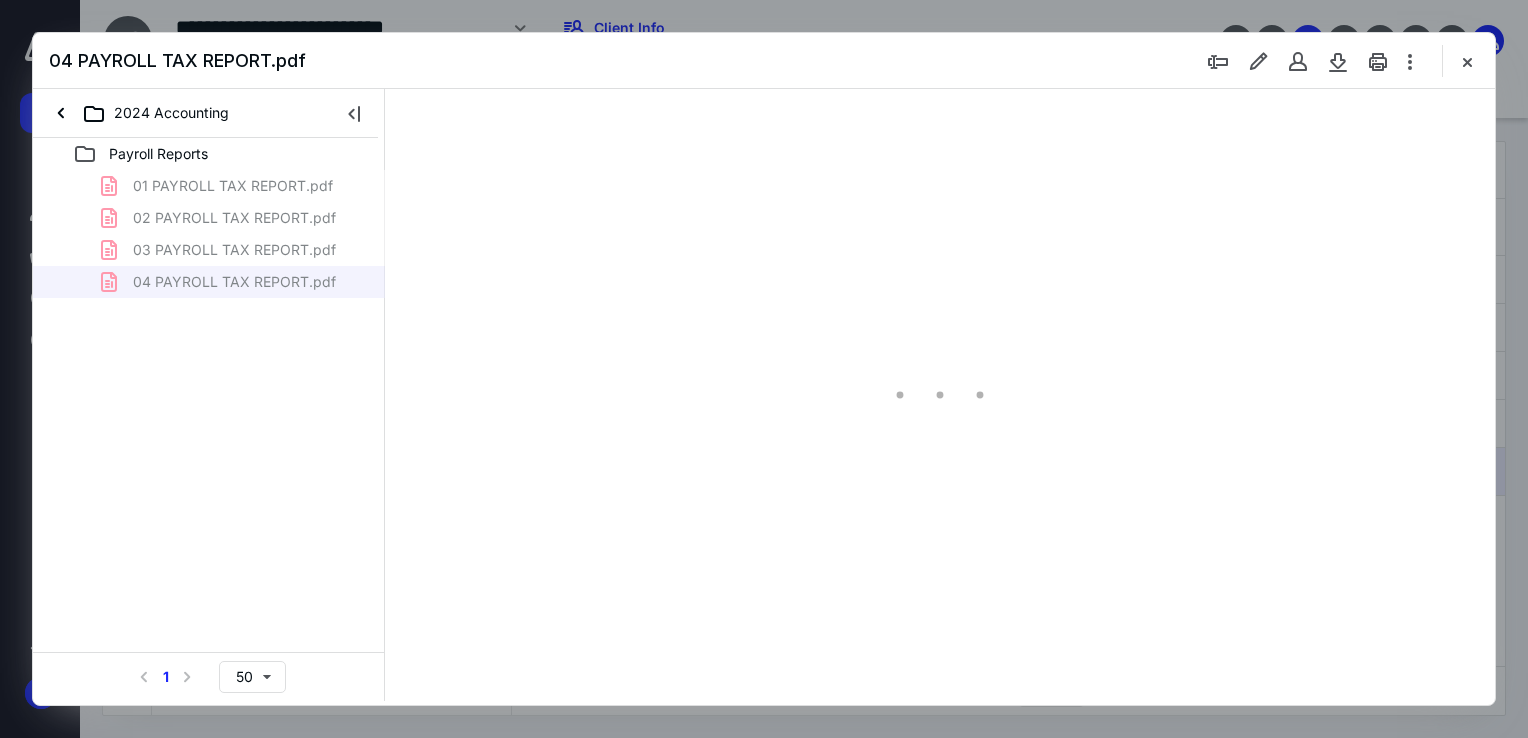 scroll, scrollTop: 0, scrollLeft: 0, axis: both 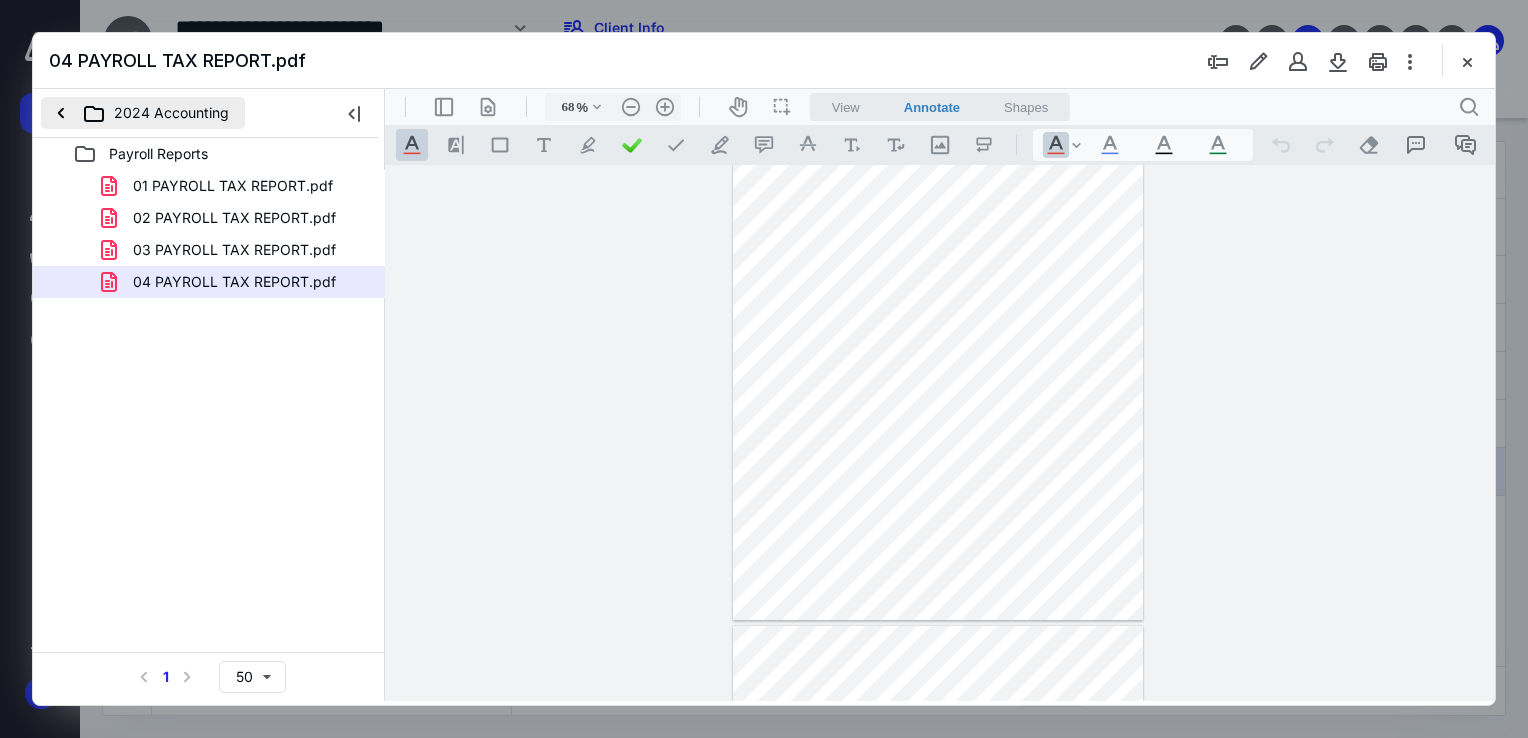 click on "2024 Accounting" at bounding box center [143, 113] 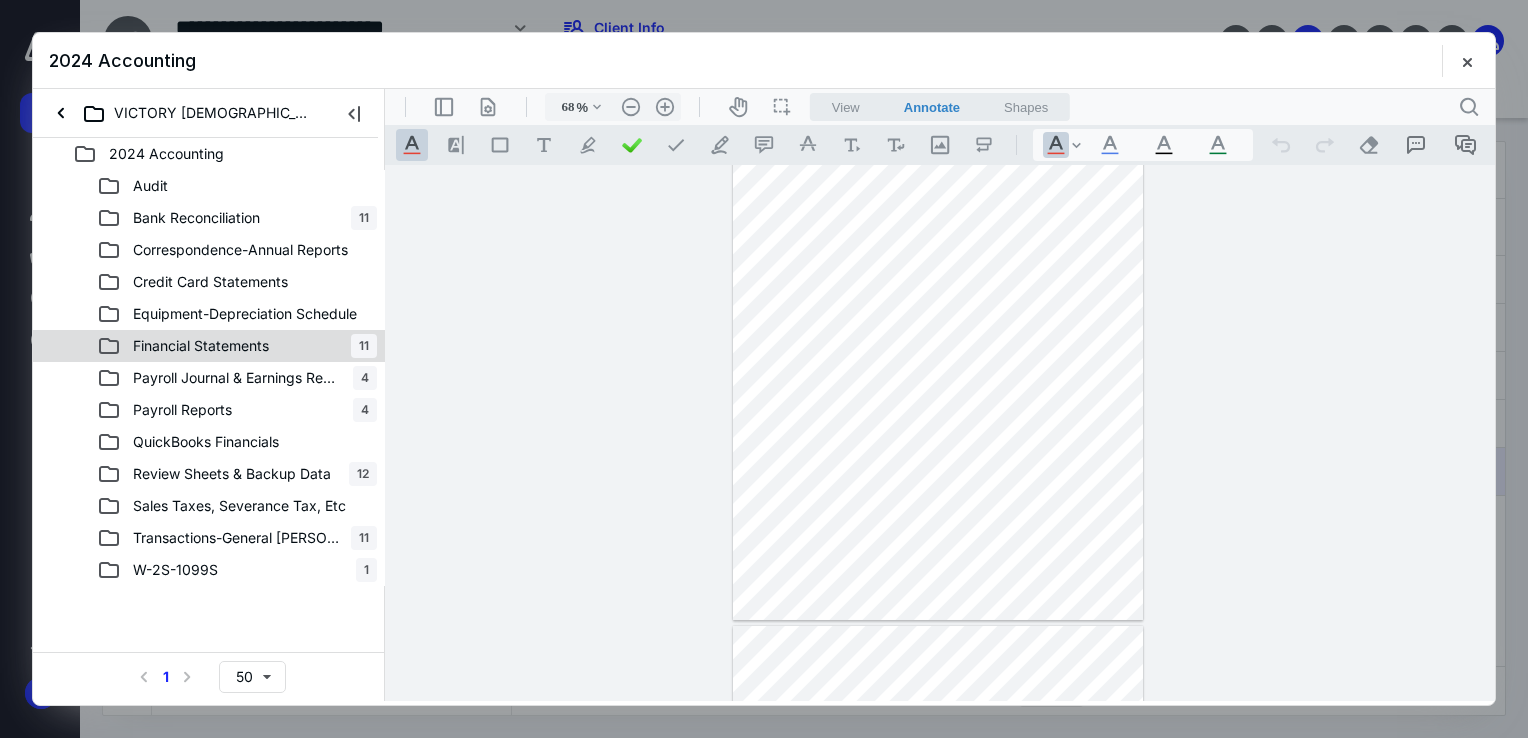click on "Financial Statements" at bounding box center [201, 346] 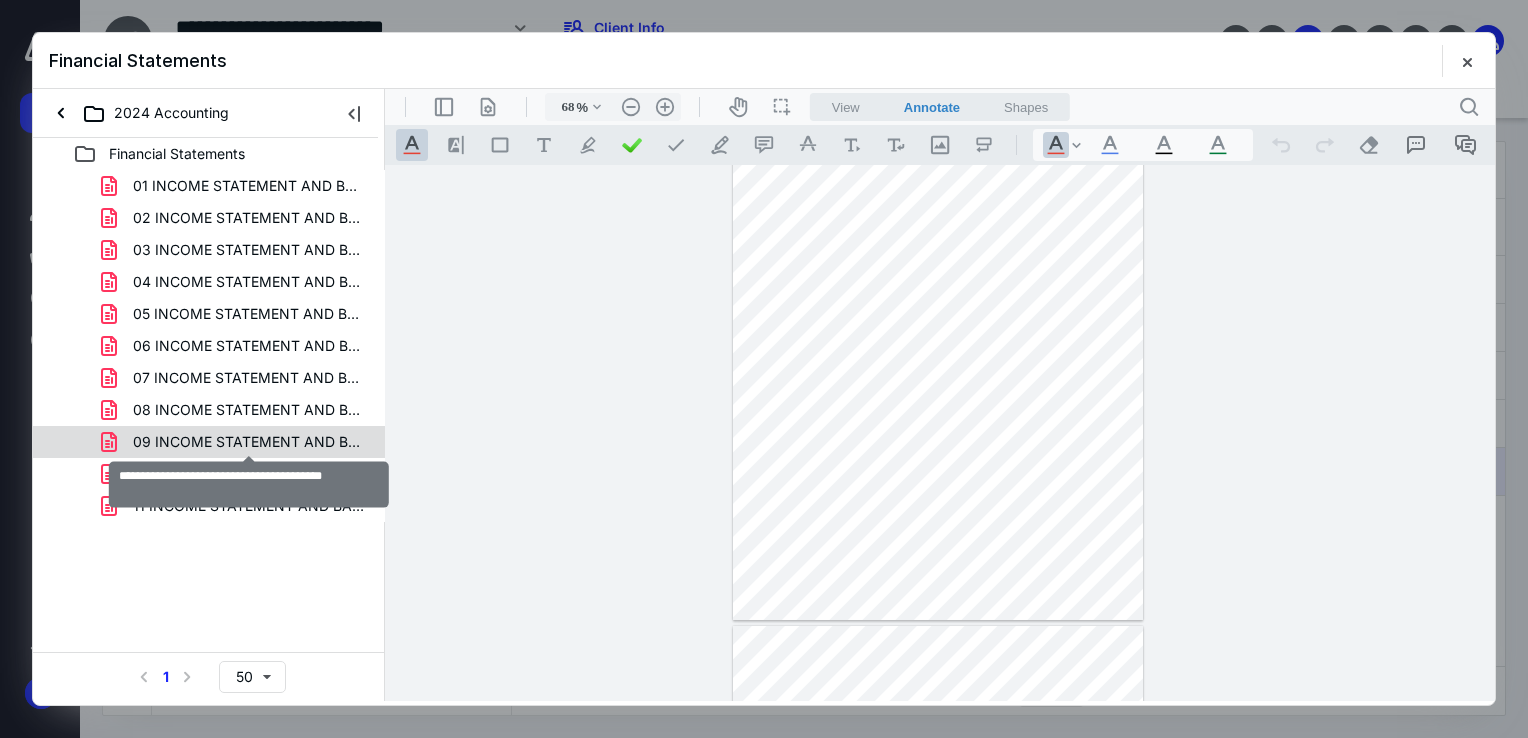 click on "09 INCOME STATEMENT AND BALANCE SHEET.pdf" at bounding box center (249, 442) 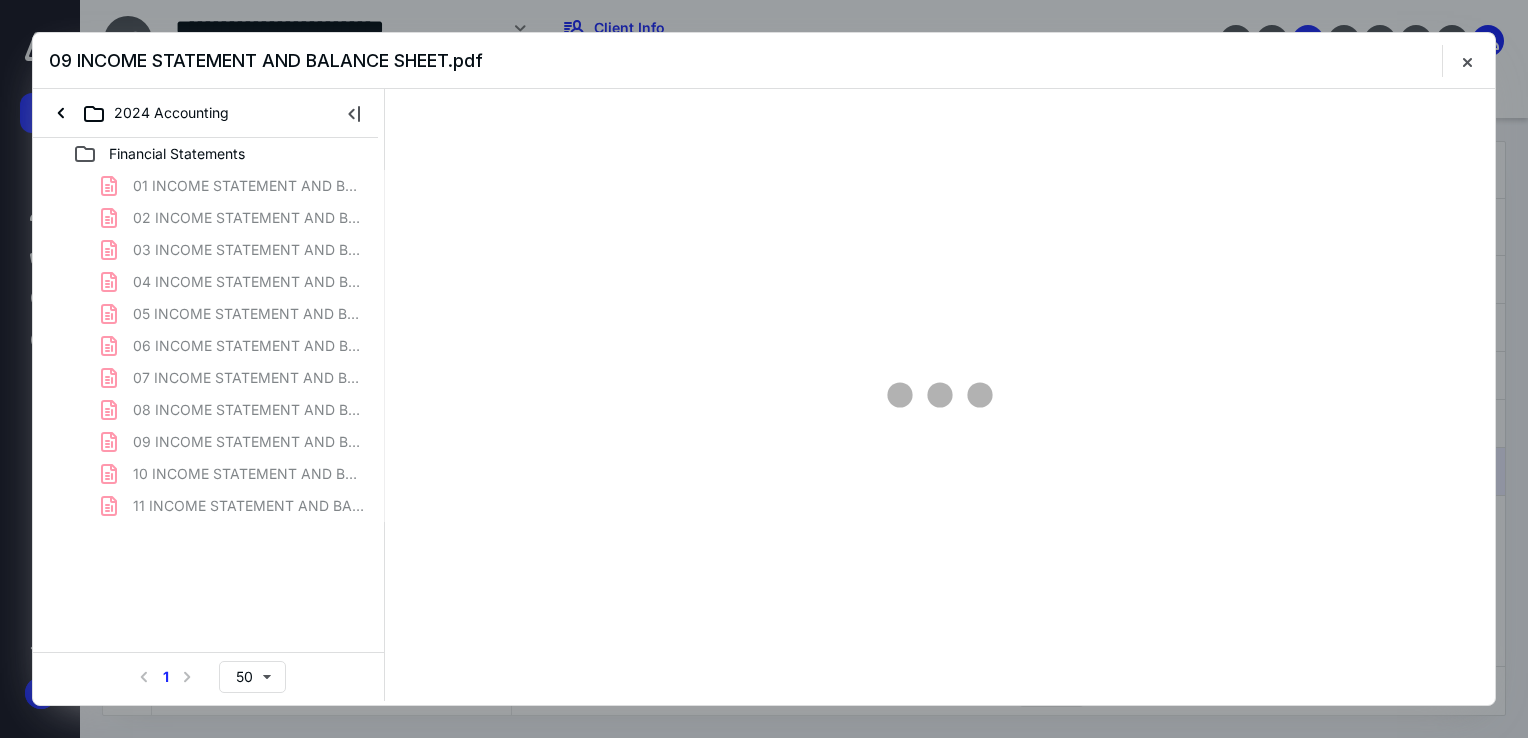 click on "01 INCOME STATEMENT AND BALANCE SHEET.pdf 02 INCOME STATEMENT AND BALANCE SHEET.pdf 03 INCOME STATEMENT AND BALANCE SHEET.pdf 04 INCOME STATEMENT AND BALANCE SHEET.pdf 05 INCOME STATEMENT AND BALANCE SHEET.pdf 06 INCOME STATEMENT AND BALANCE SHEET.pdf 07 INCOME STATEMENT AND BALANCE SHEET.pdf 08 INCOME STATEMENT AND BALANCE SHEET.pdf 09 INCOME STATEMENT AND BALANCE SHEET.pdf 10 INCOME STATEMENT AND BALANCE SHEET.pdf 11 INCOME STATEMENT AND BALANCE SHEET.pdf" at bounding box center [209, 346] 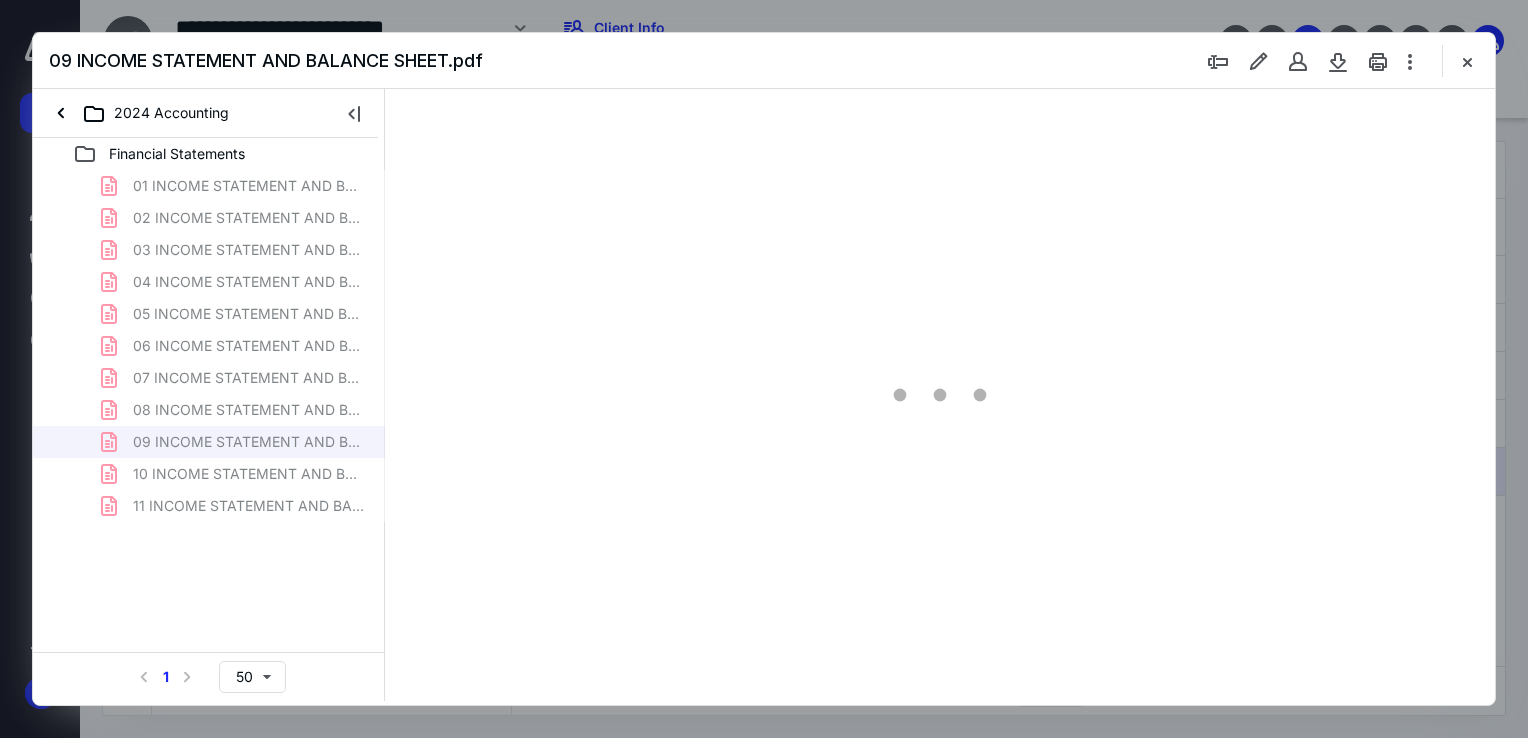 scroll, scrollTop: 0, scrollLeft: 0, axis: both 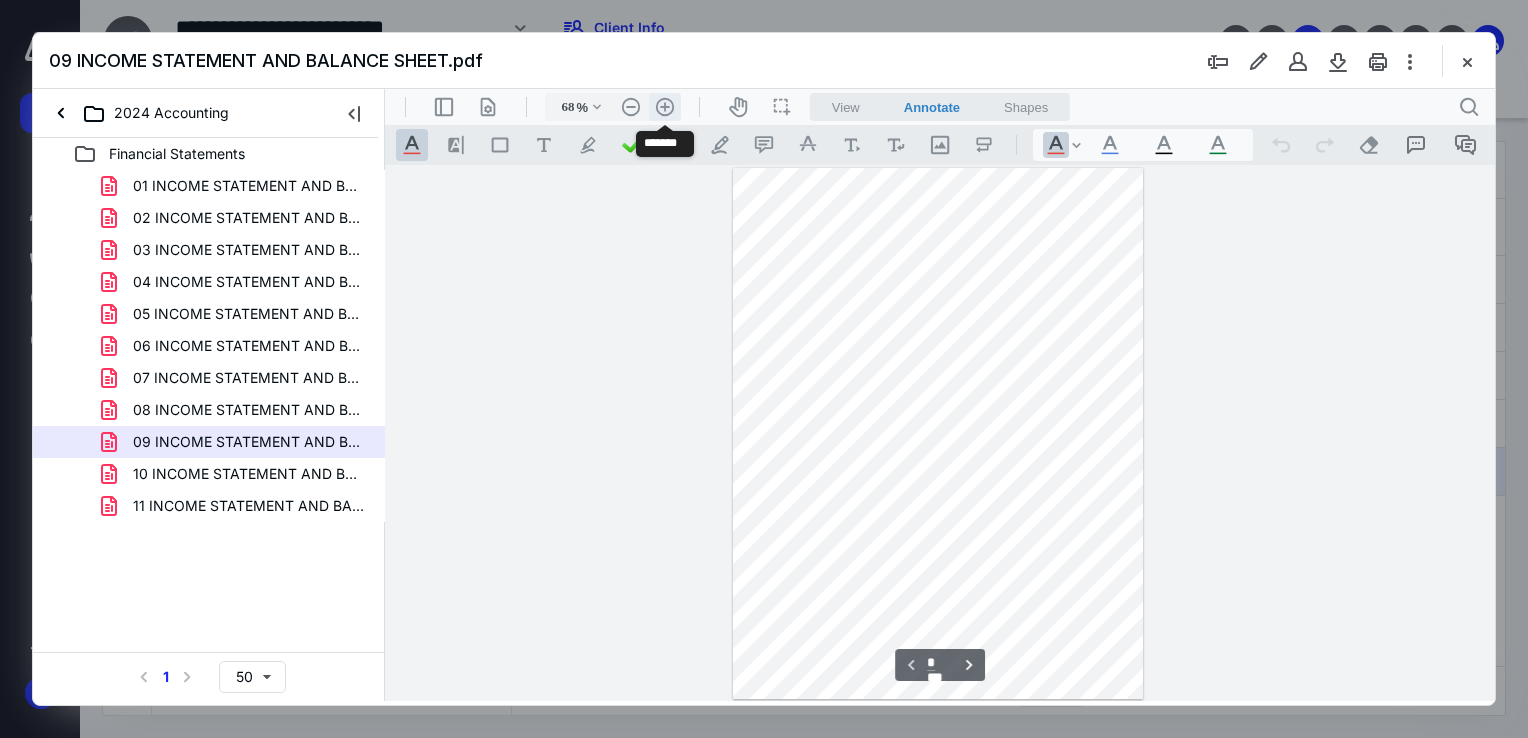 click on ".cls-1{fill:#abb0c4;} icon - header - zoom - in - line" at bounding box center [665, 107] 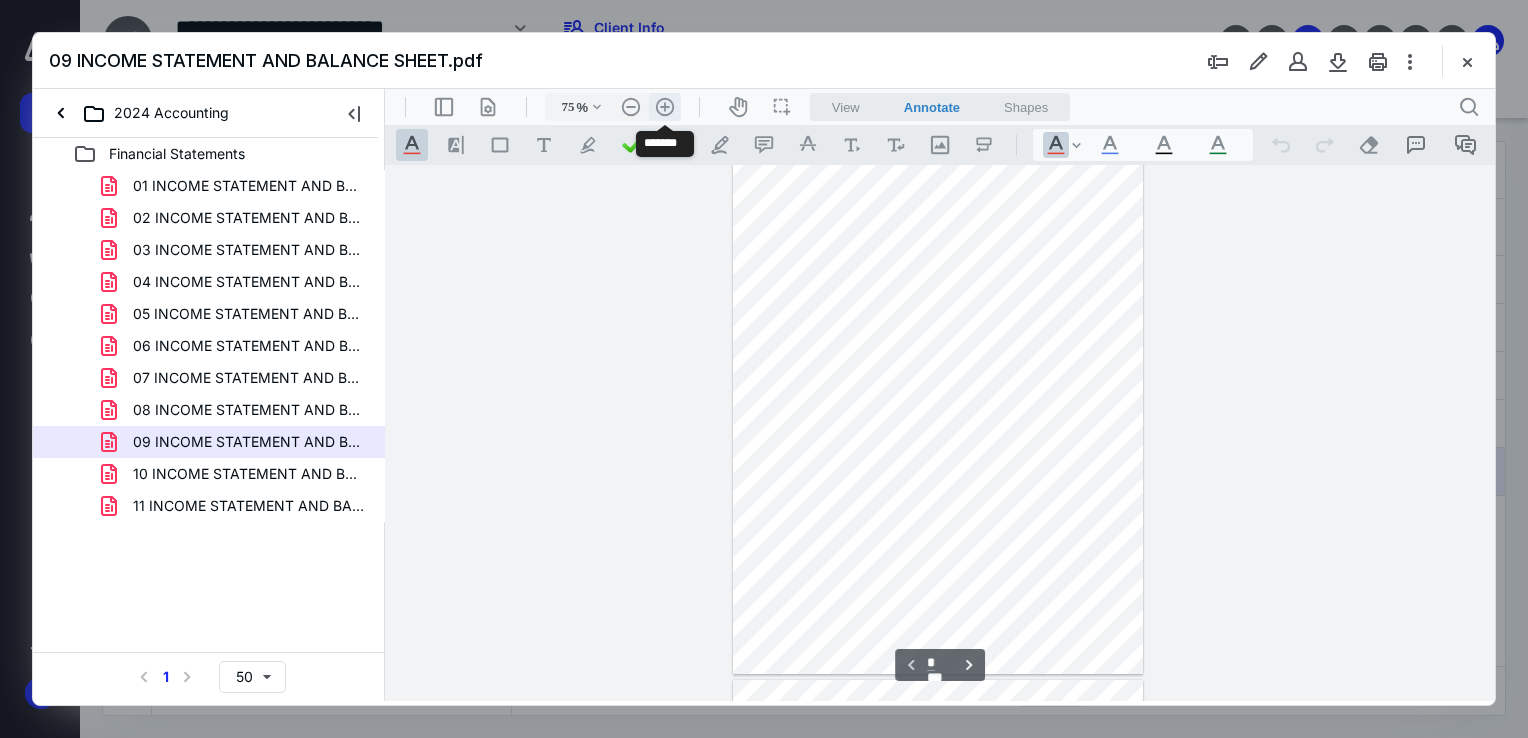 click on ".cls-1{fill:#abb0c4;} icon - header - zoom - in - line" at bounding box center [665, 107] 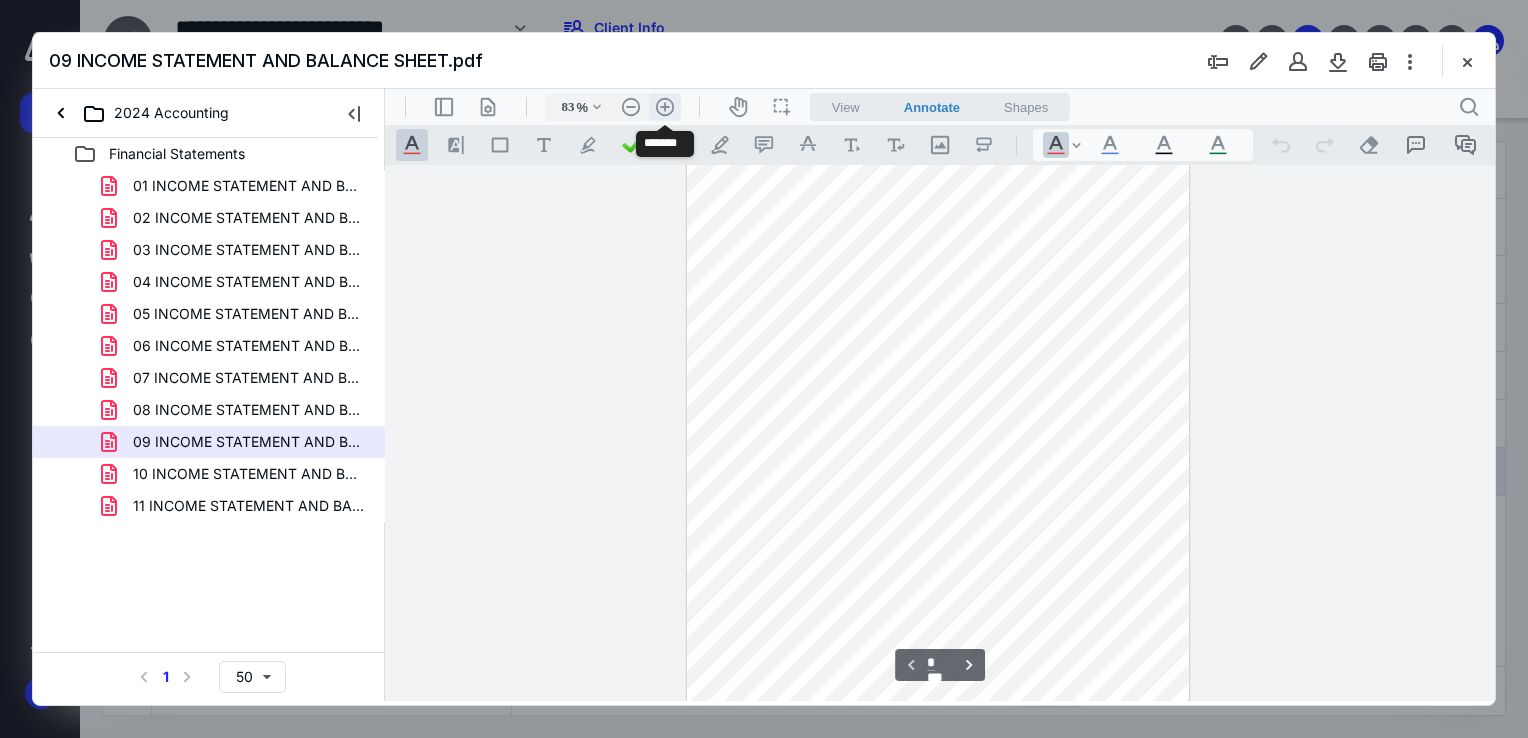 scroll, scrollTop: 51, scrollLeft: 0, axis: vertical 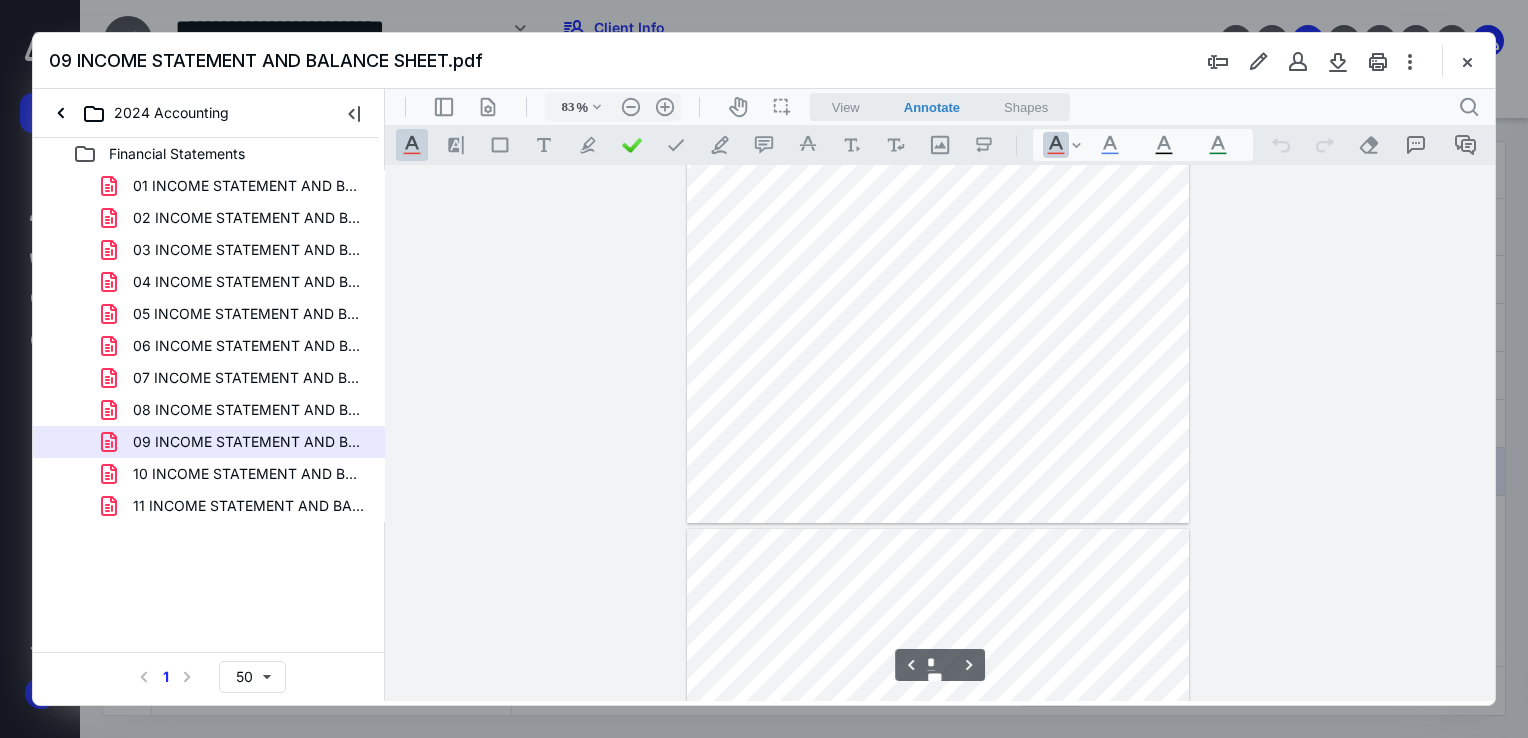 type on "*" 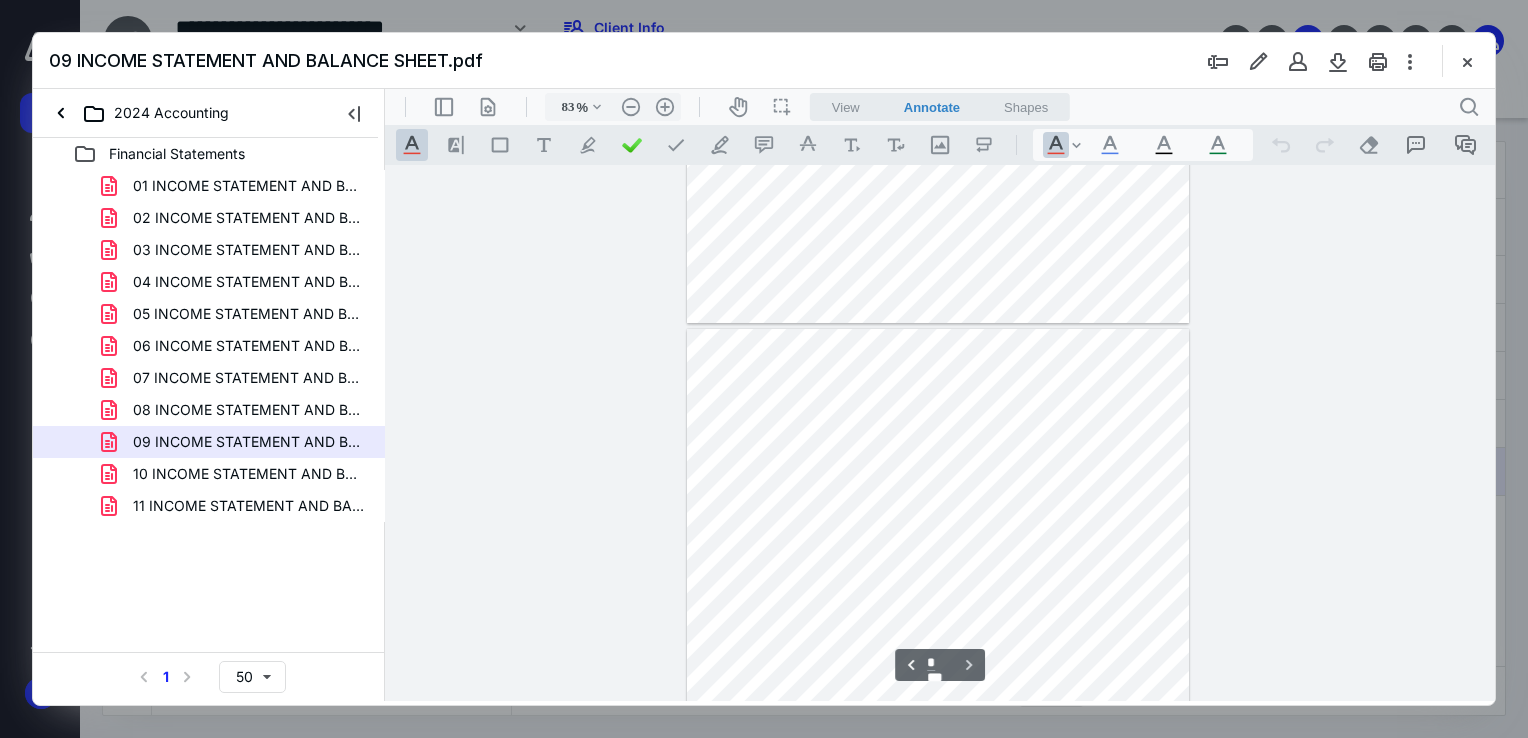 scroll, scrollTop: 1251, scrollLeft: 0, axis: vertical 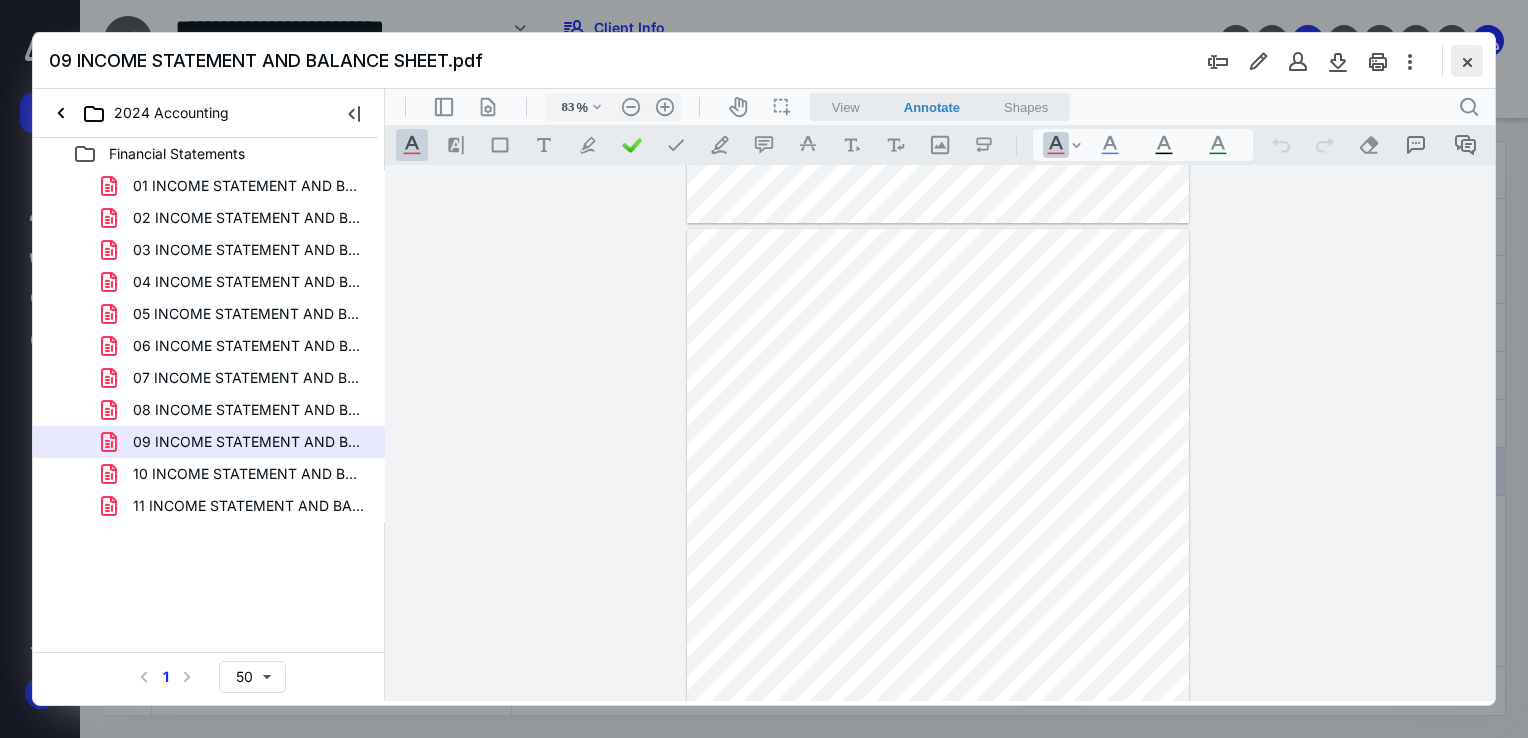 click at bounding box center (1467, 61) 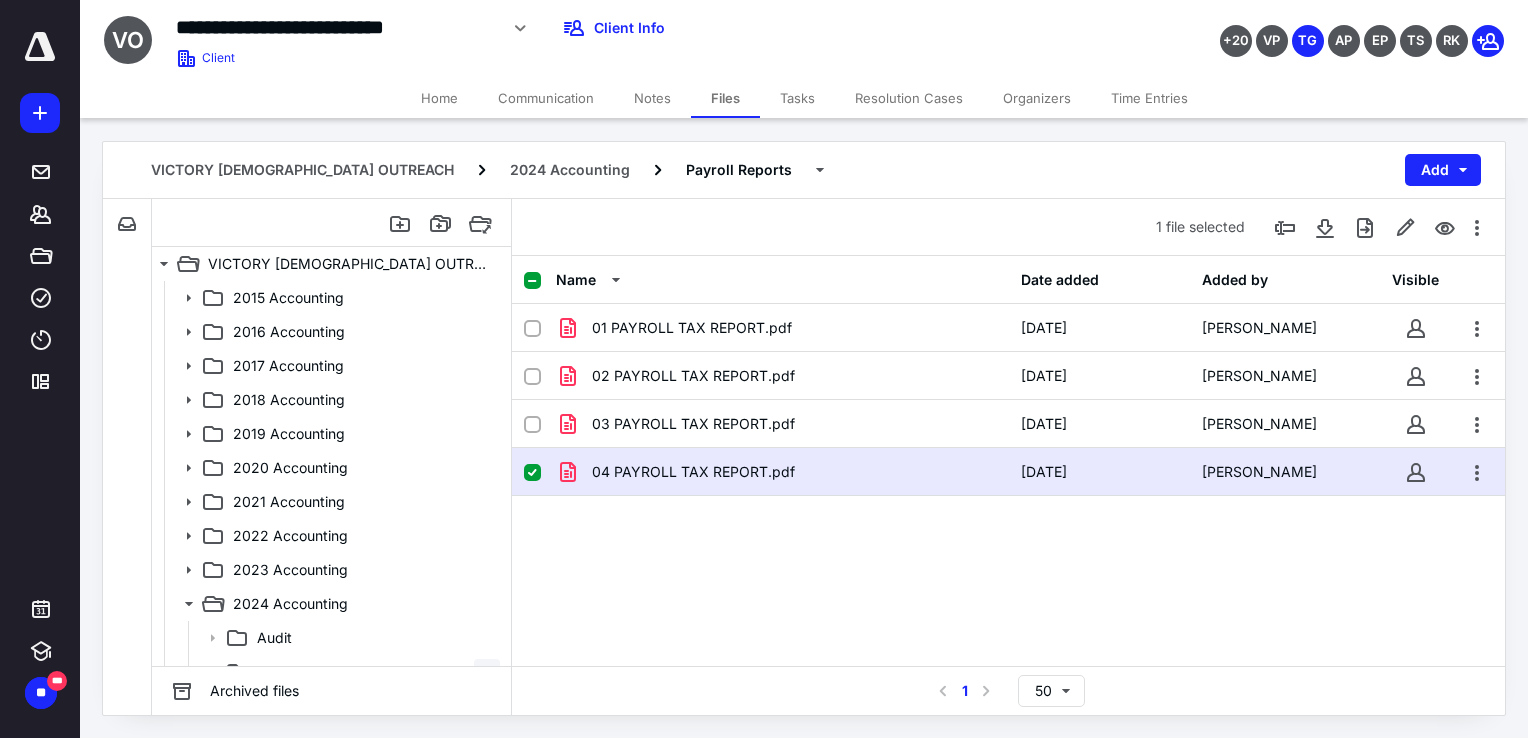 click on "04 PAYROLL TAX REPORT.pdf [DATE] [PERSON_NAME]" at bounding box center [1008, 472] 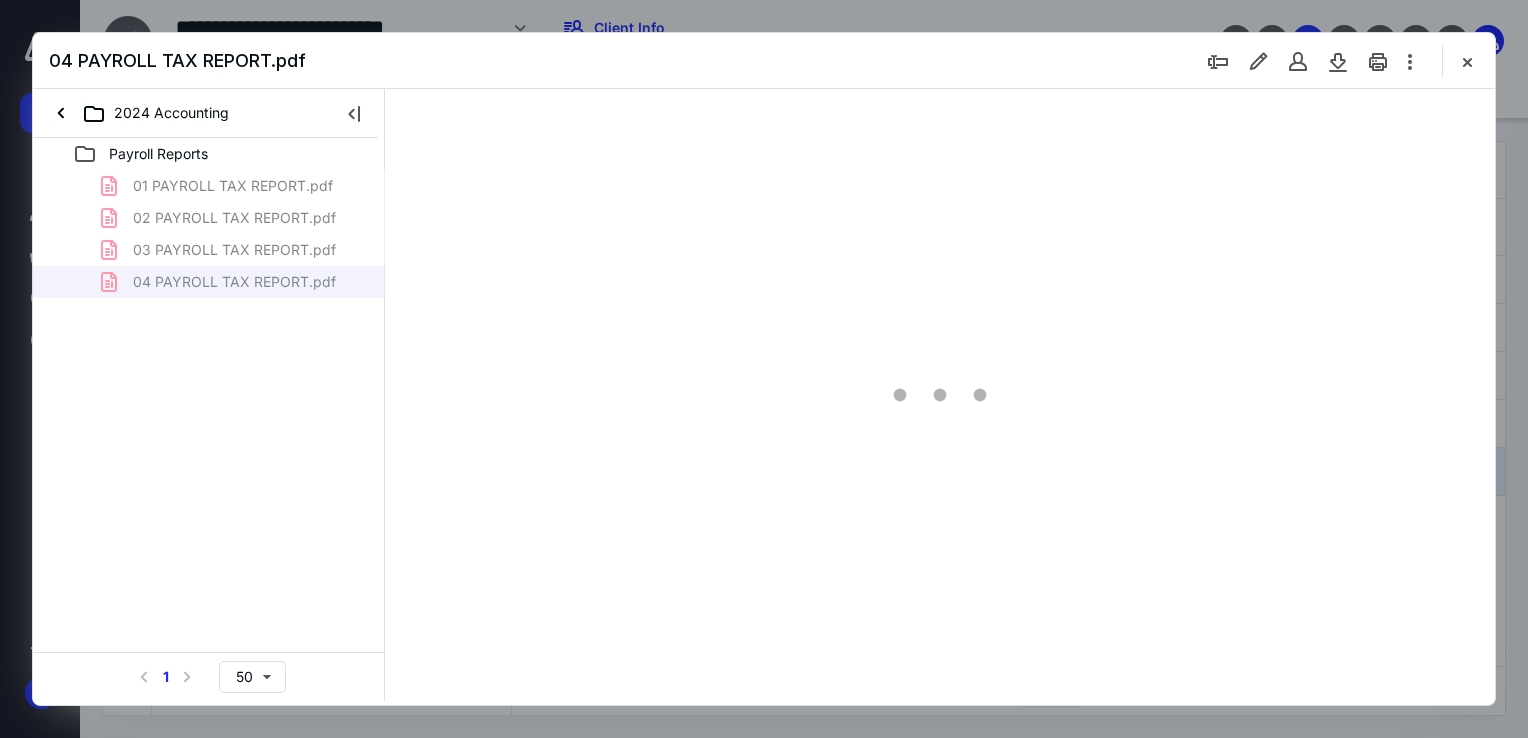 scroll, scrollTop: 0, scrollLeft: 0, axis: both 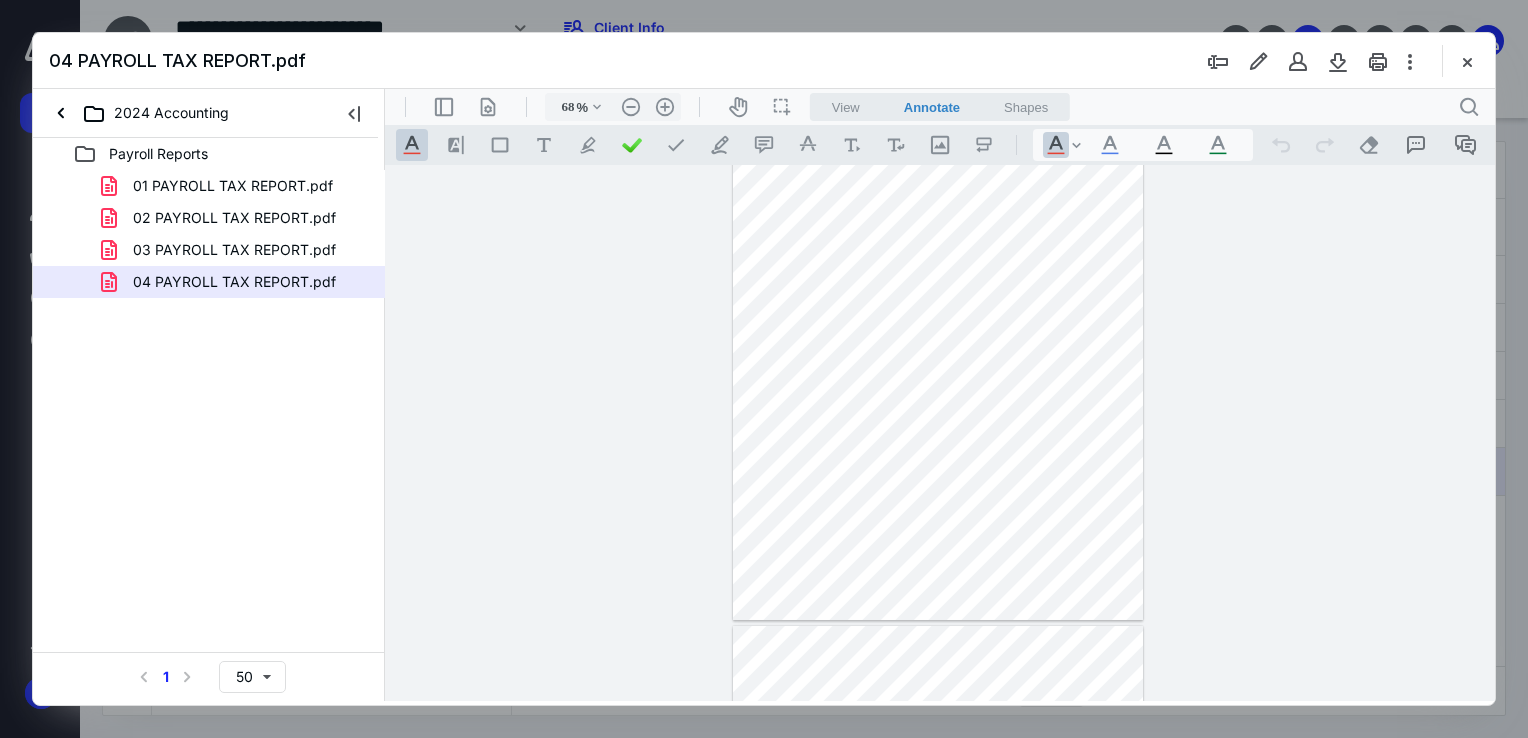 click on "**********" at bounding box center [940, 433] 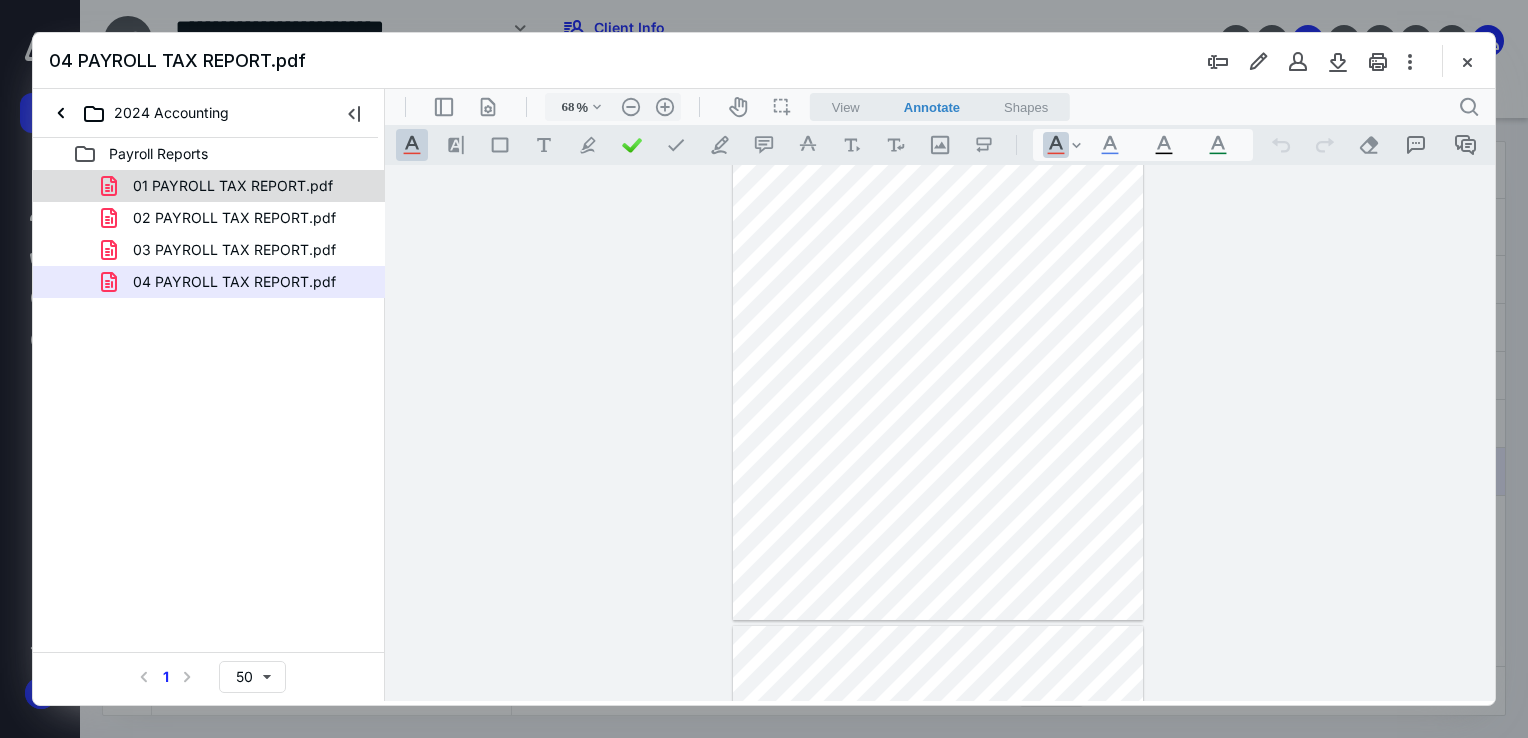 click on "01 PAYROLL TAX REPORT.pdf" at bounding box center (233, 186) 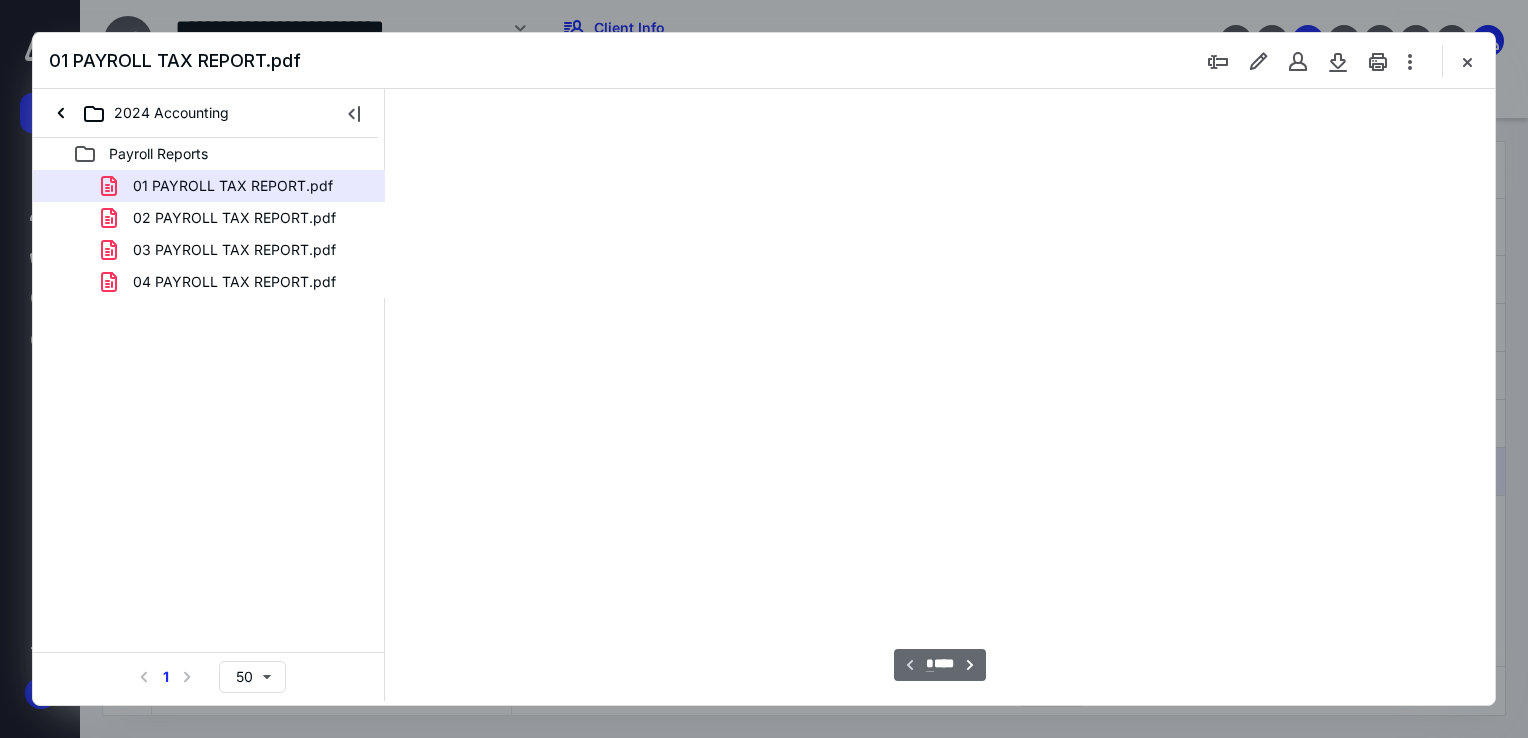 scroll, scrollTop: 79, scrollLeft: 0, axis: vertical 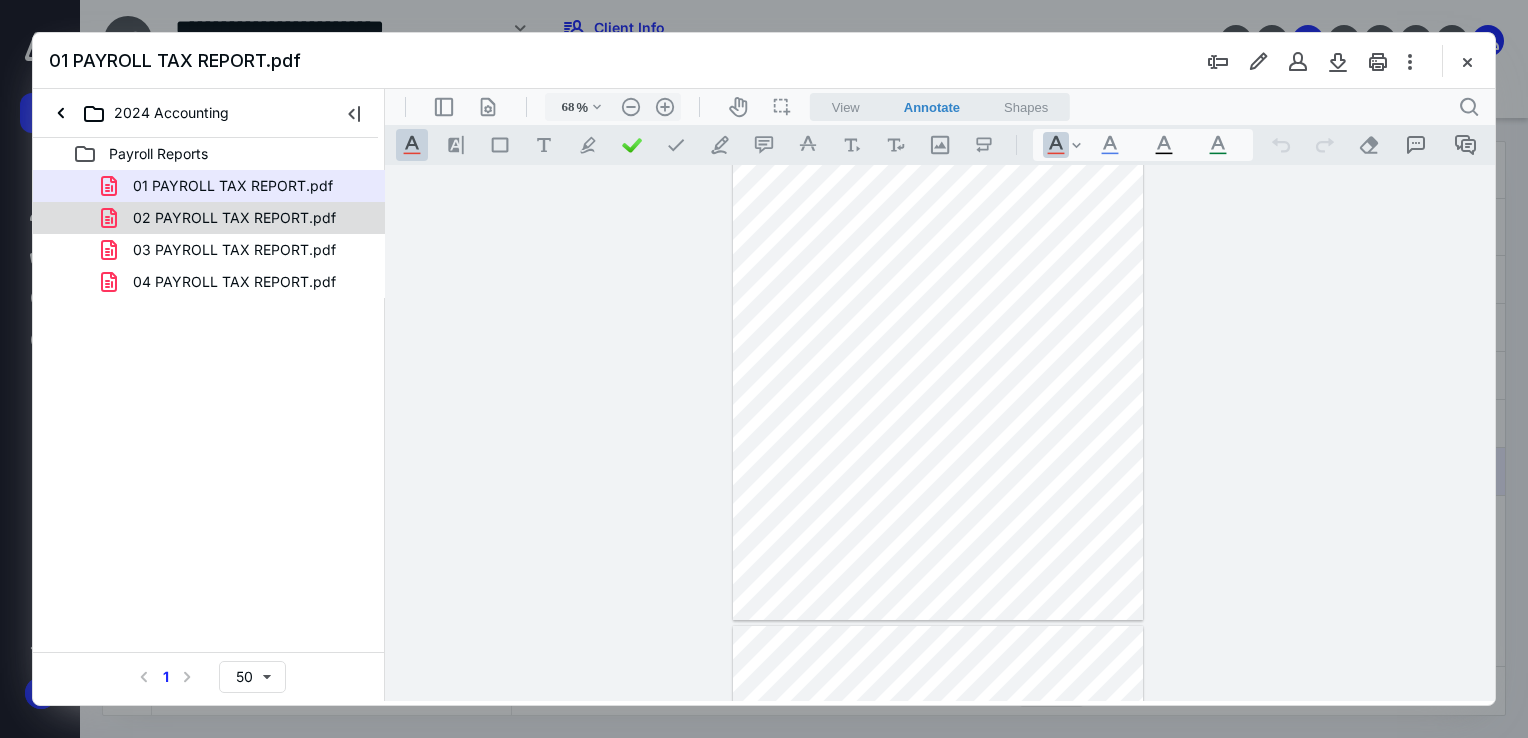click on "02 PAYROLL TAX REPORT.pdf" at bounding box center [234, 218] 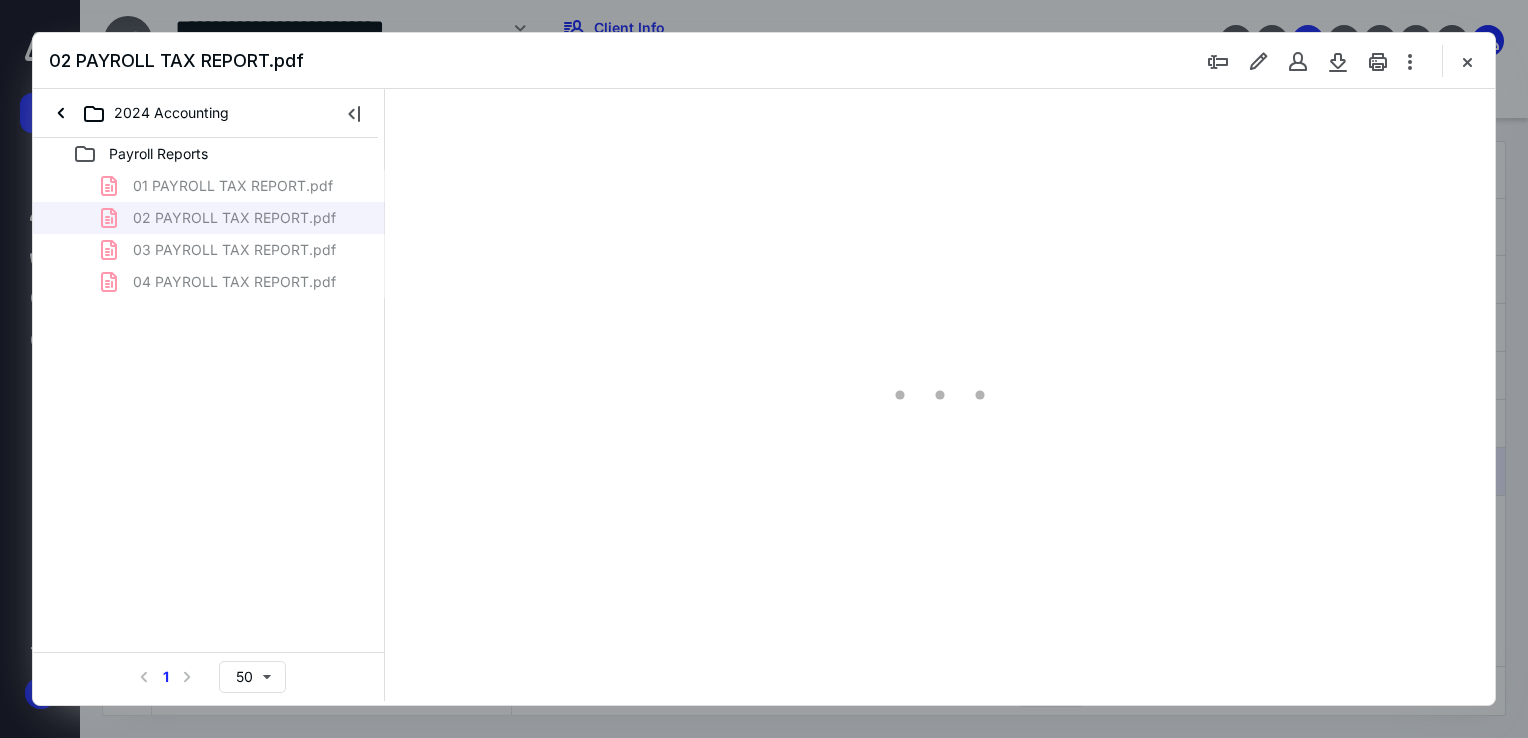 scroll, scrollTop: 79, scrollLeft: 0, axis: vertical 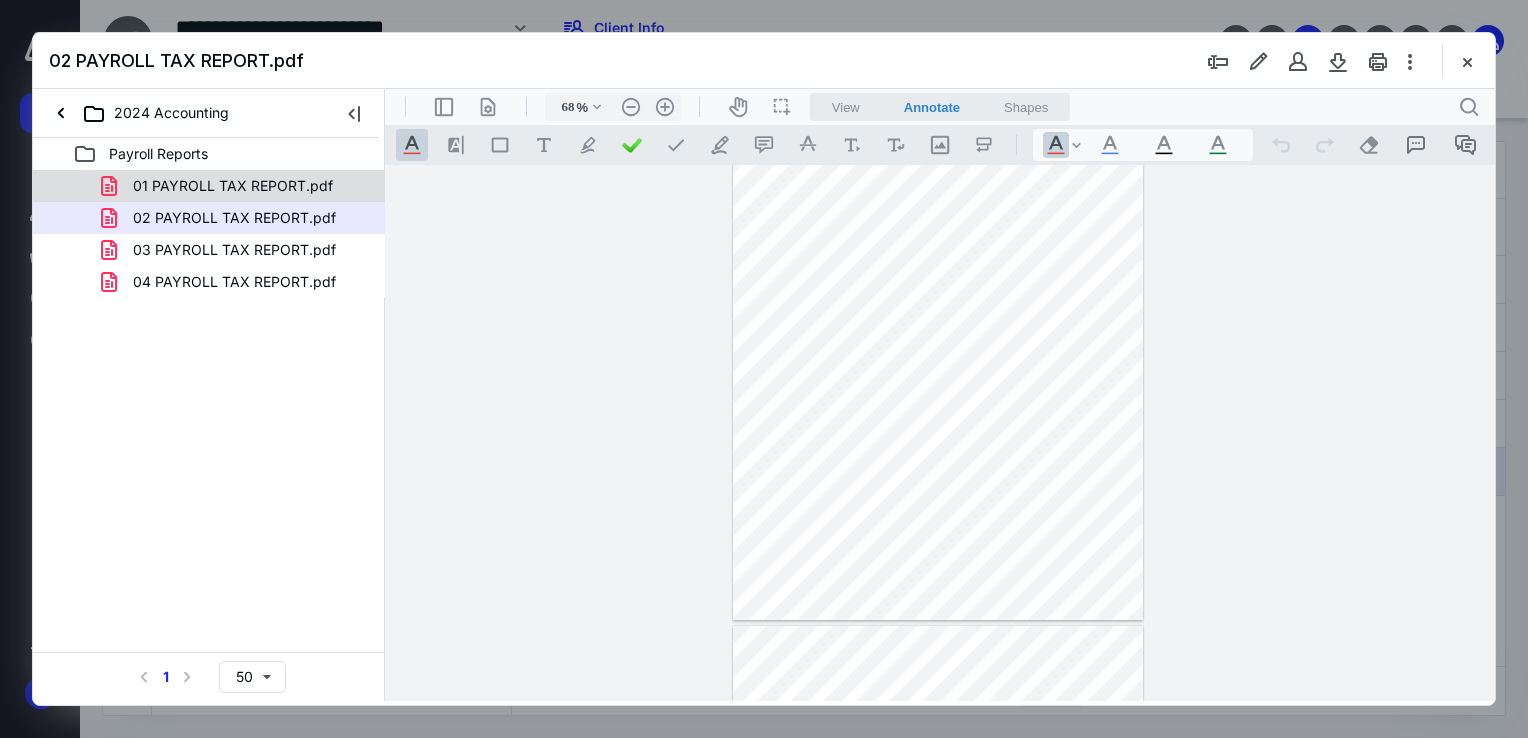 click on "01 PAYROLL TAX REPORT.pdf" at bounding box center (233, 186) 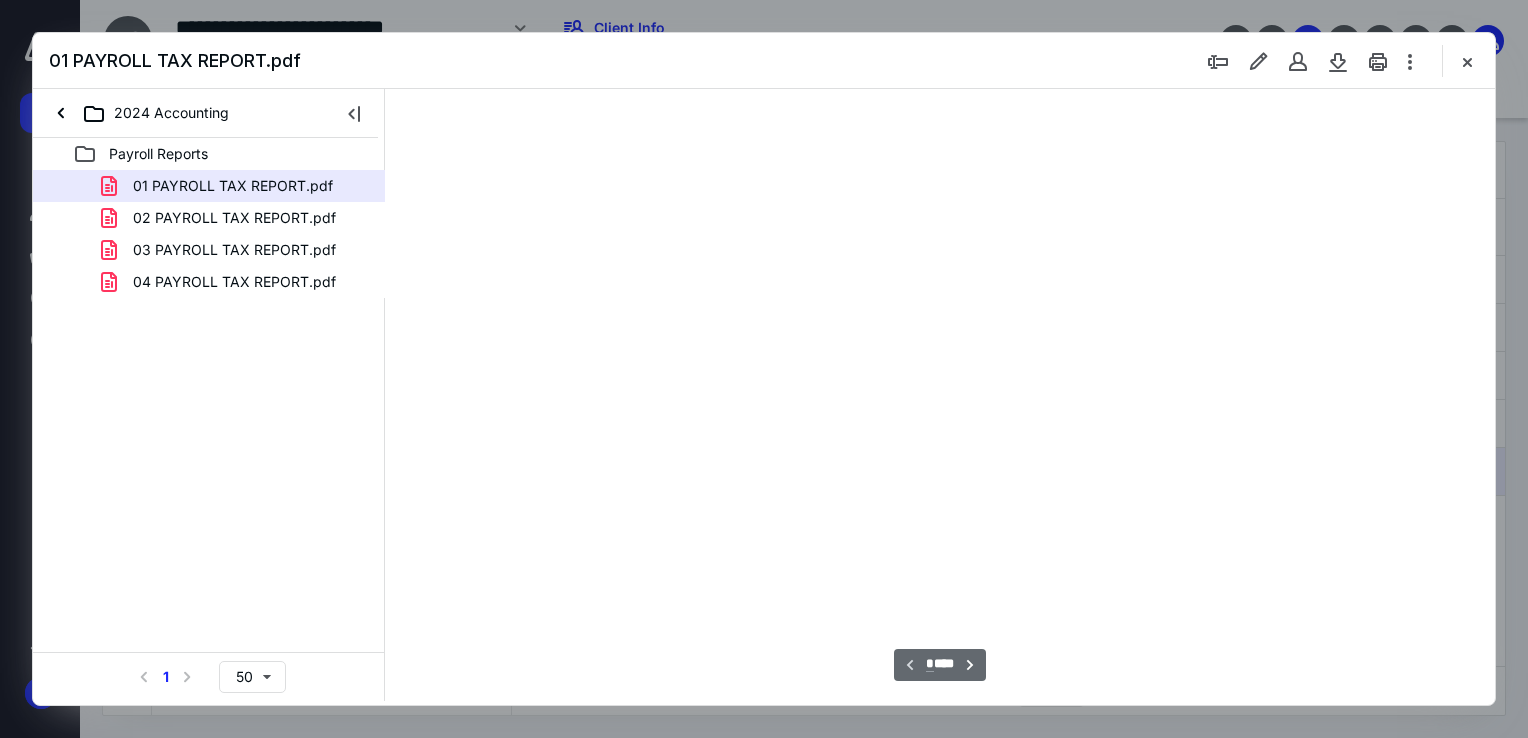 scroll, scrollTop: 79, scrollLeft: 0, axis: vertical 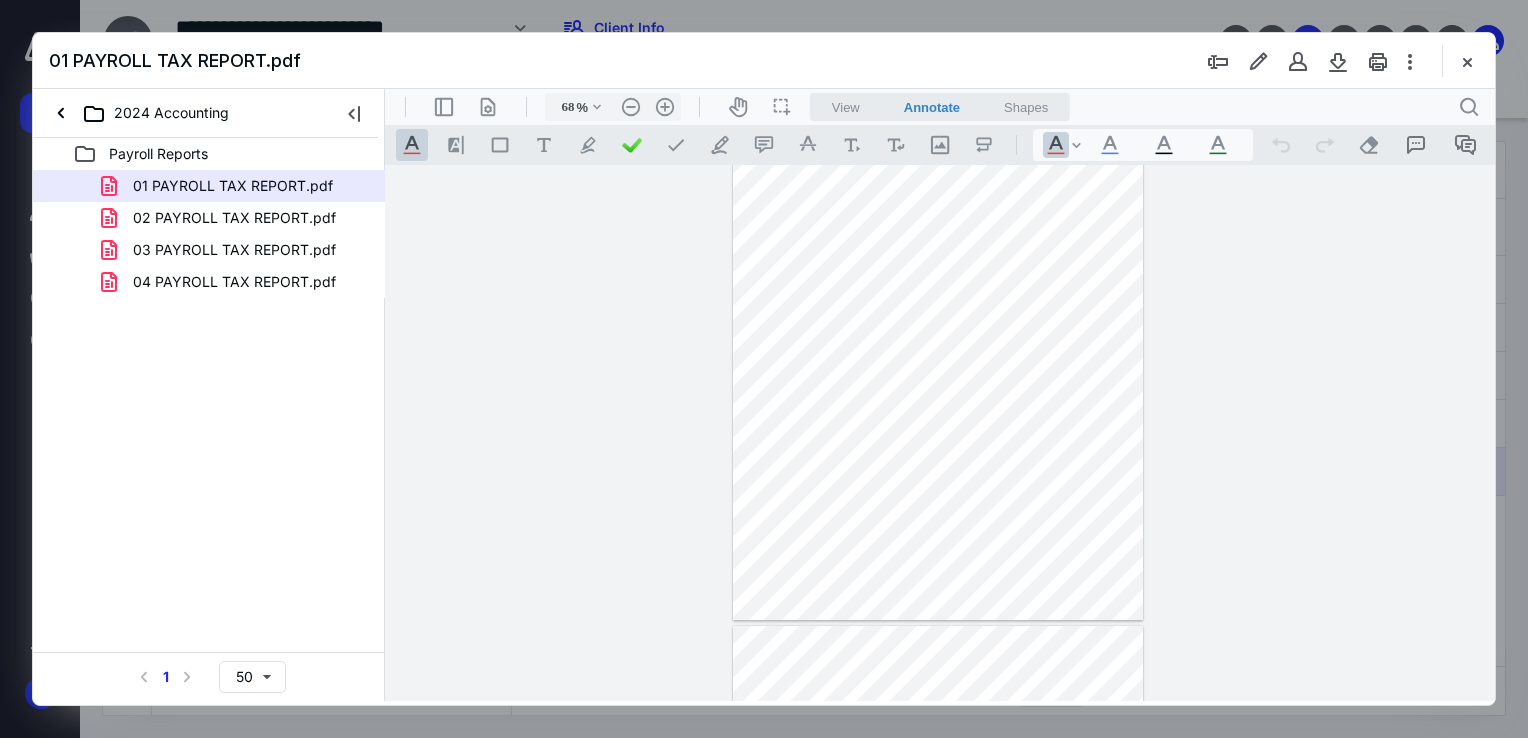 drag, startPoint x: 58, startPoint y: 278, endPoint x: 88, endPoint y: 261, distance: 34.48188 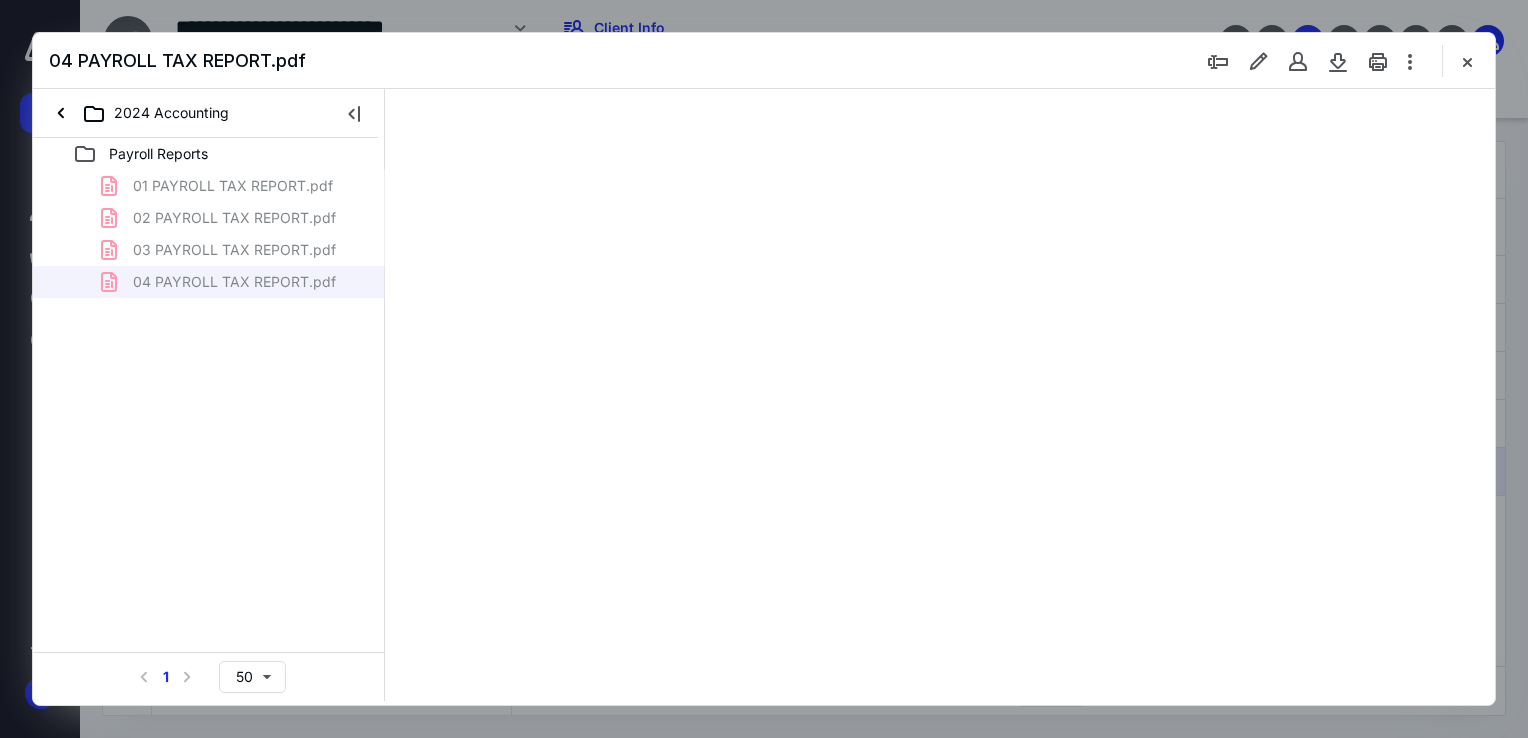 click on "01 PAYROLL TAX REPORT.pdf 02 PAYROLL TAX REPORT.pdf 03 PAYROLL TAX REPORT.pdf 04 PAYROLL TAX REPORT.pdf" at bounding box center [209, 234] 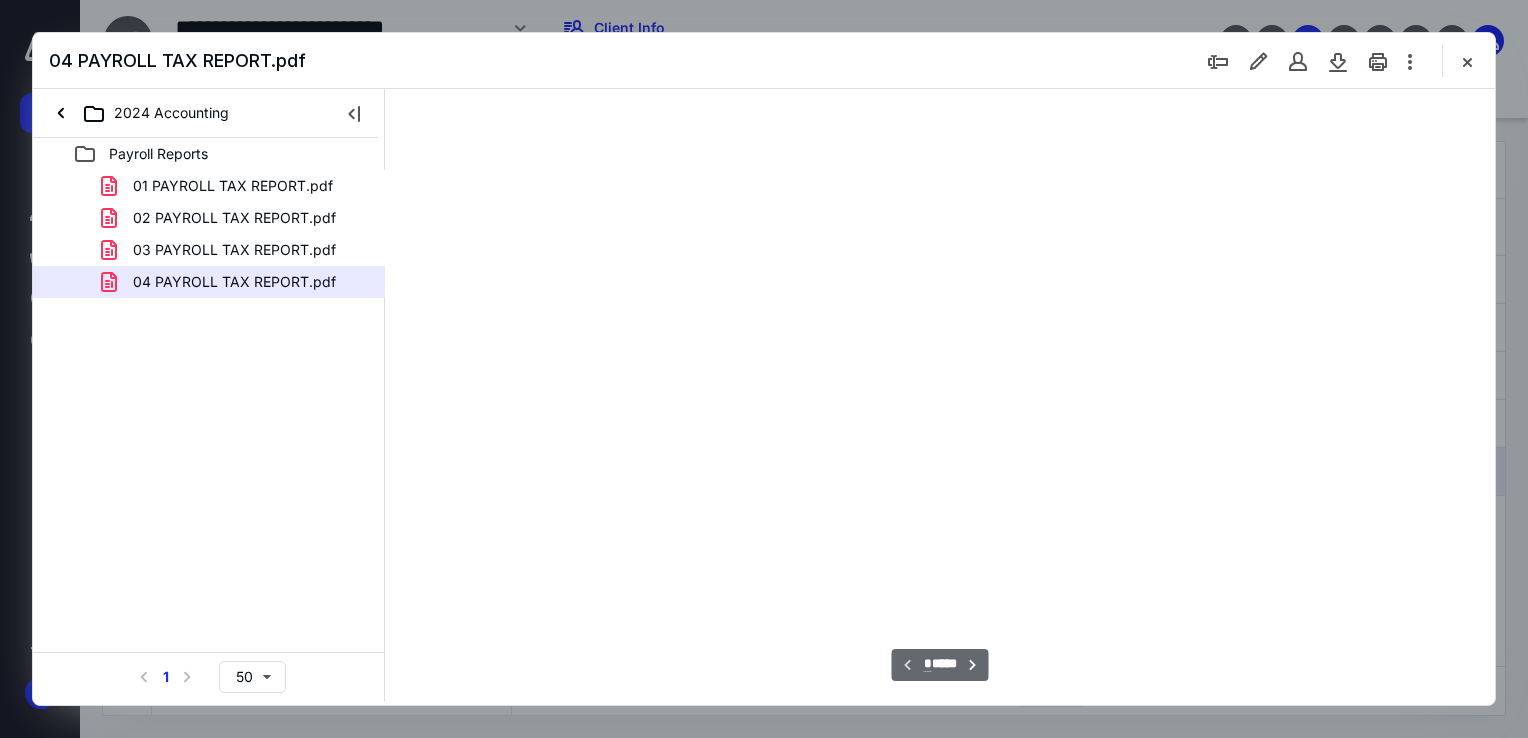 scroll, scrollTop: 79, scrollLeft: 0, axis: vertical 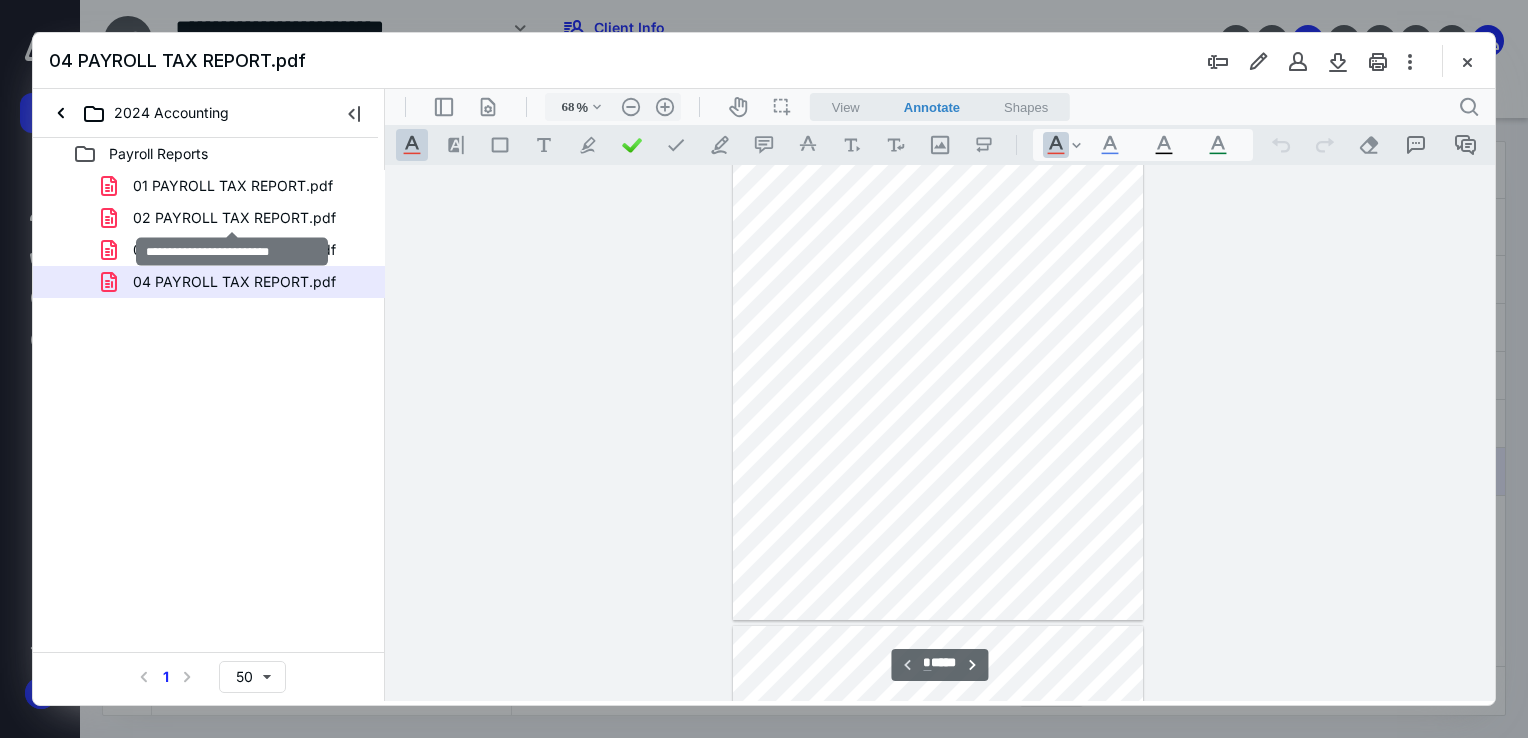 click on "02 PAYROLL TAX REPORT.pdf" at bounding box center (234, 218) 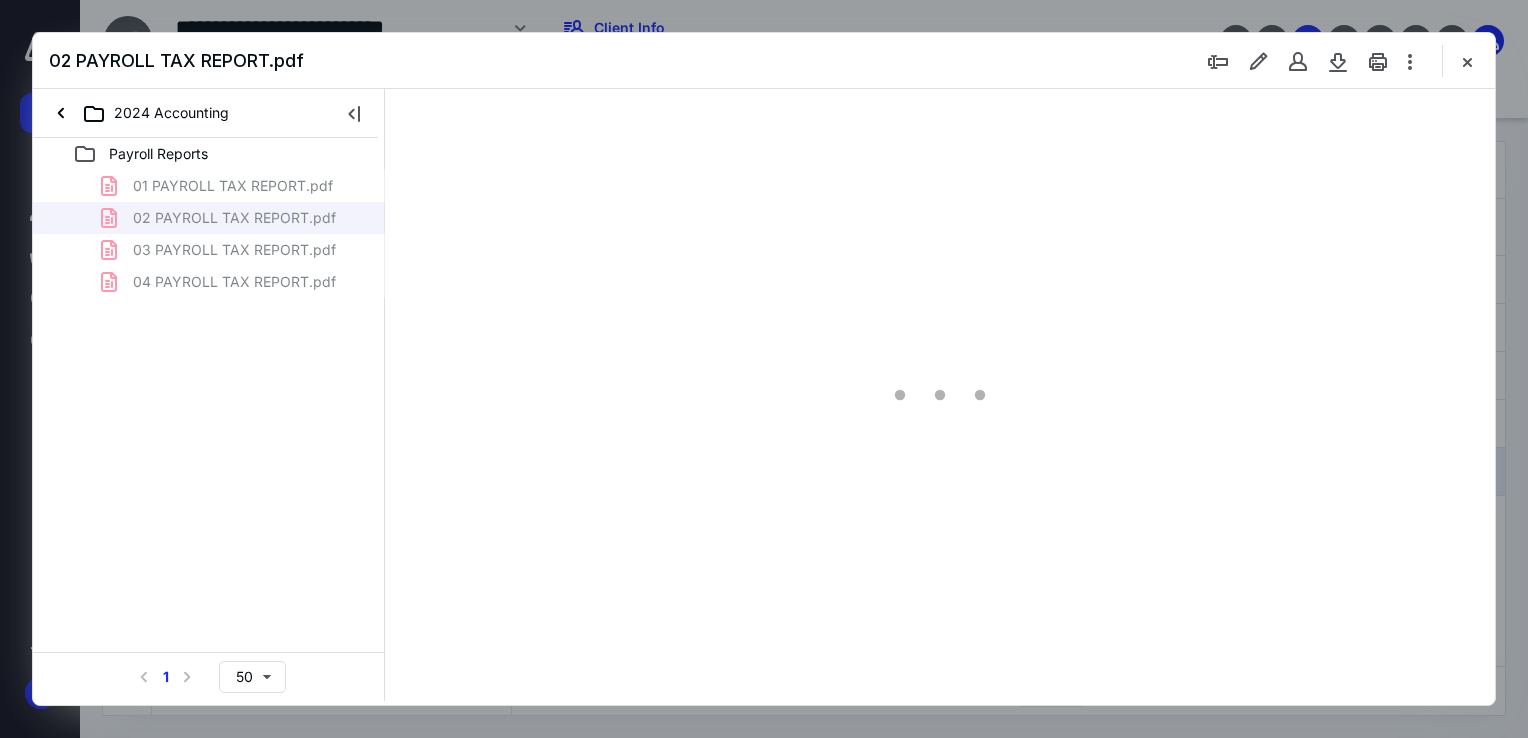 scroll, scrollTop: 79, scrollLeft: 0, axis: vertical 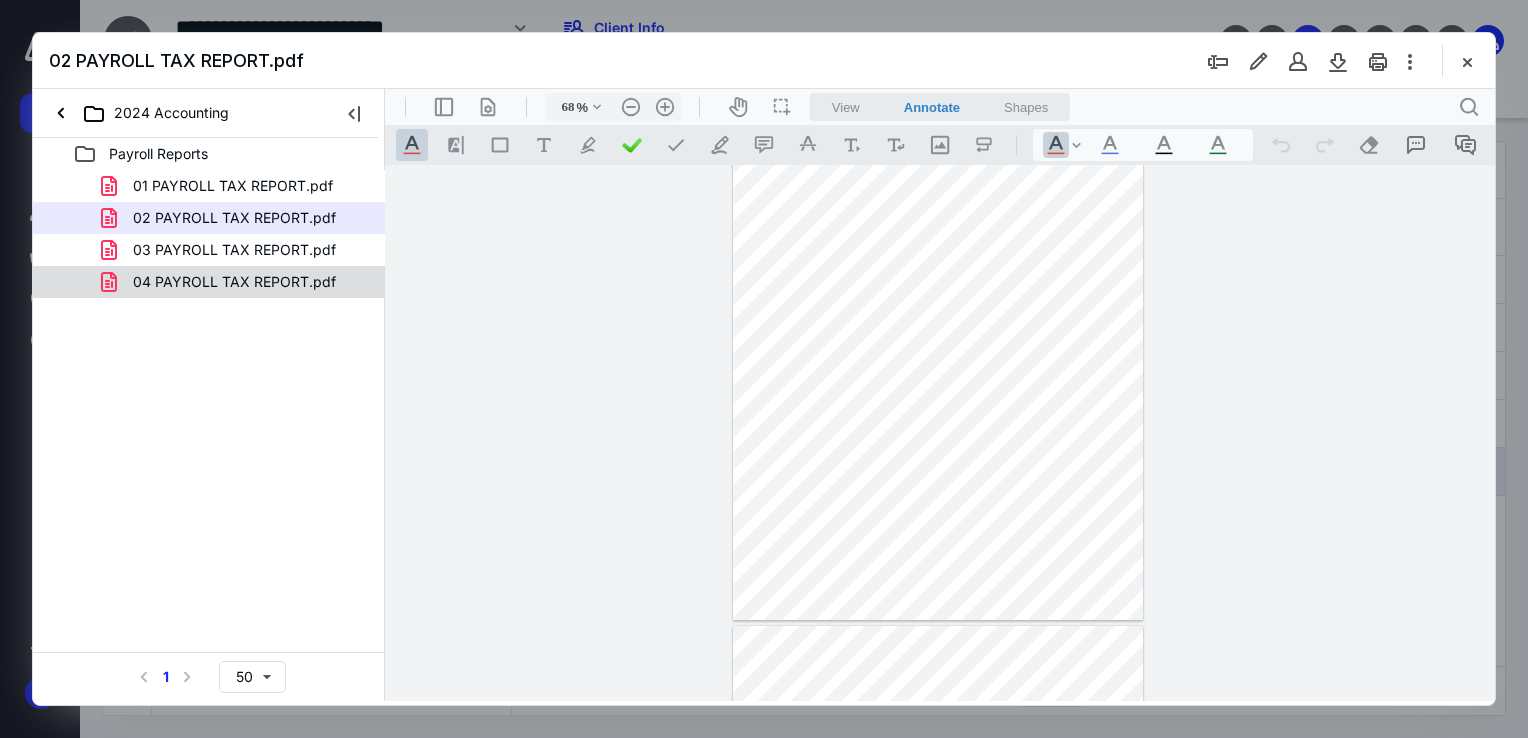 drag, startPoint x: 57, startPoint y: 267, endPoint x: 77, endPoint y: 267, distance: 20 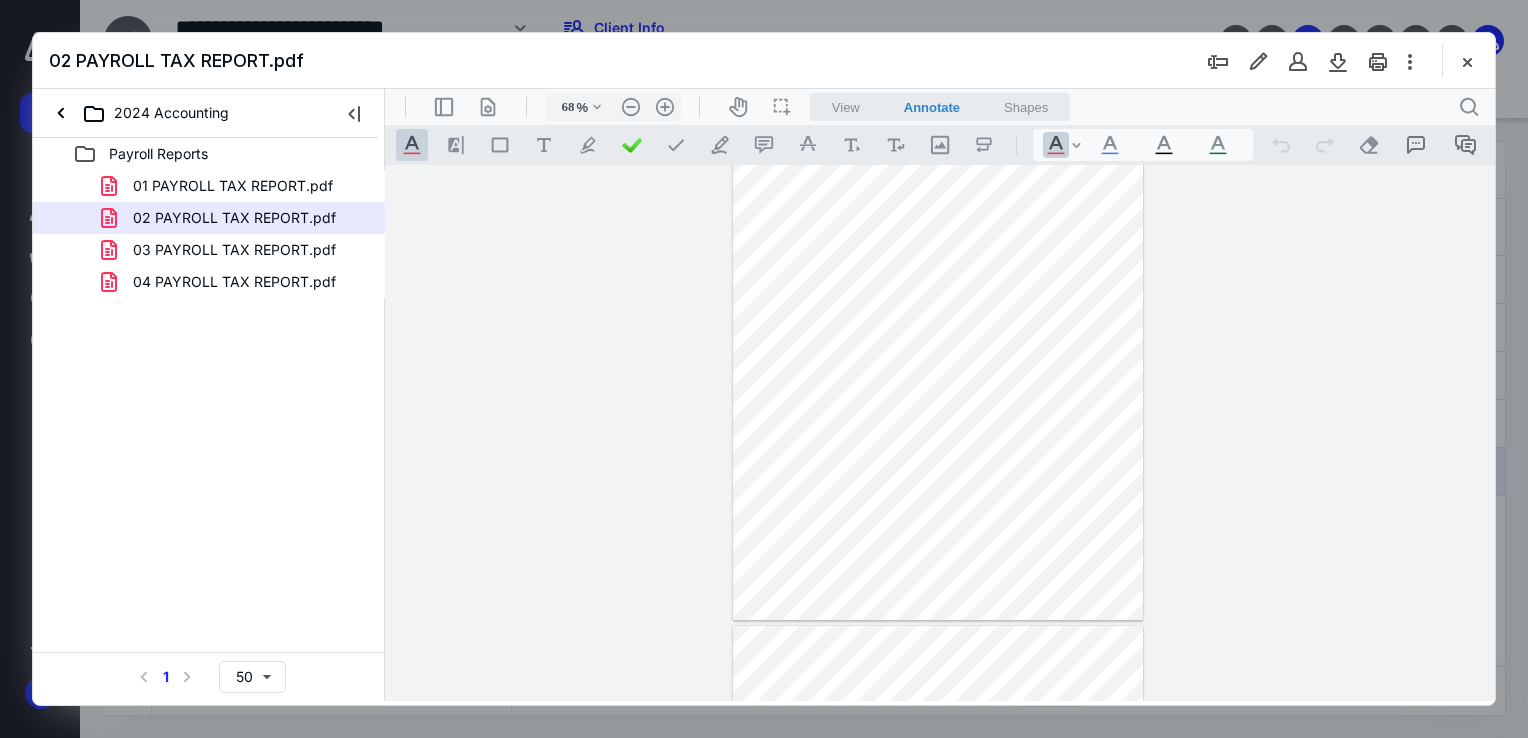 click on "04 PAYROLL TAX REPORT.pdf" at bounding box center (209, 282) 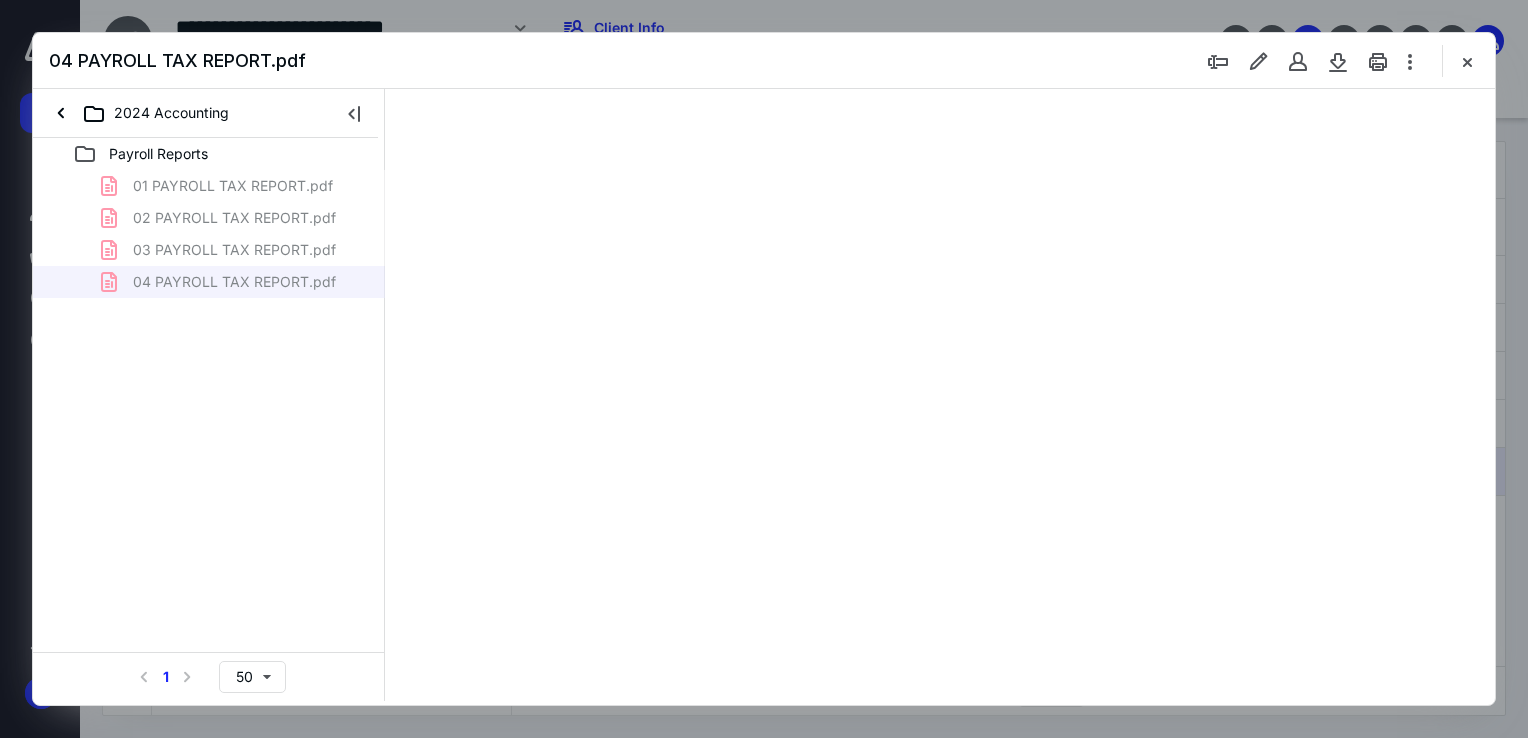 click on "01 PAYROLL TAX REPORT.pdf 02 PAYROLL TAX REPORT.pdf 03 PAYROLL TAX REPORT.pdf 04 PAYROLL TAX REPORT.pdf" at bounding box center (209, 234) 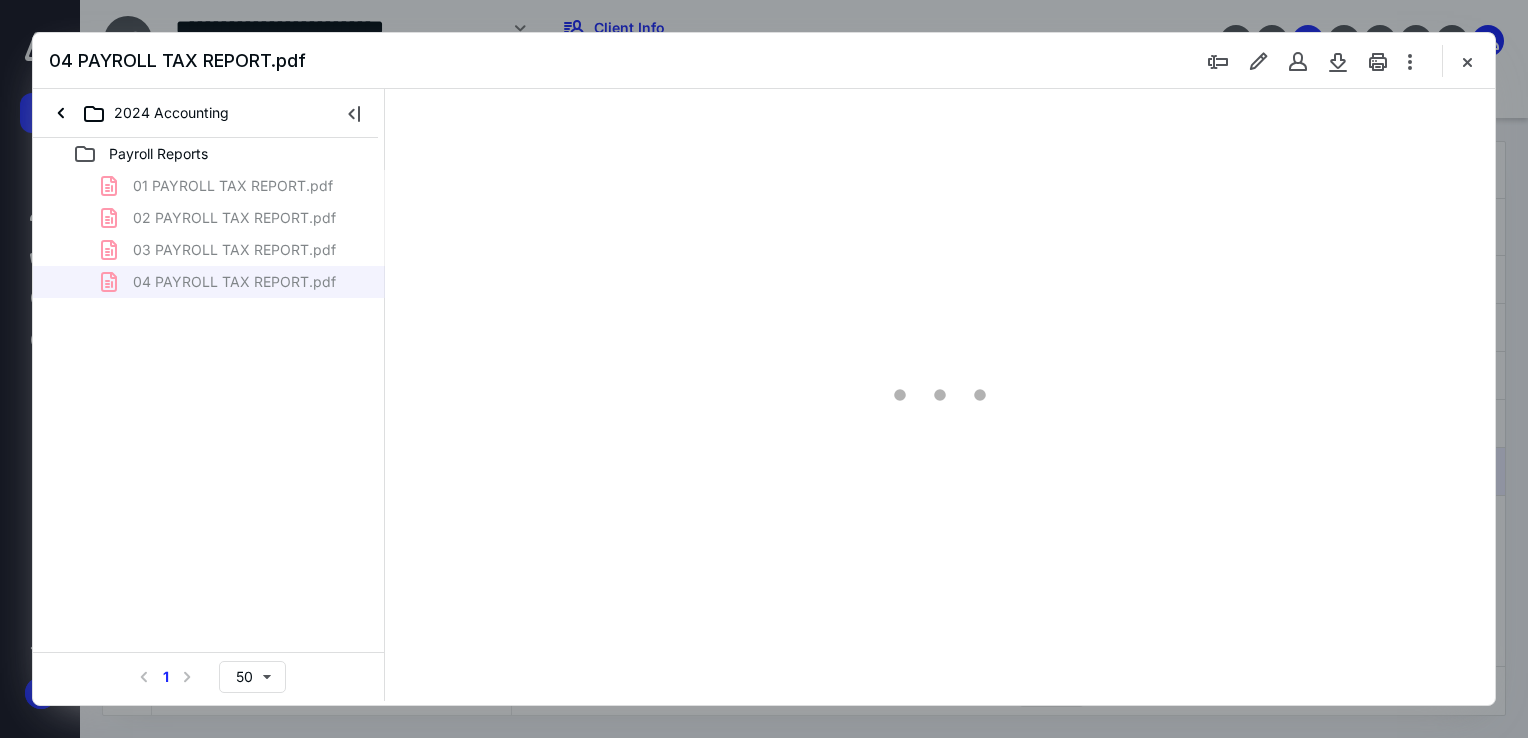 scroll, scrollTop: 79, scrollLeft: 0, axis: vertical 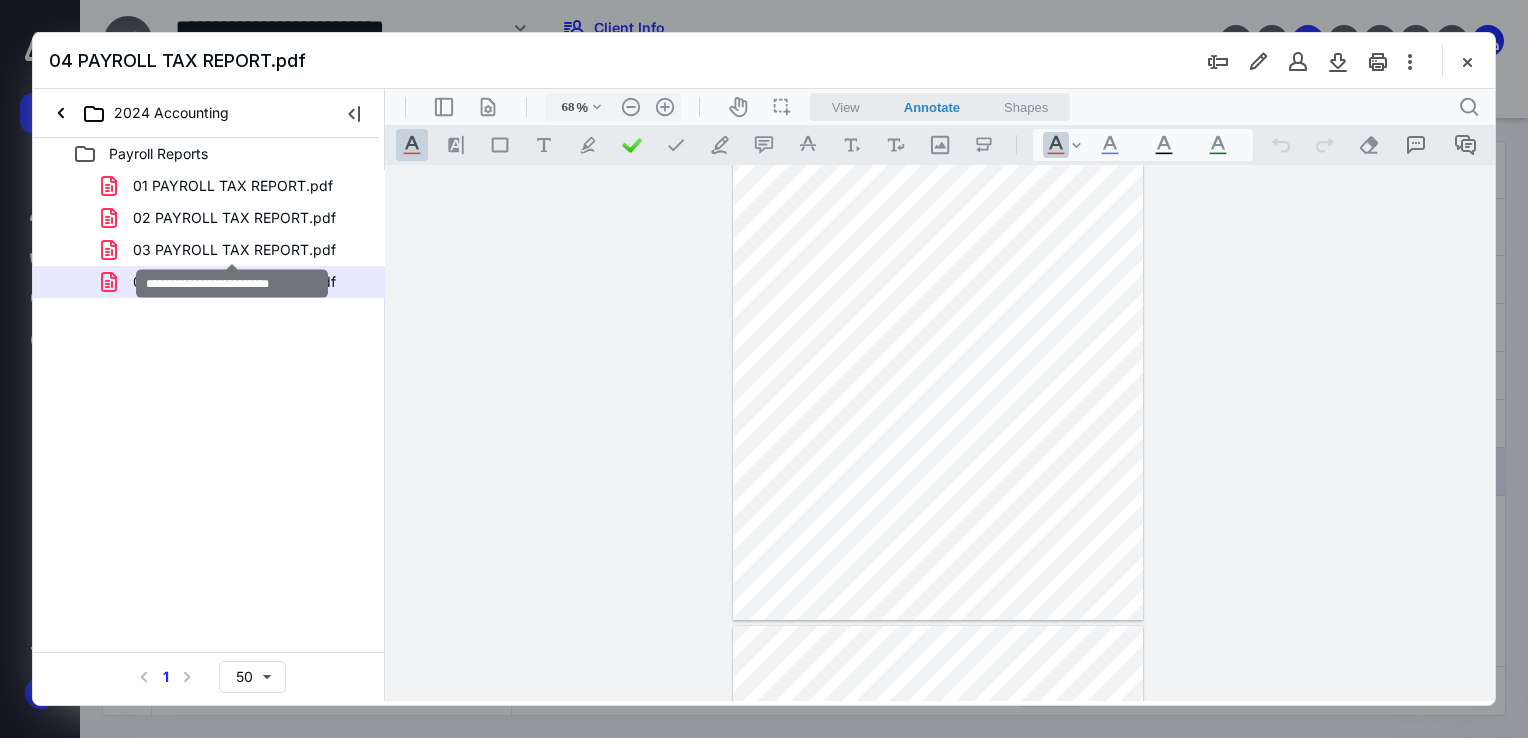 click on "03 PAYROLL TAX REPORT.pdf" at bounding box center [234, 250] 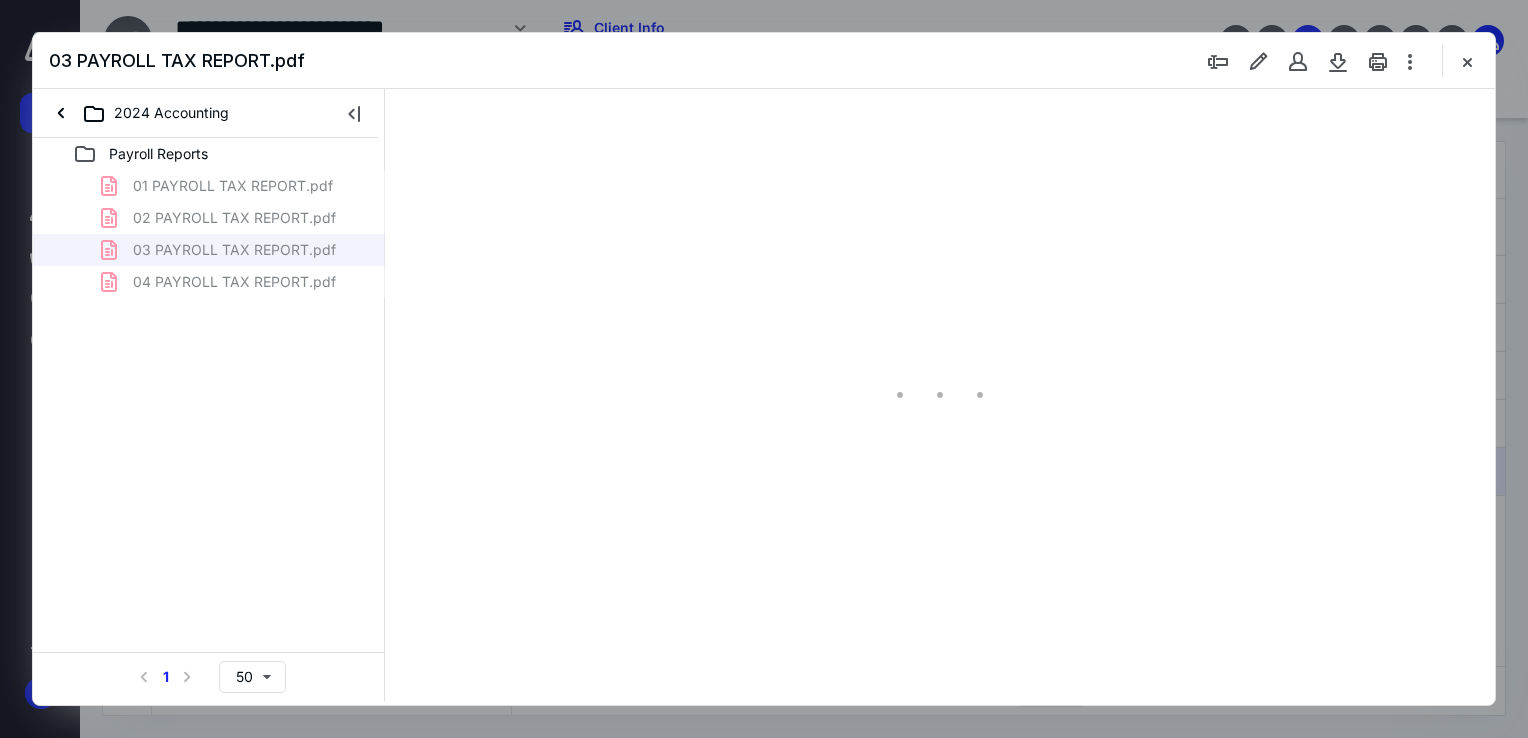 scroll, scrollTop: 79, scrollLeft: 0, axis: vertical 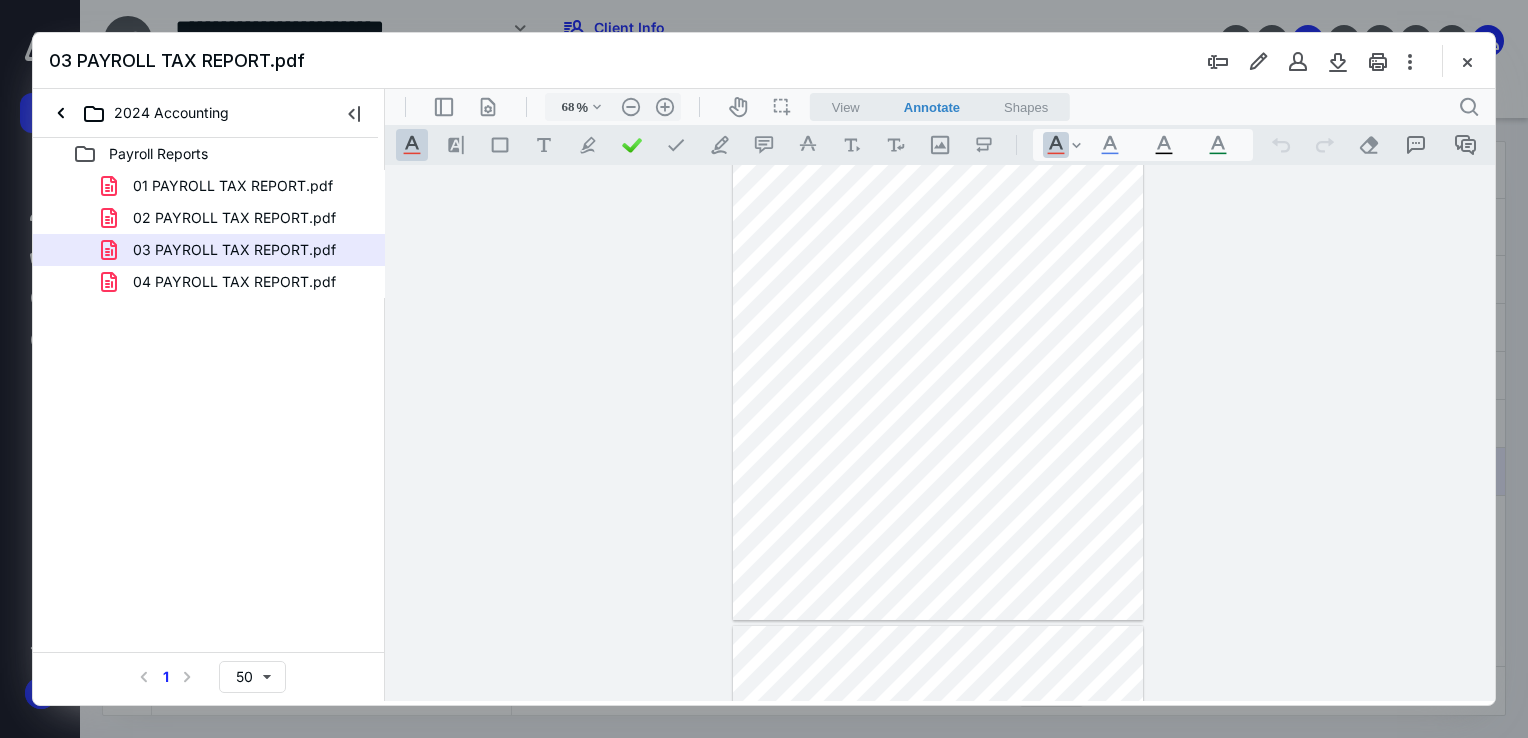 click on "**********" at bounding box center [940, 433] 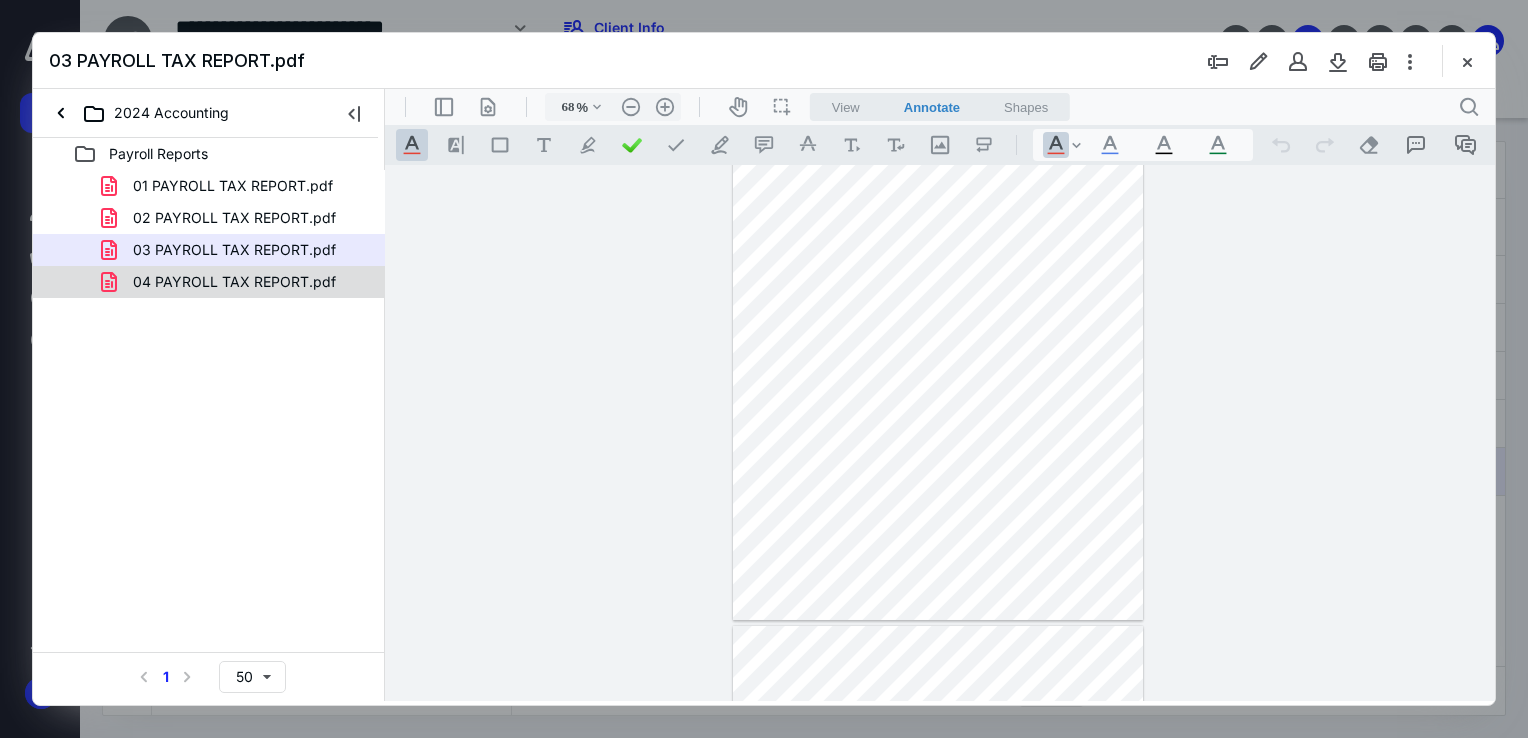 click on "04 PAYROLL TAX REPORT.pdf" at bounding box center (234, 282) 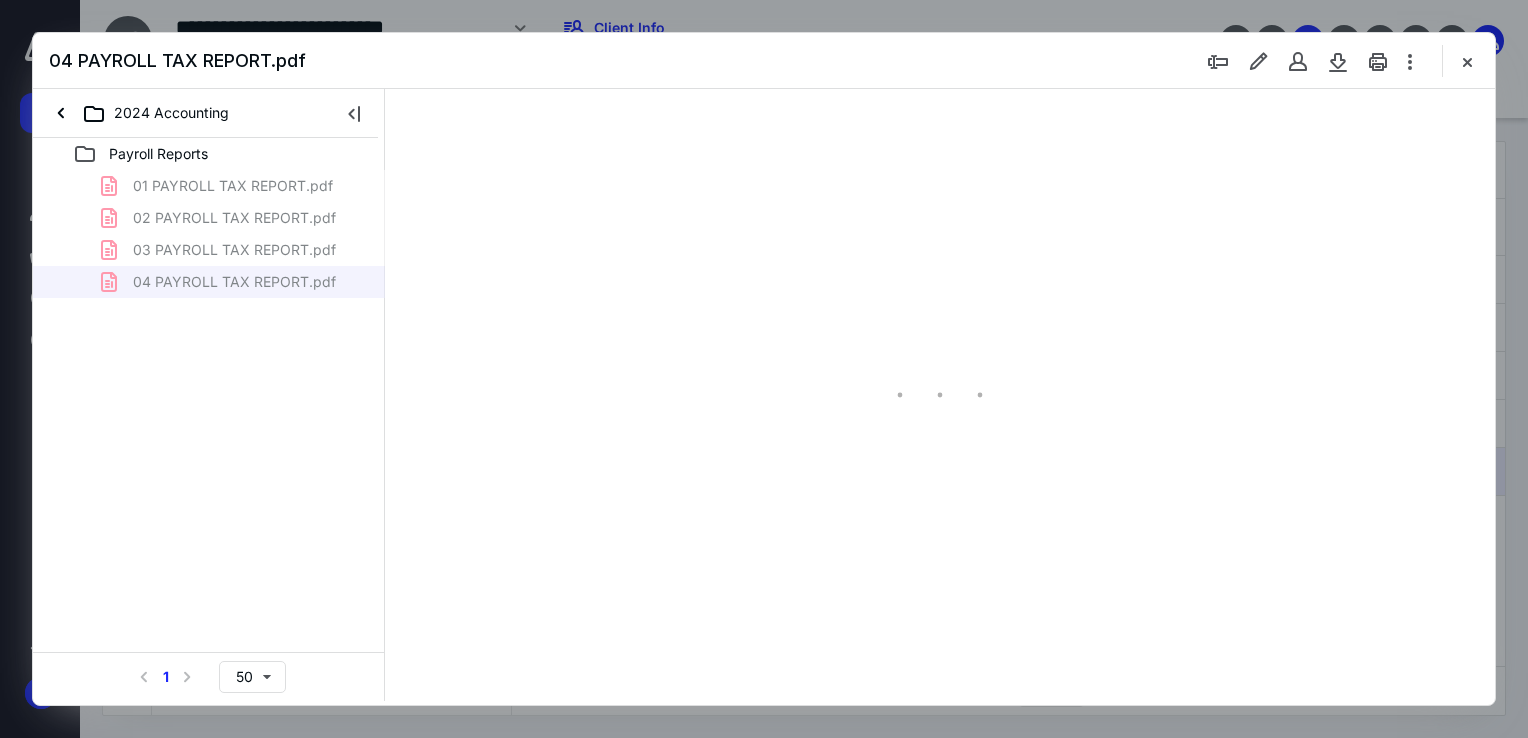 type on "68" 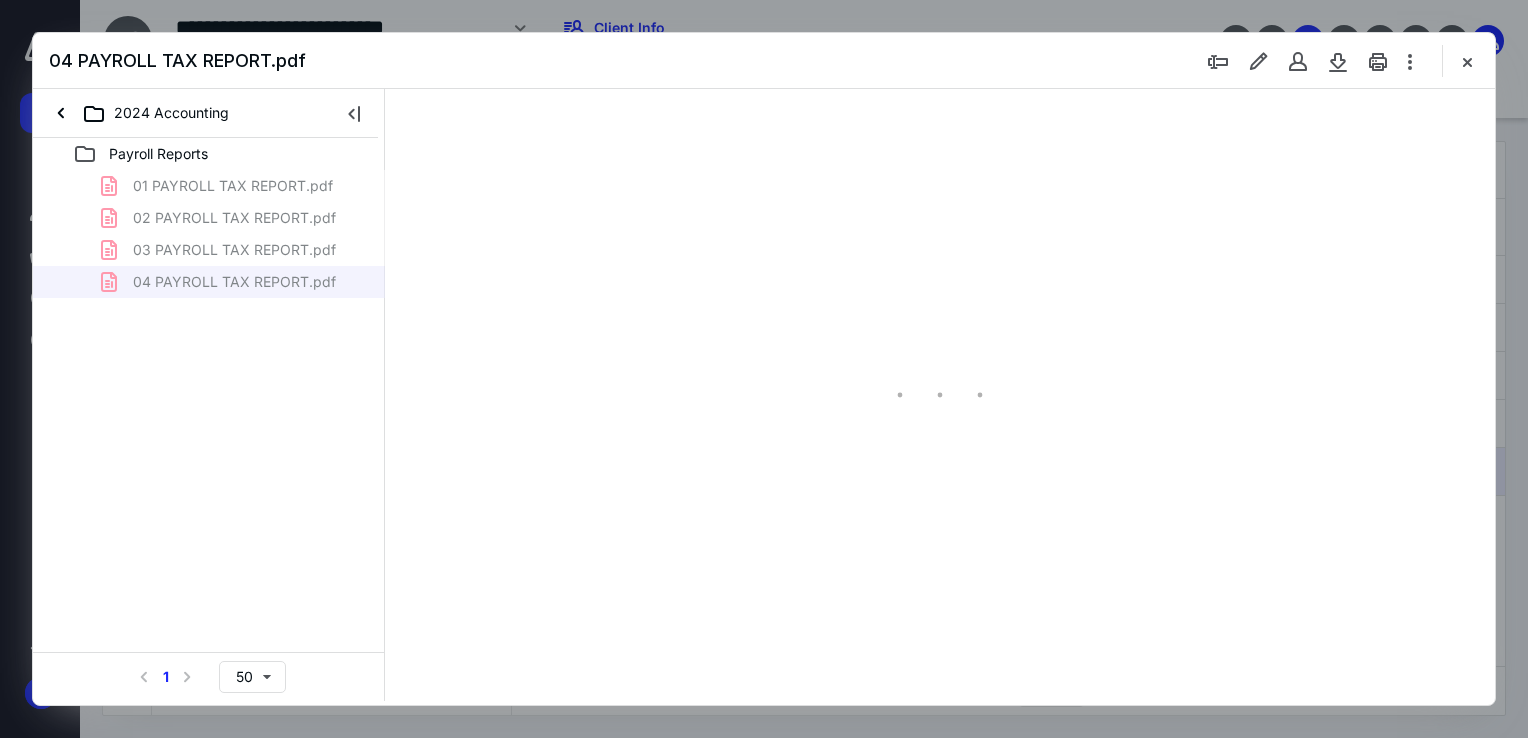 scroll, scrollTop: 79, scrollLeft: 0, axis: vertical 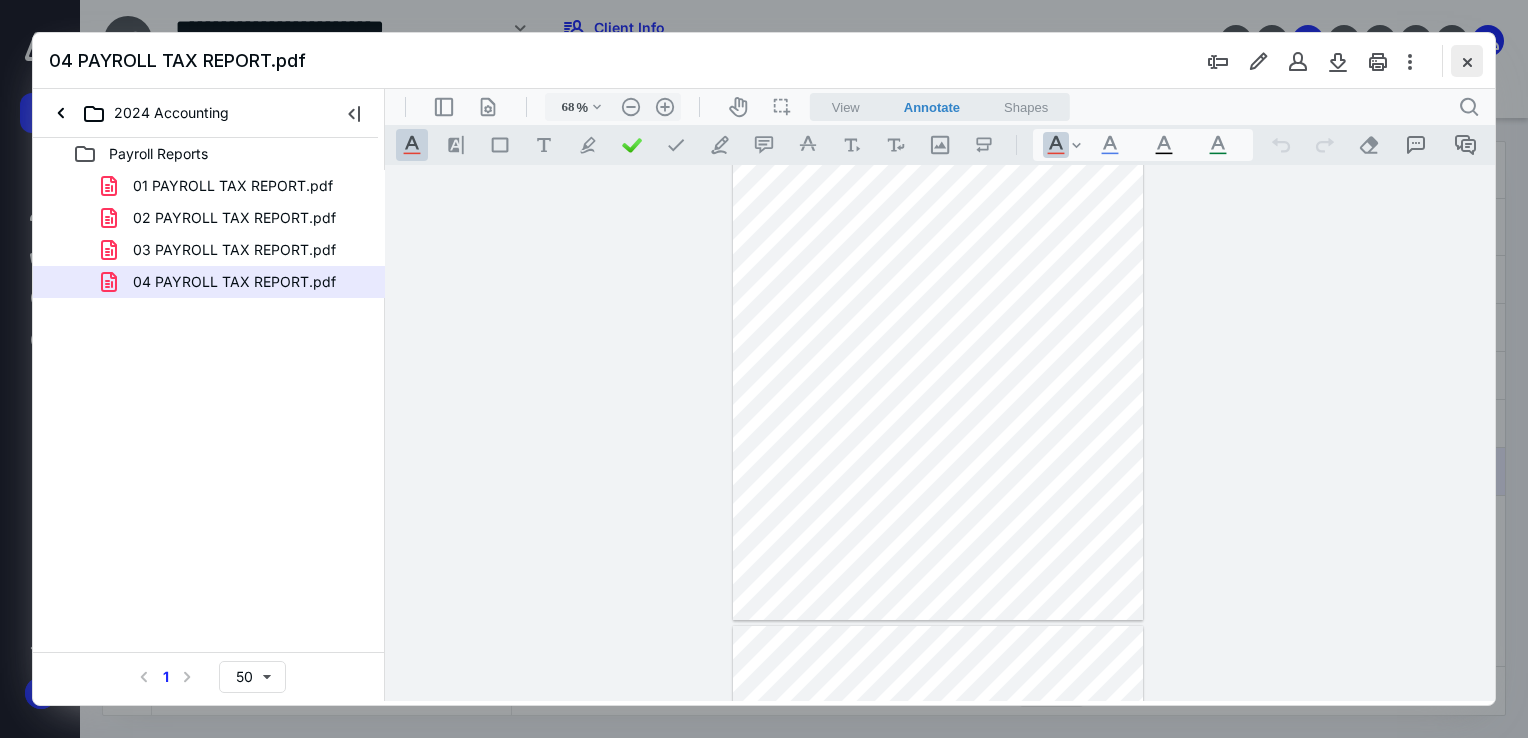 click at bounding box center [1467, 61] 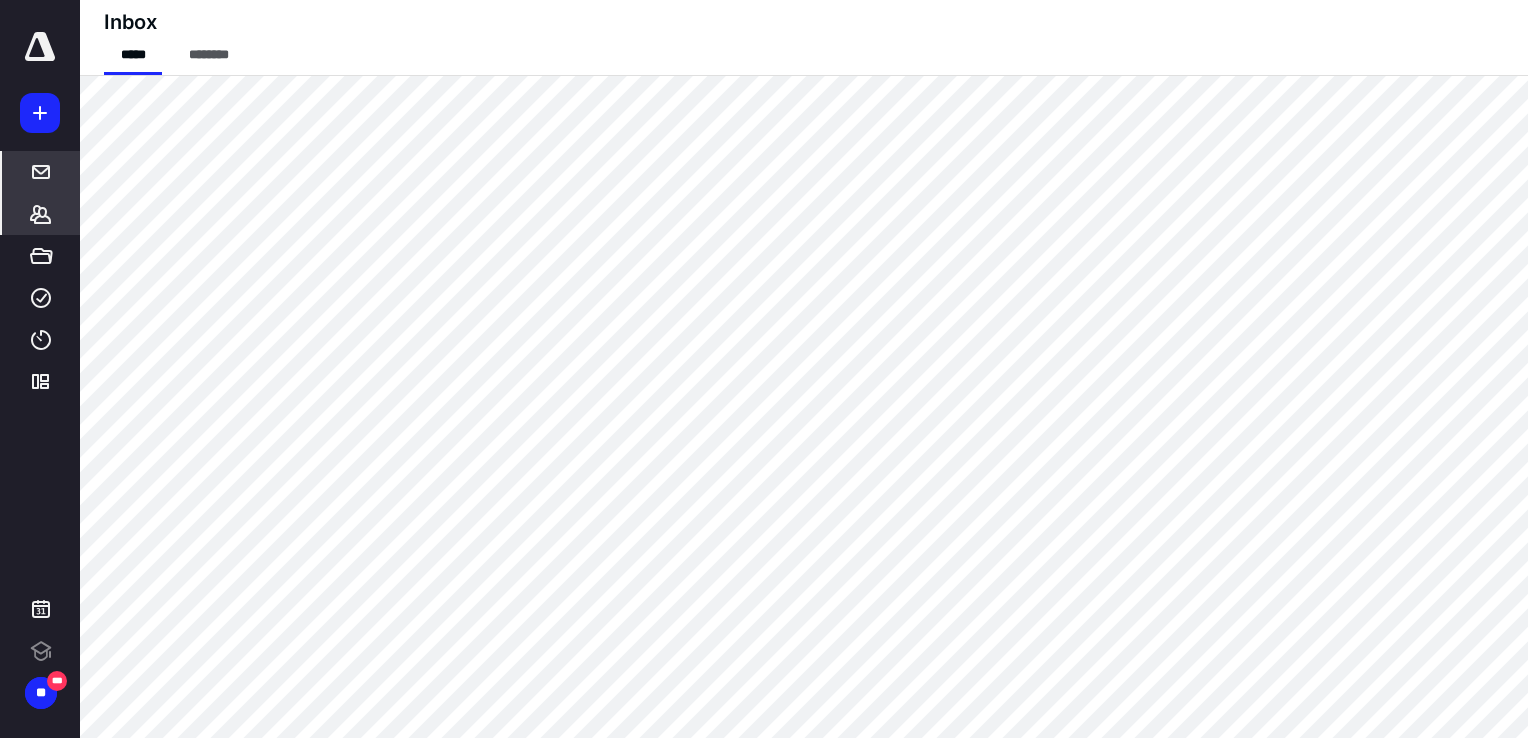 scroll, scrollTop: 0, scrollLeft: 0, axis: both 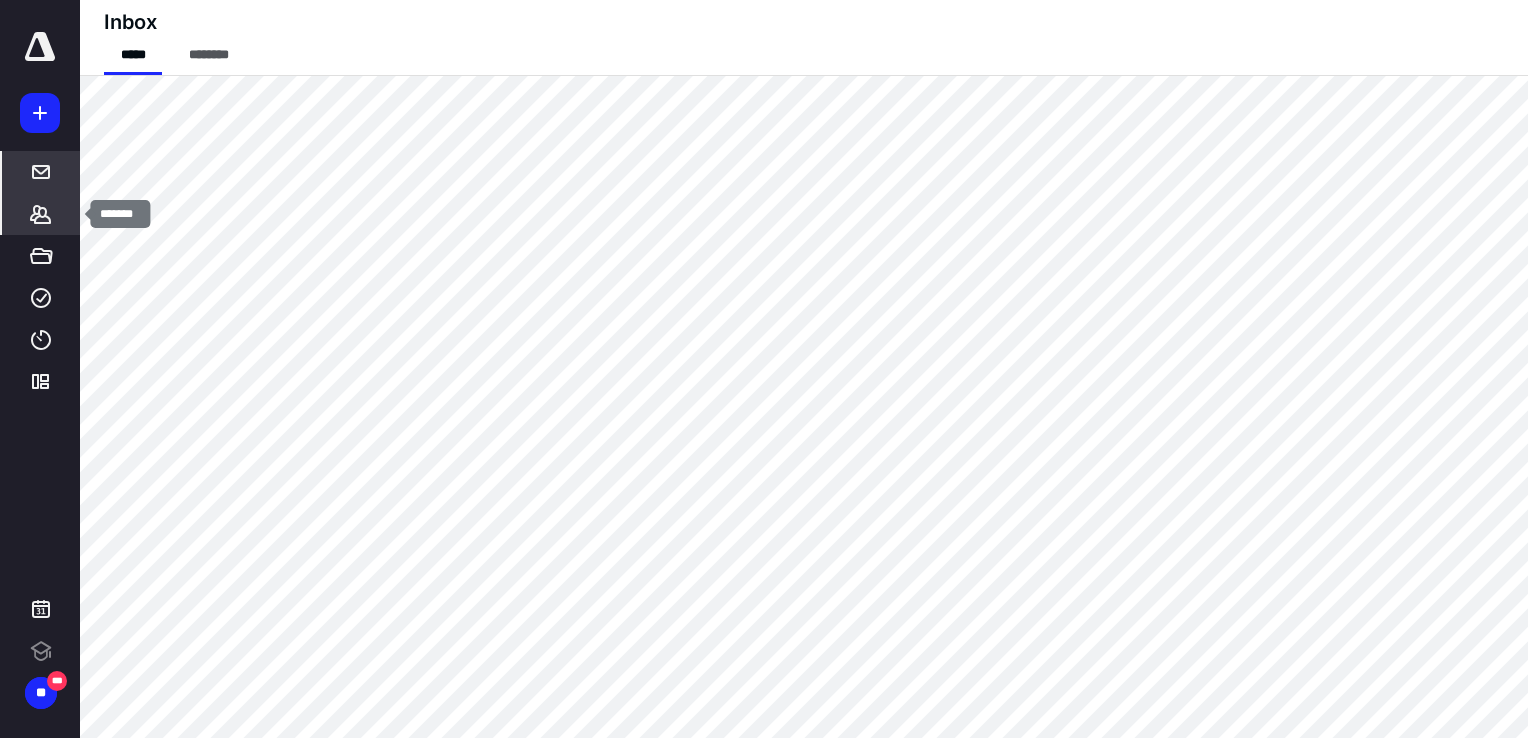 click on "*******" at bounding box center [41, 214] 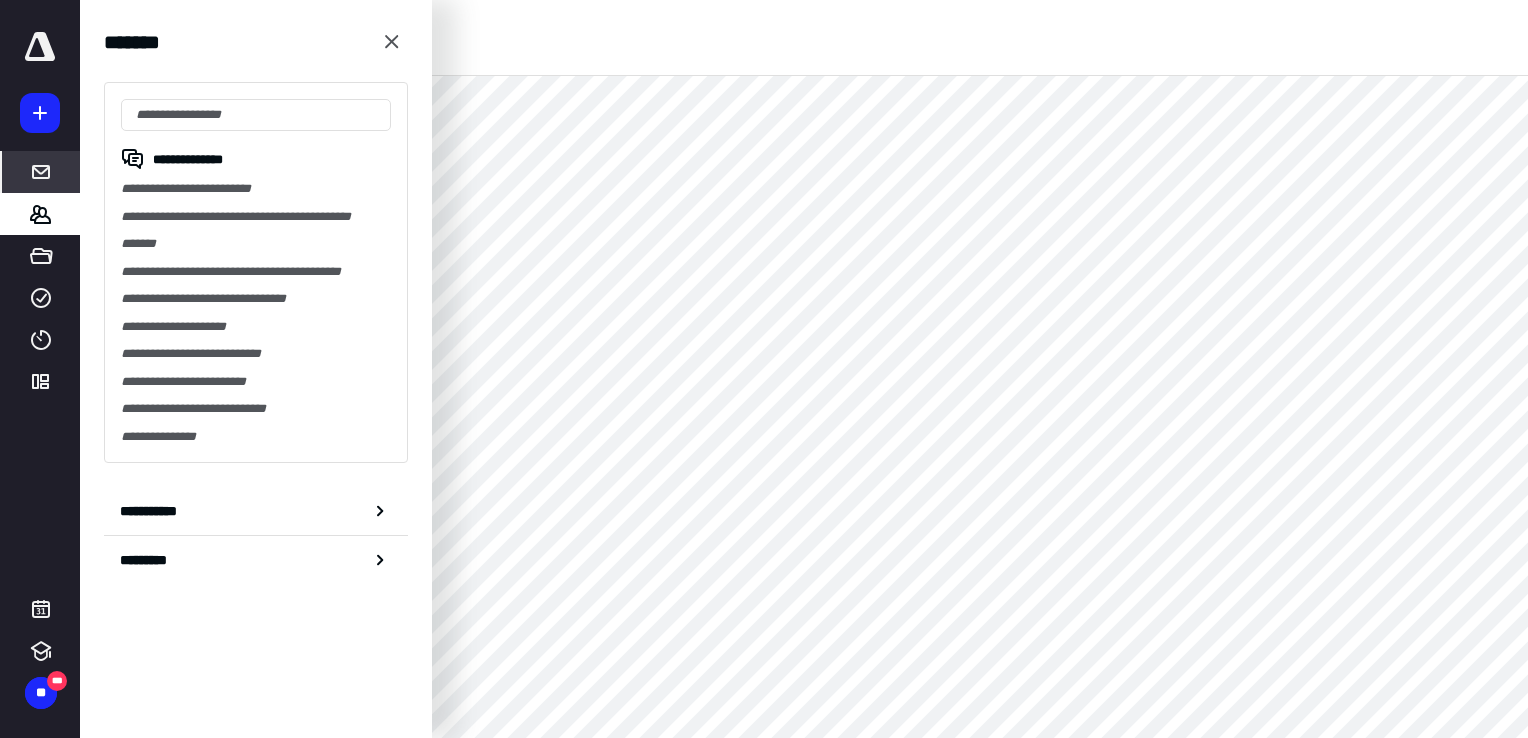click on "**********" at bounding box center (256, 189) 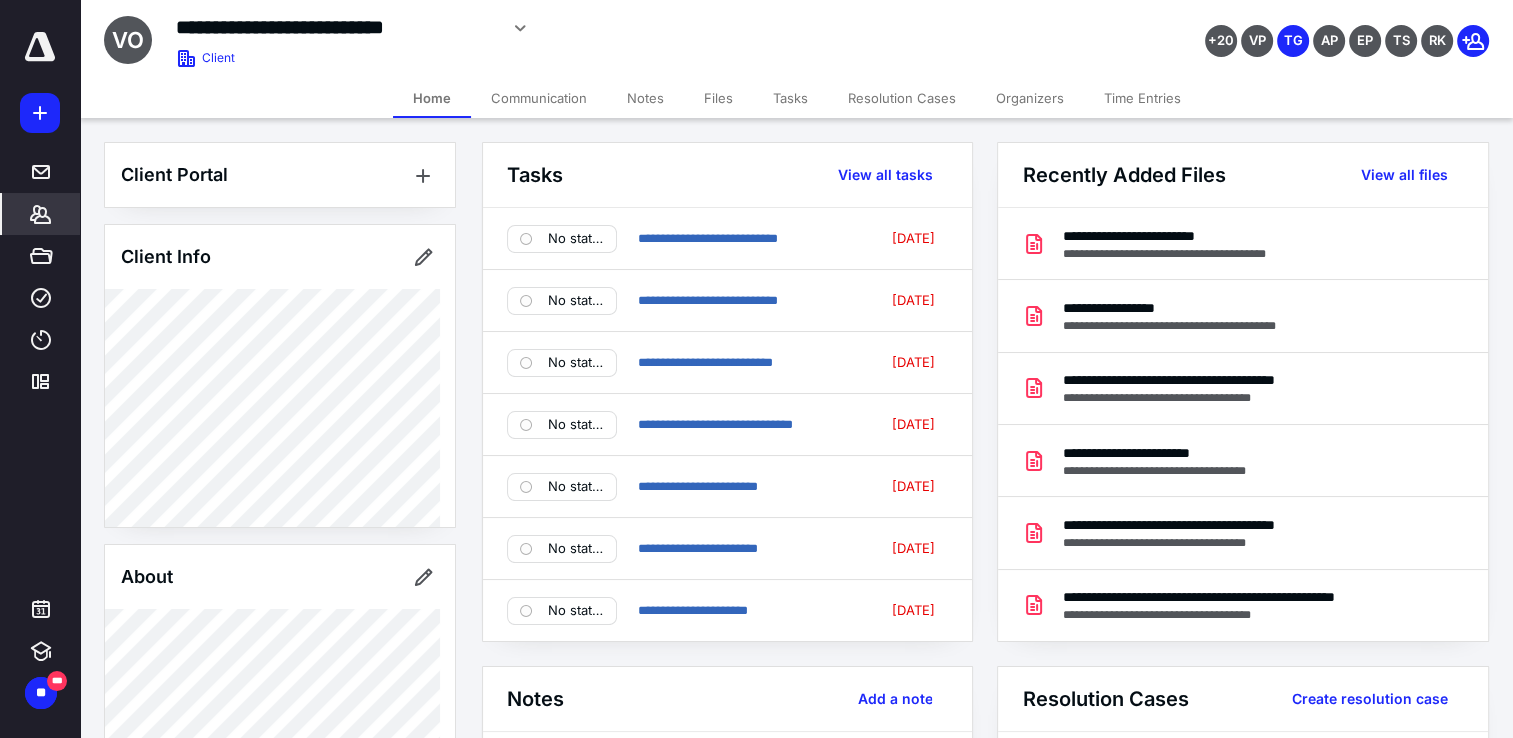 click on "Files" at bounding box center [718, 98] 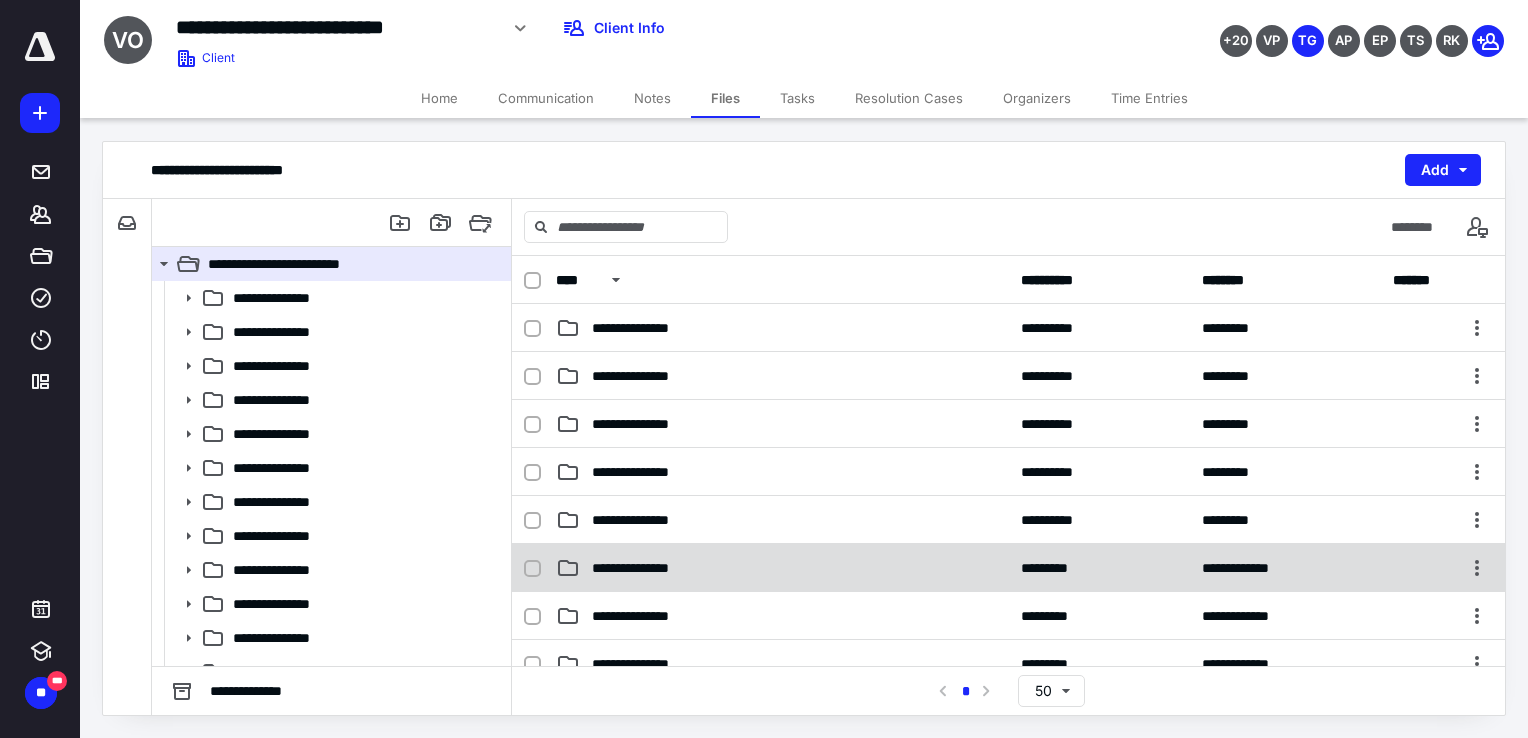 scroll, scrollTop: 400, scrollLeft: 0, axis: vertical 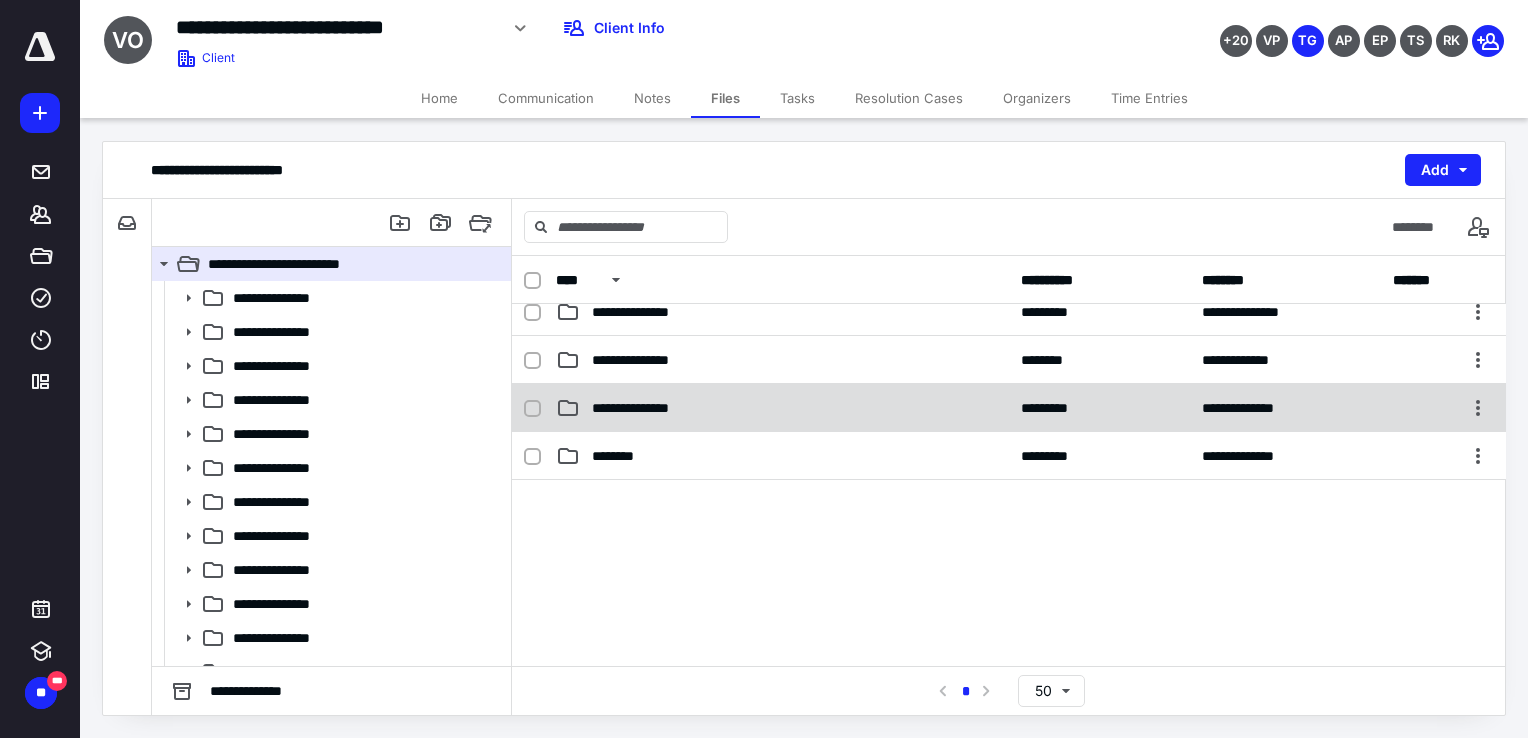 click on "**********" at bounding box center [649, 408] 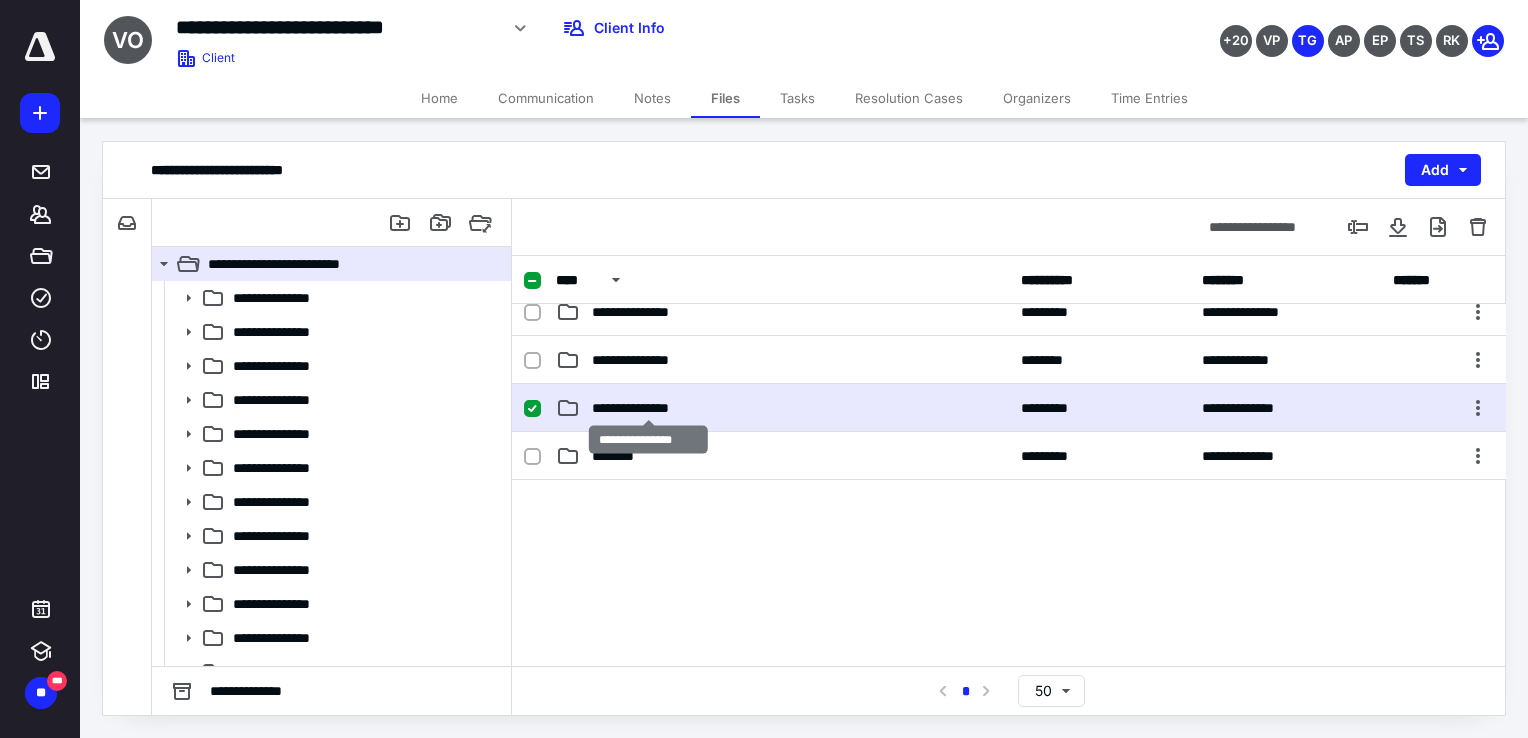 click on "**********" at bounding box center (649, 408) 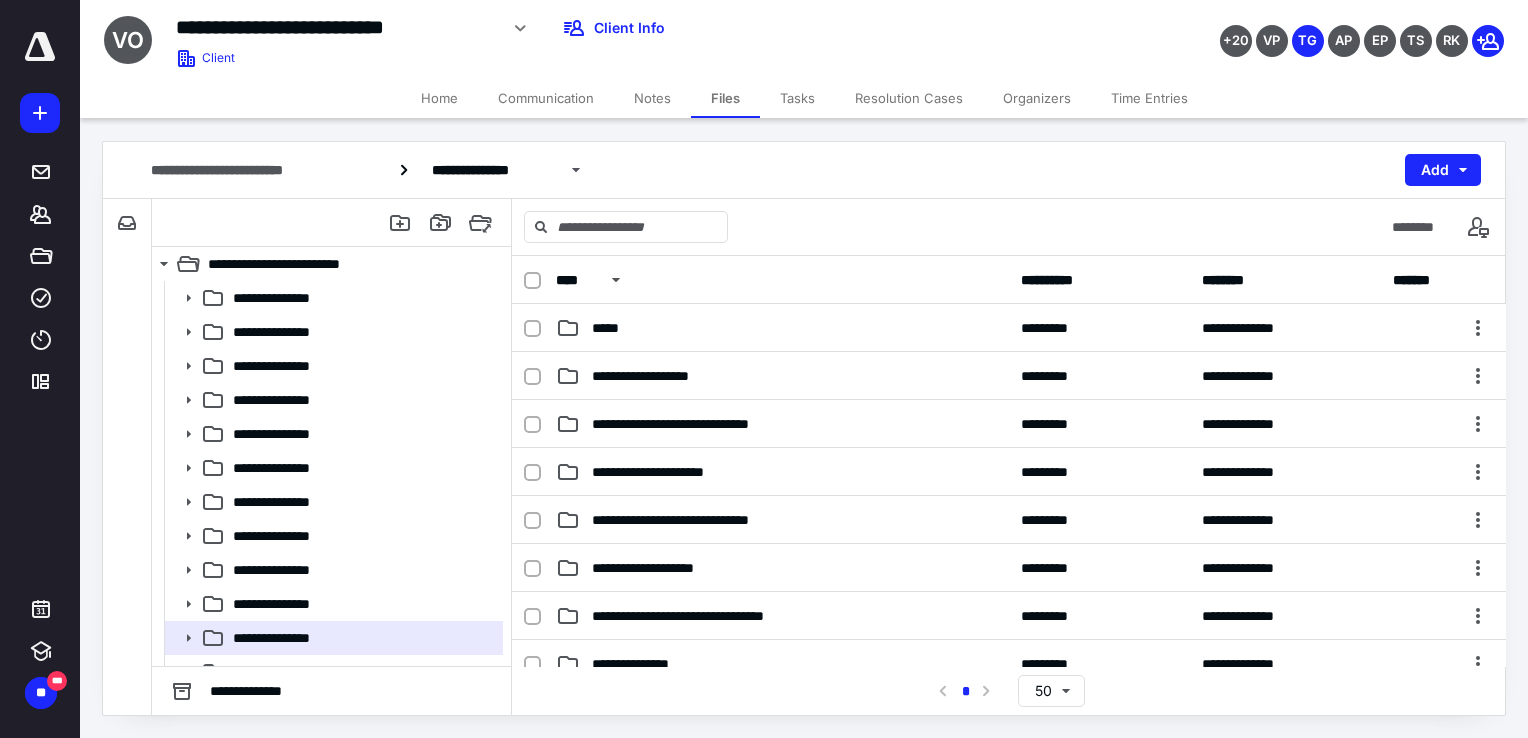 scroll, scrollTop: 300, scrollLeft: 0, axis: vertical 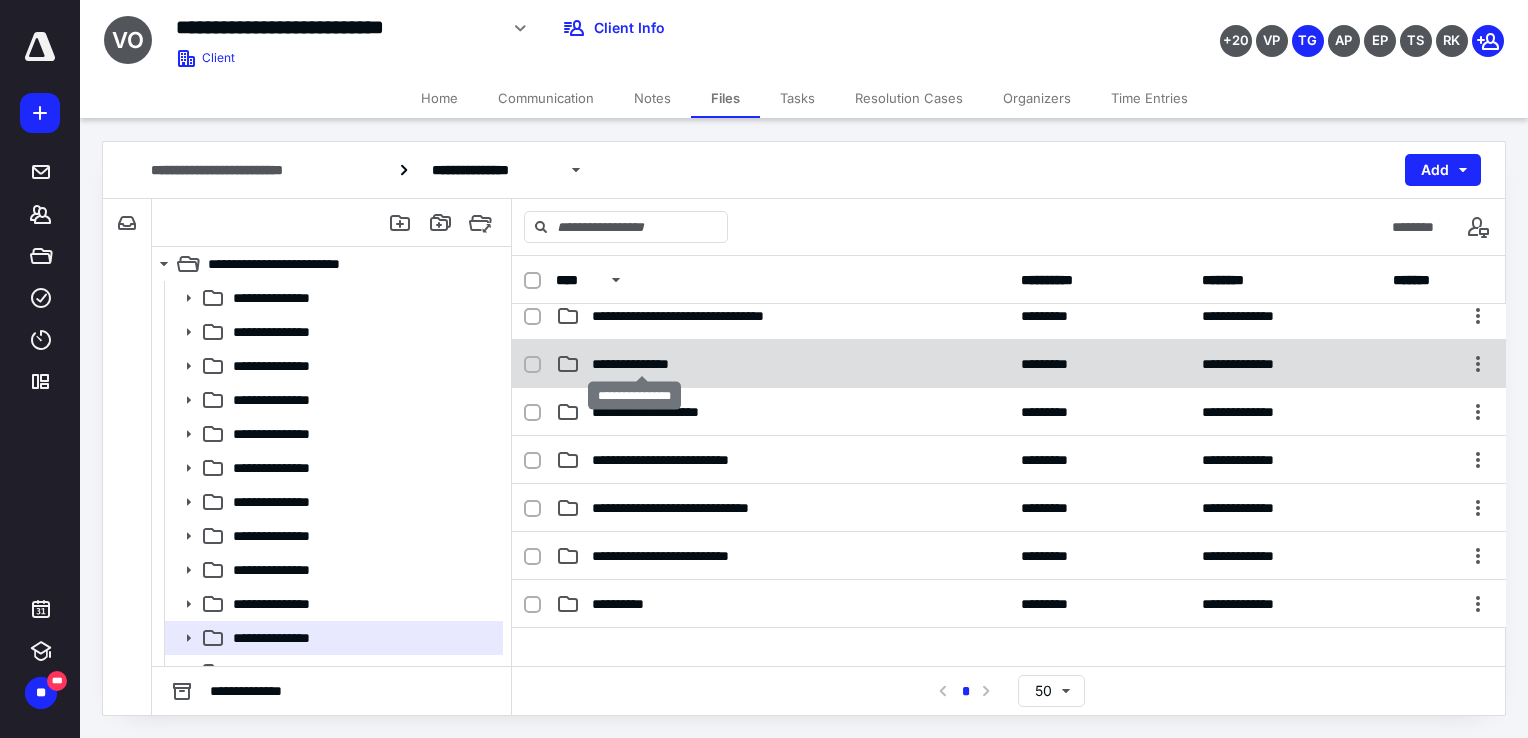 click on "**********" at bounding box center [642, 364] 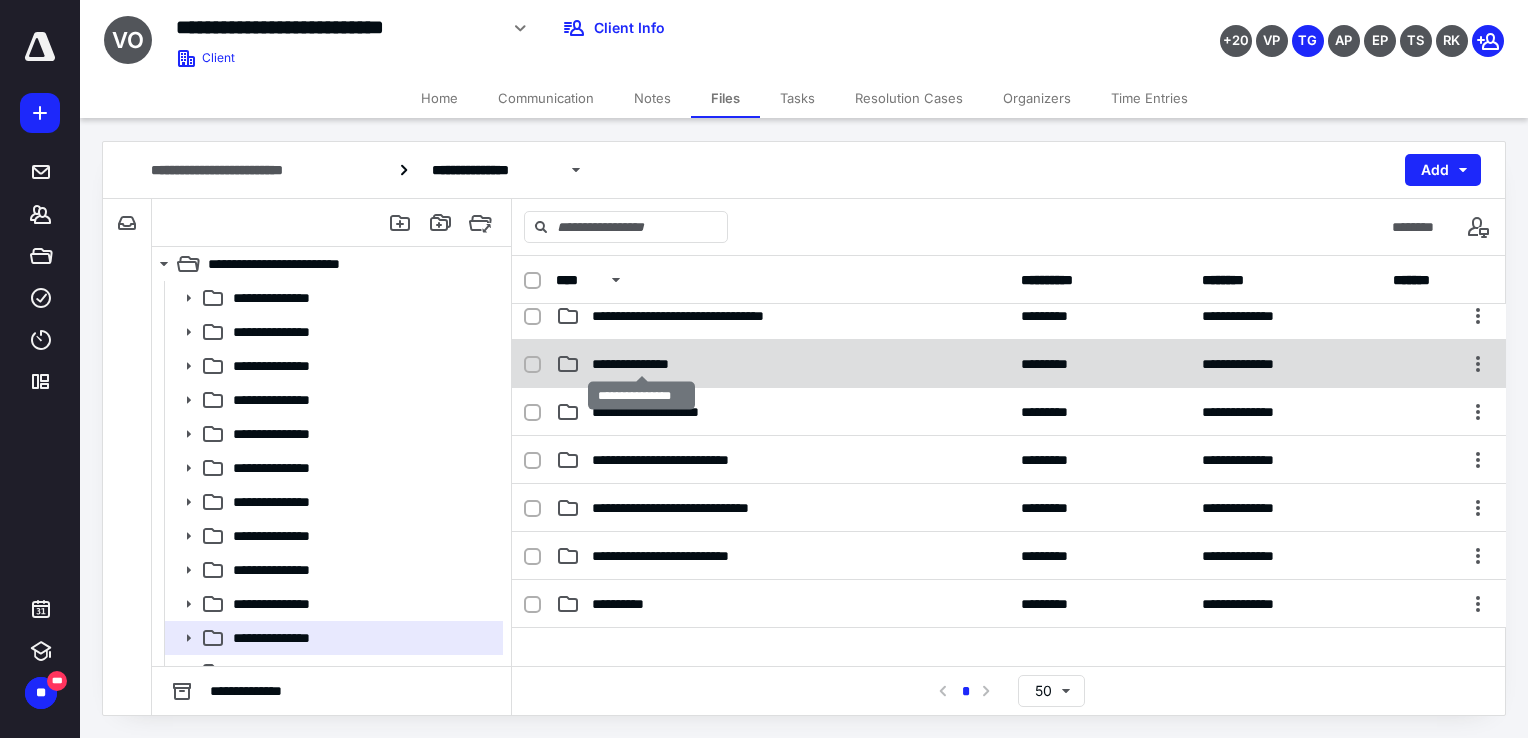 click on "**********" at bounding box center [642, 364] 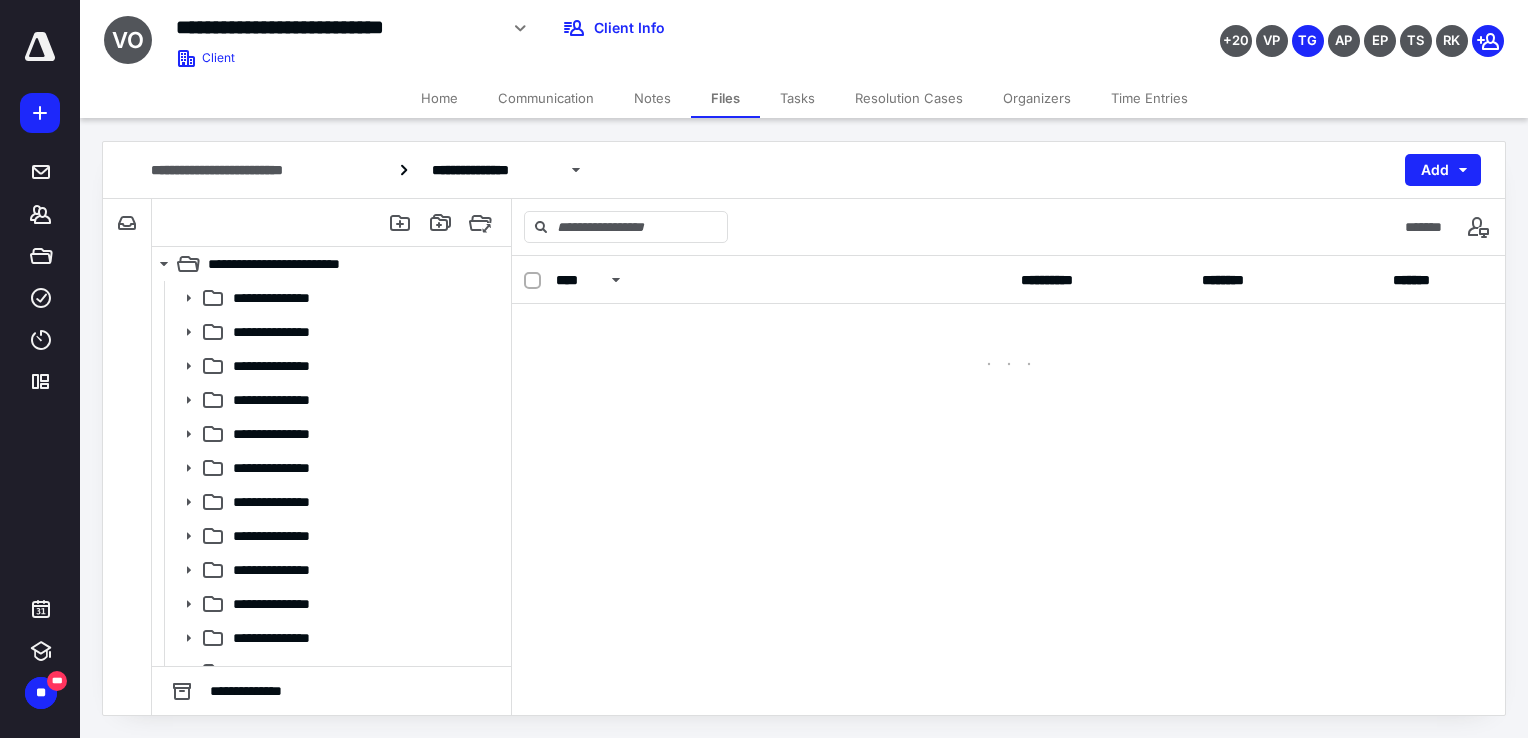 scroll, scrollTop: 0, scrollLeft: 0, axis: both 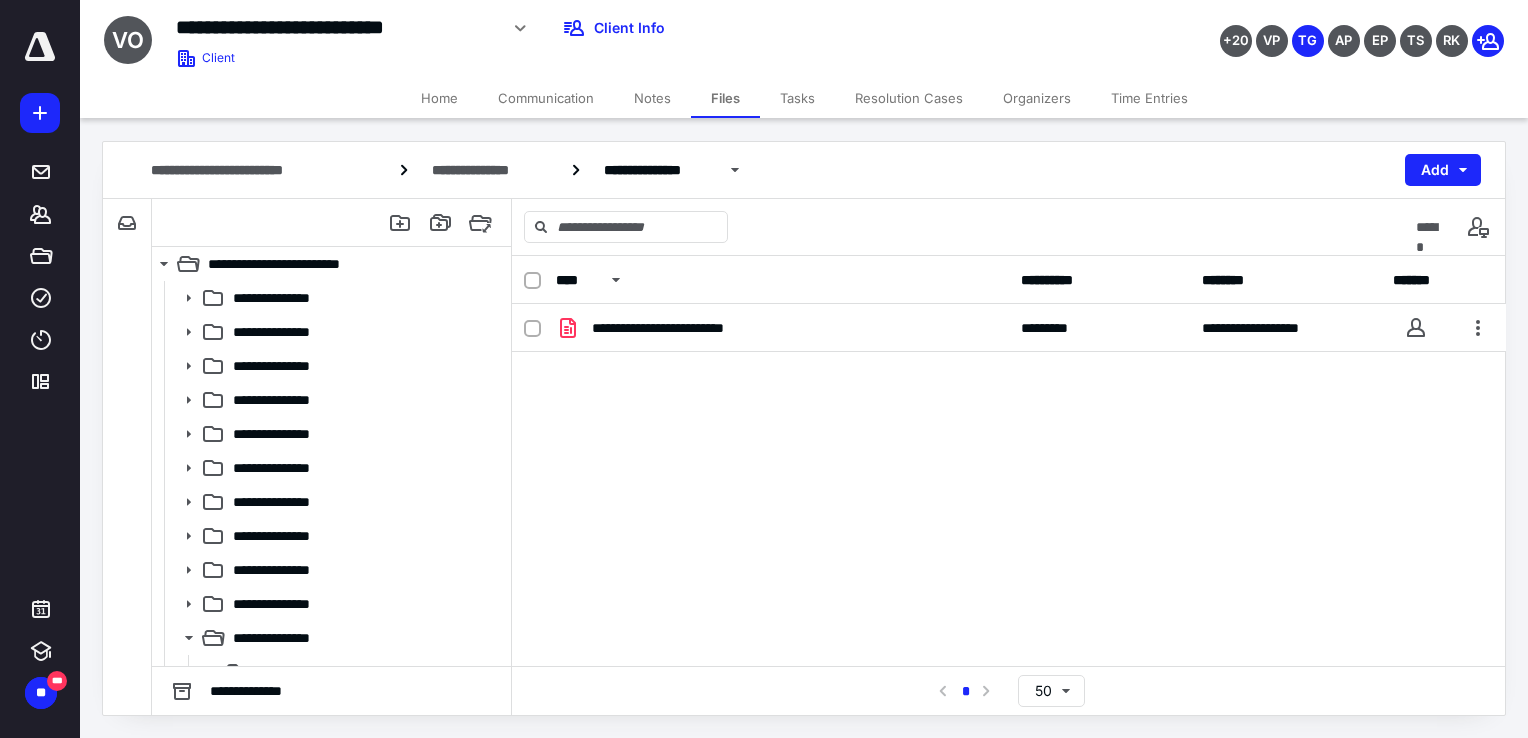 click on "Tasks" at bounding box center (797, 98) 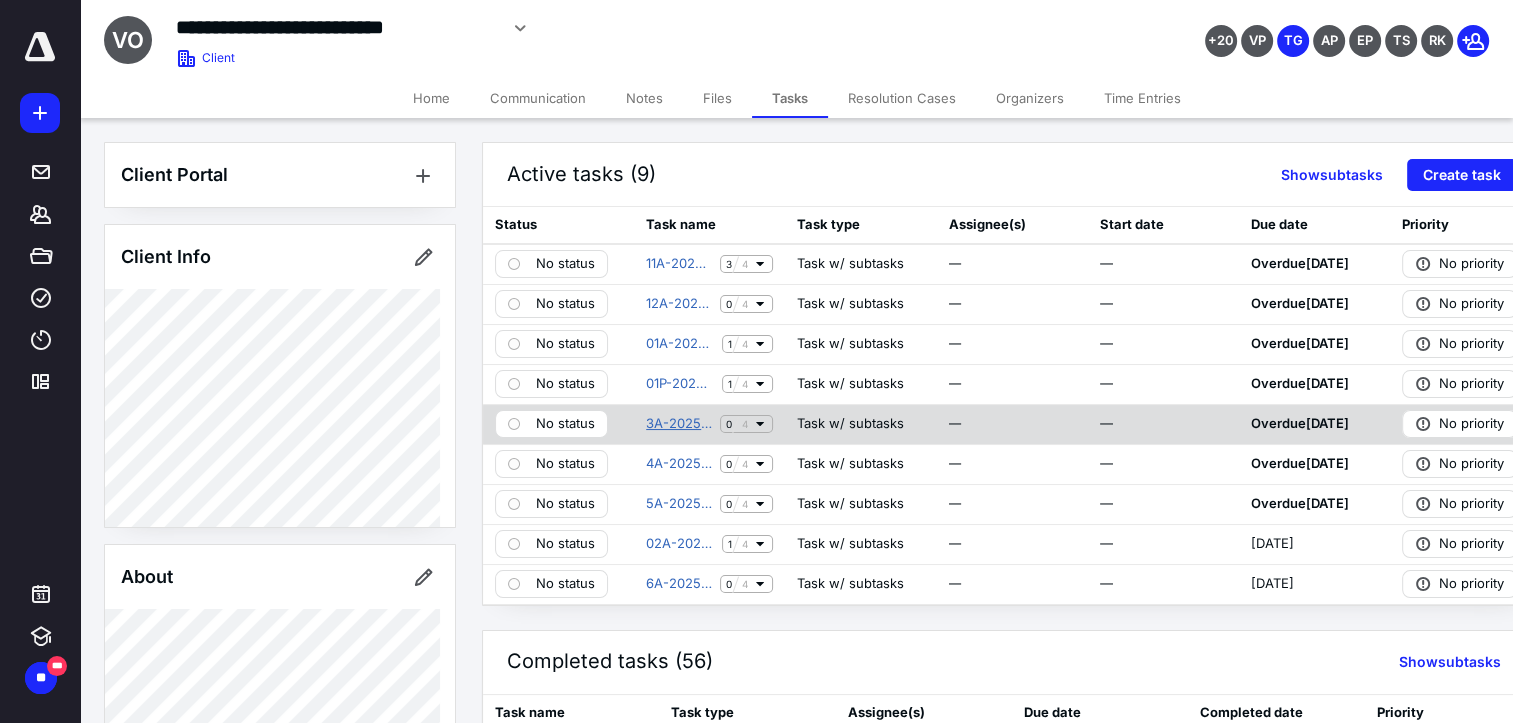 click on "3A-2025 March Accounting" at bounding box center (679, 424) 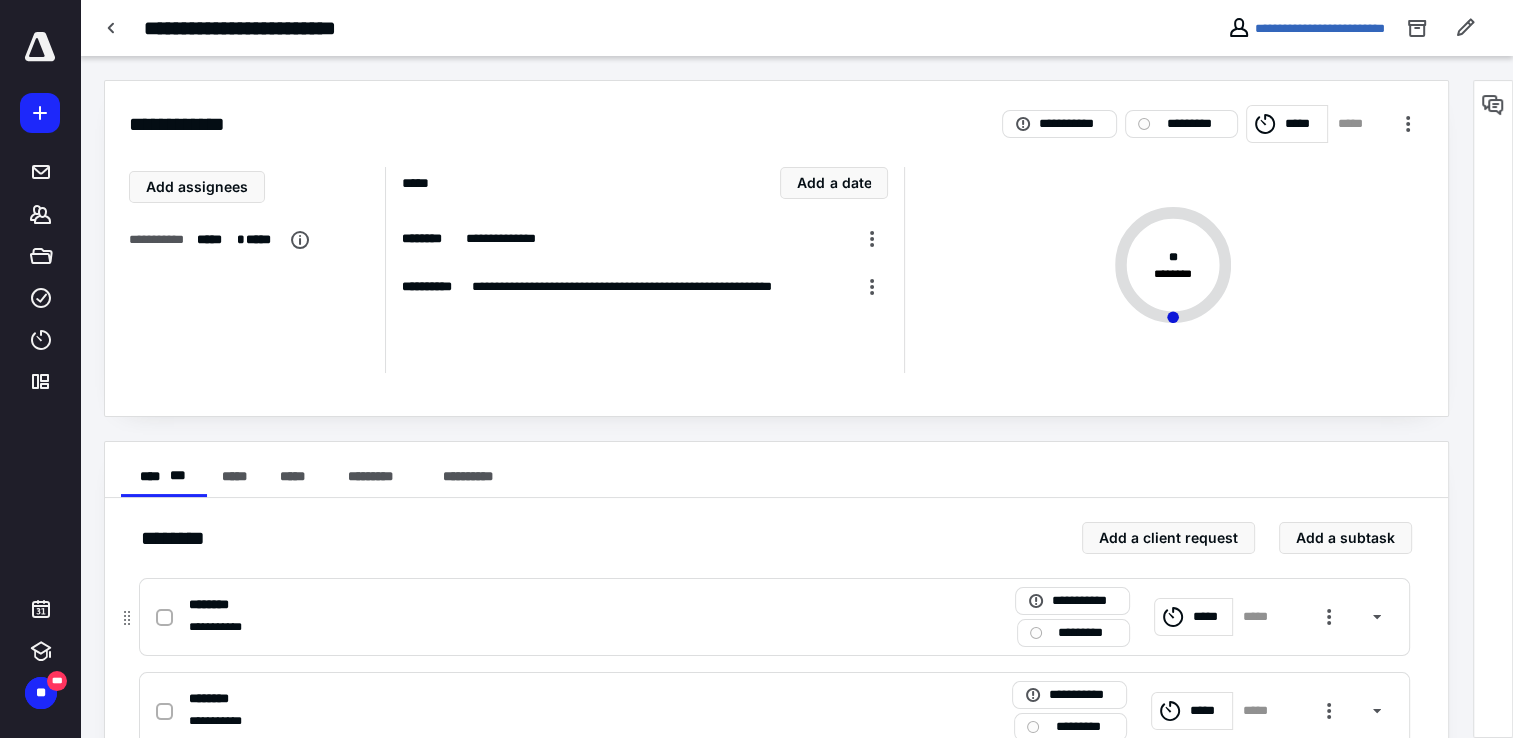 click on "*****" at bounding box center [1210, 617] 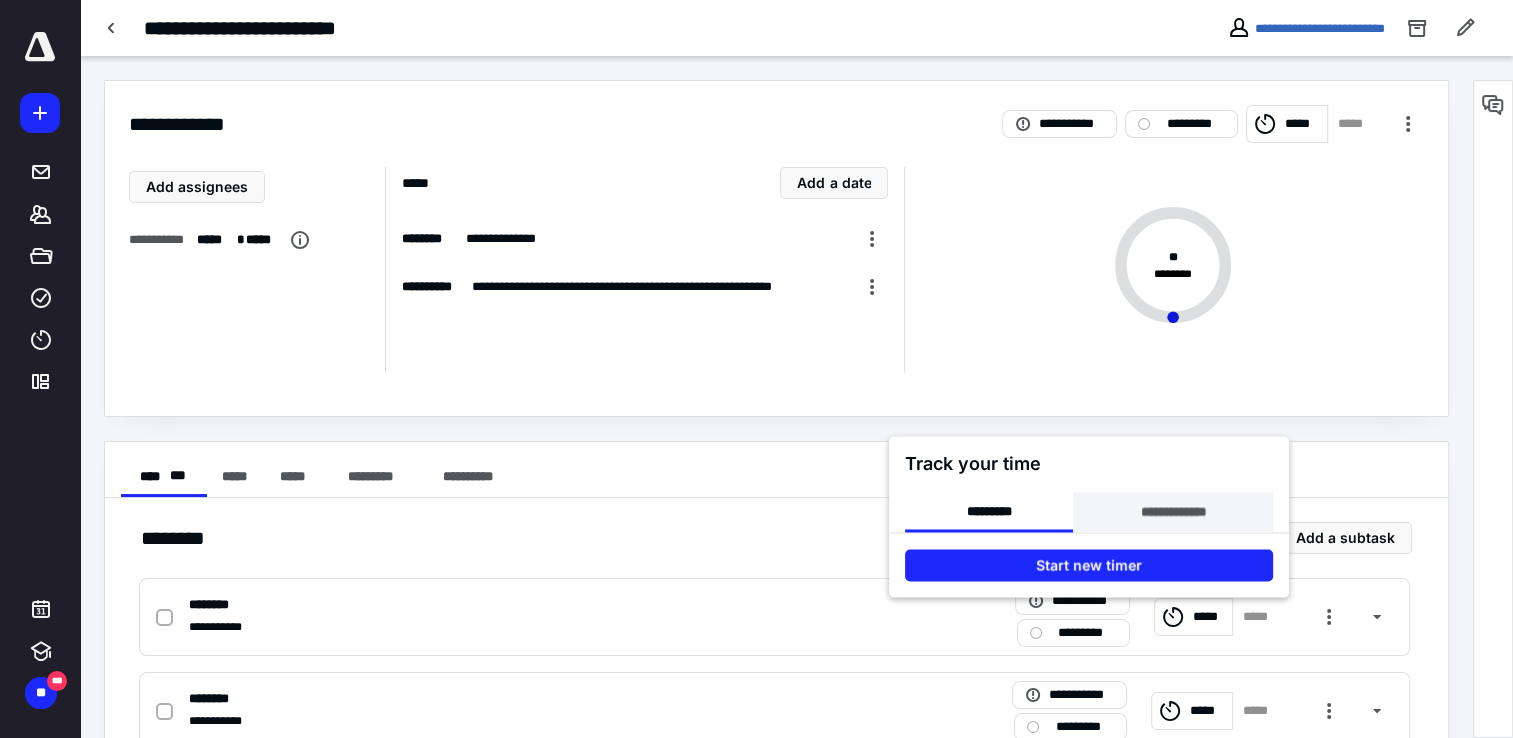 click on "**********" at bounding box center (1172, 512) 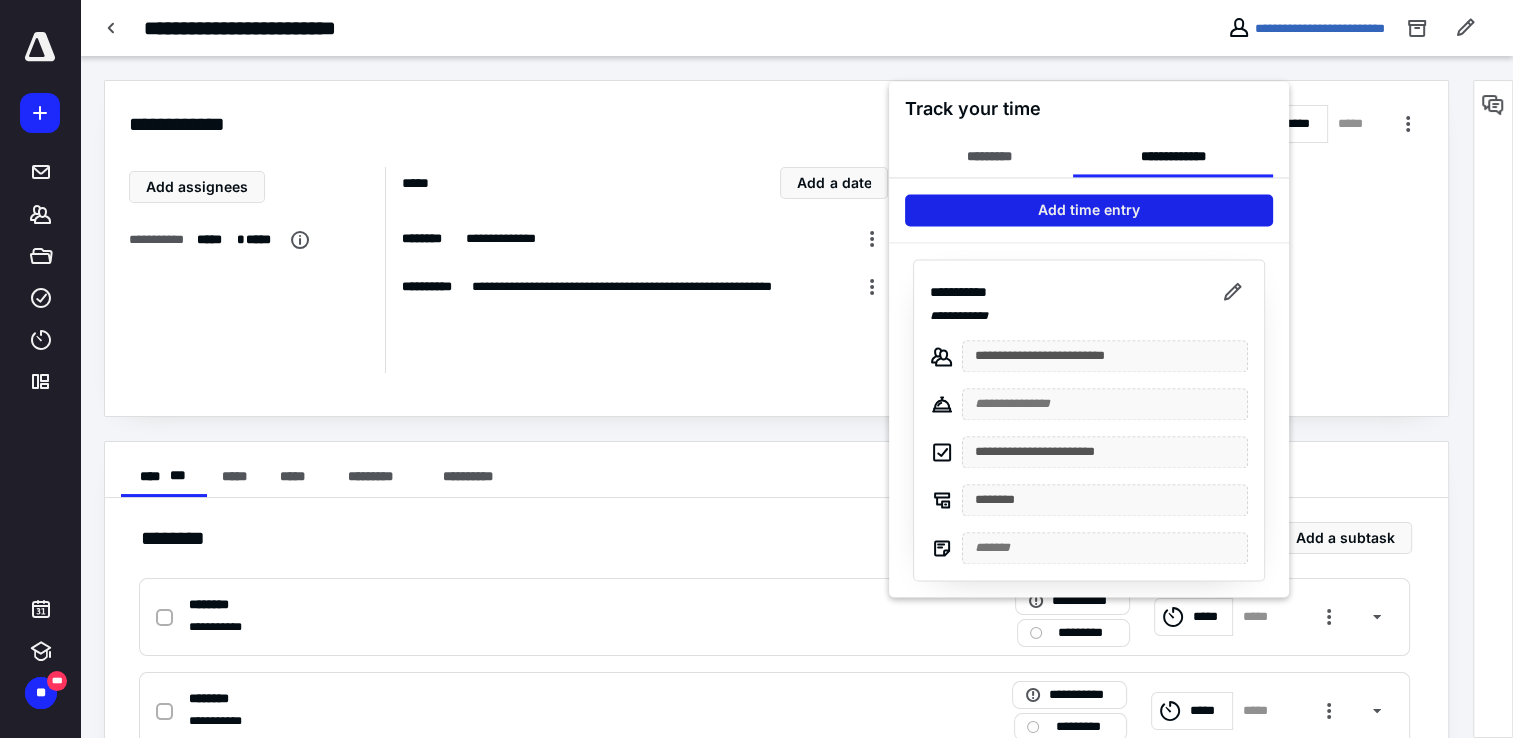 click on "Add time entry" at bounding box center (1089, 210) 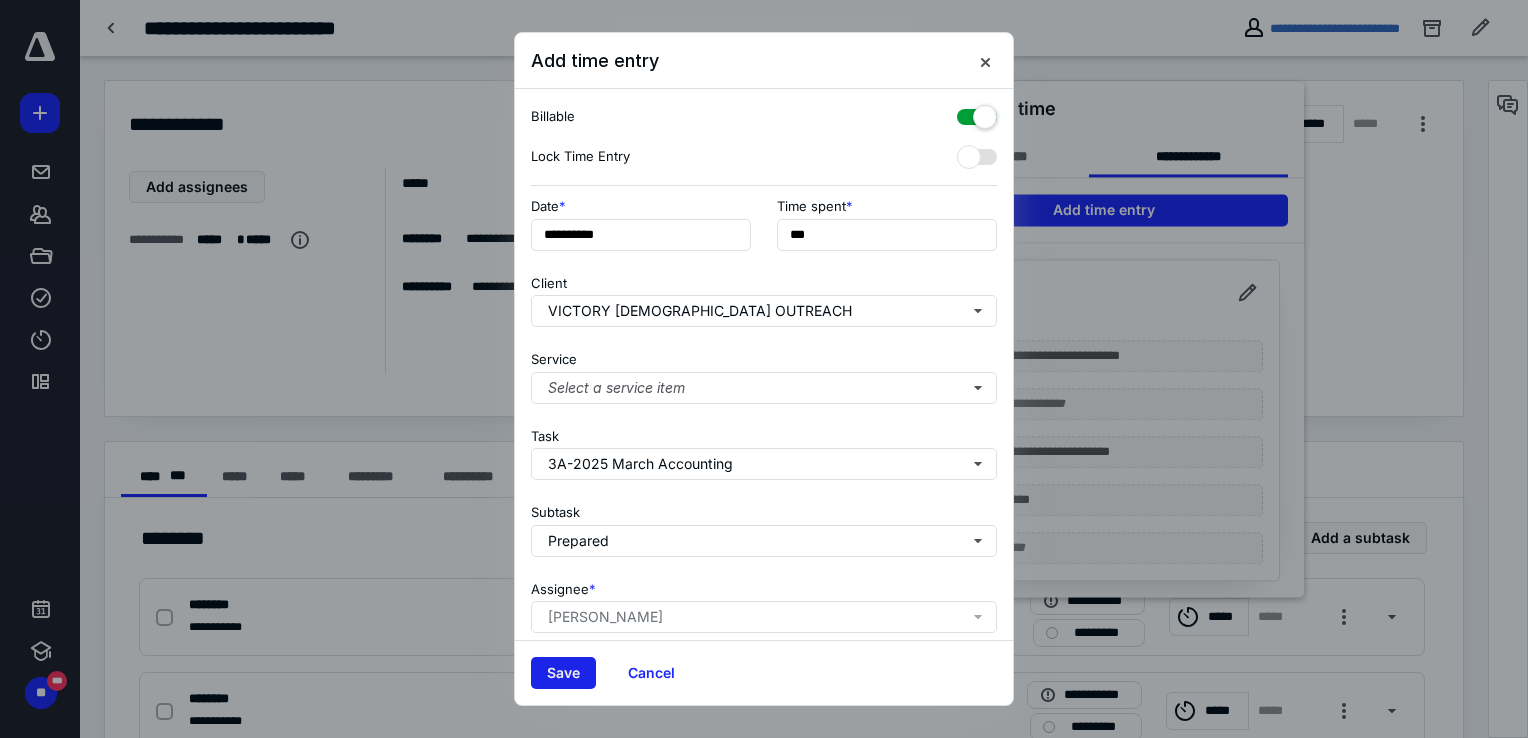 click on "Save" at bounding box center [563, 673] 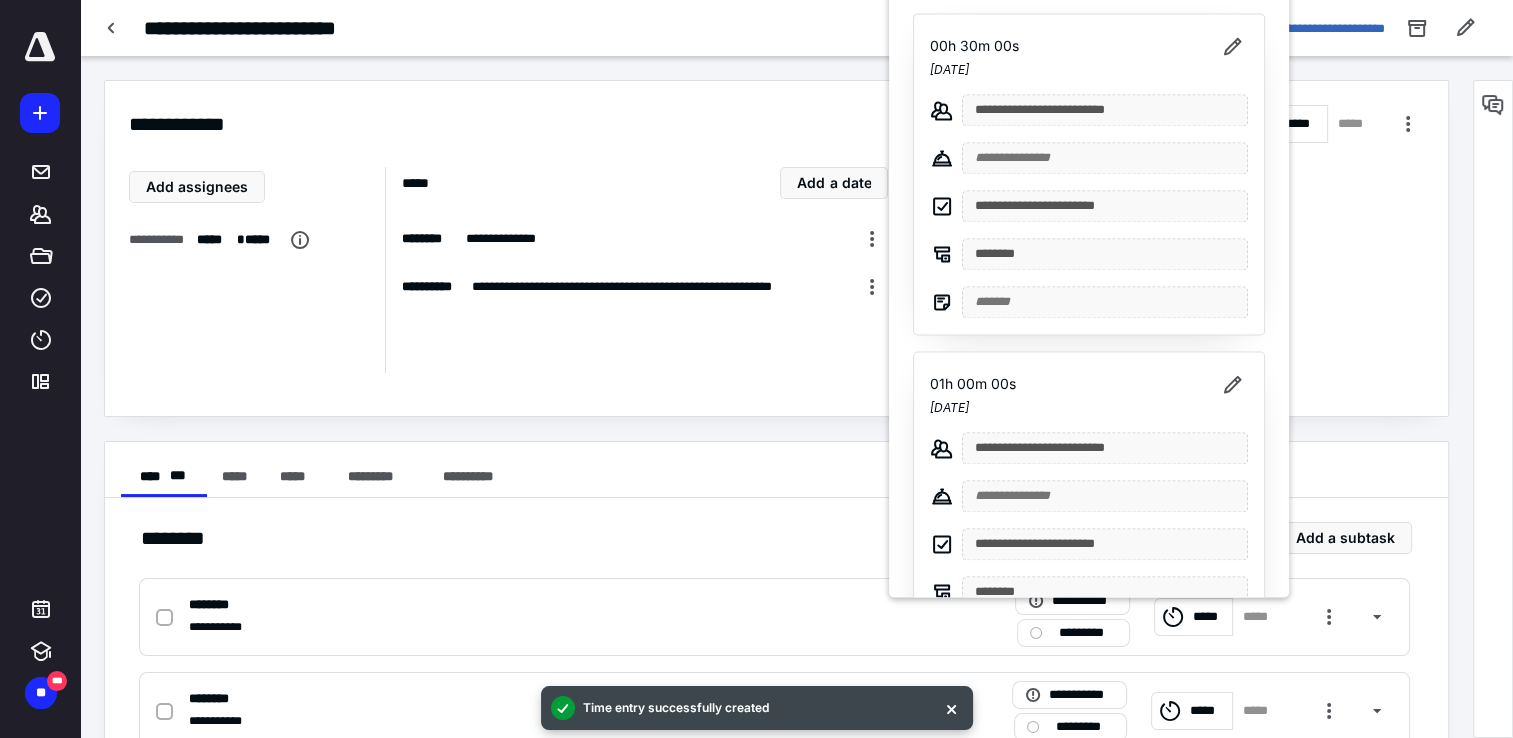 click at bounding box center [756, 369] 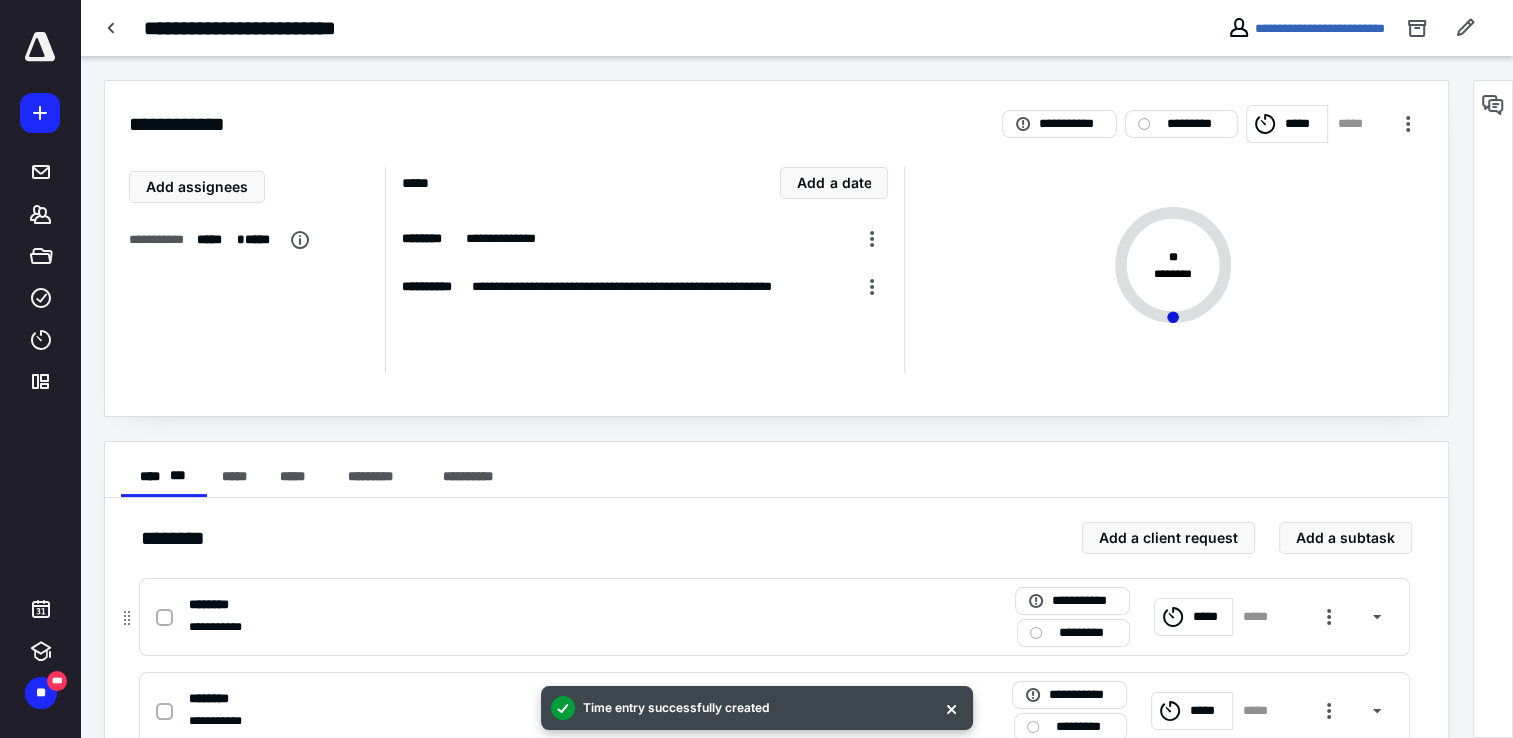 click 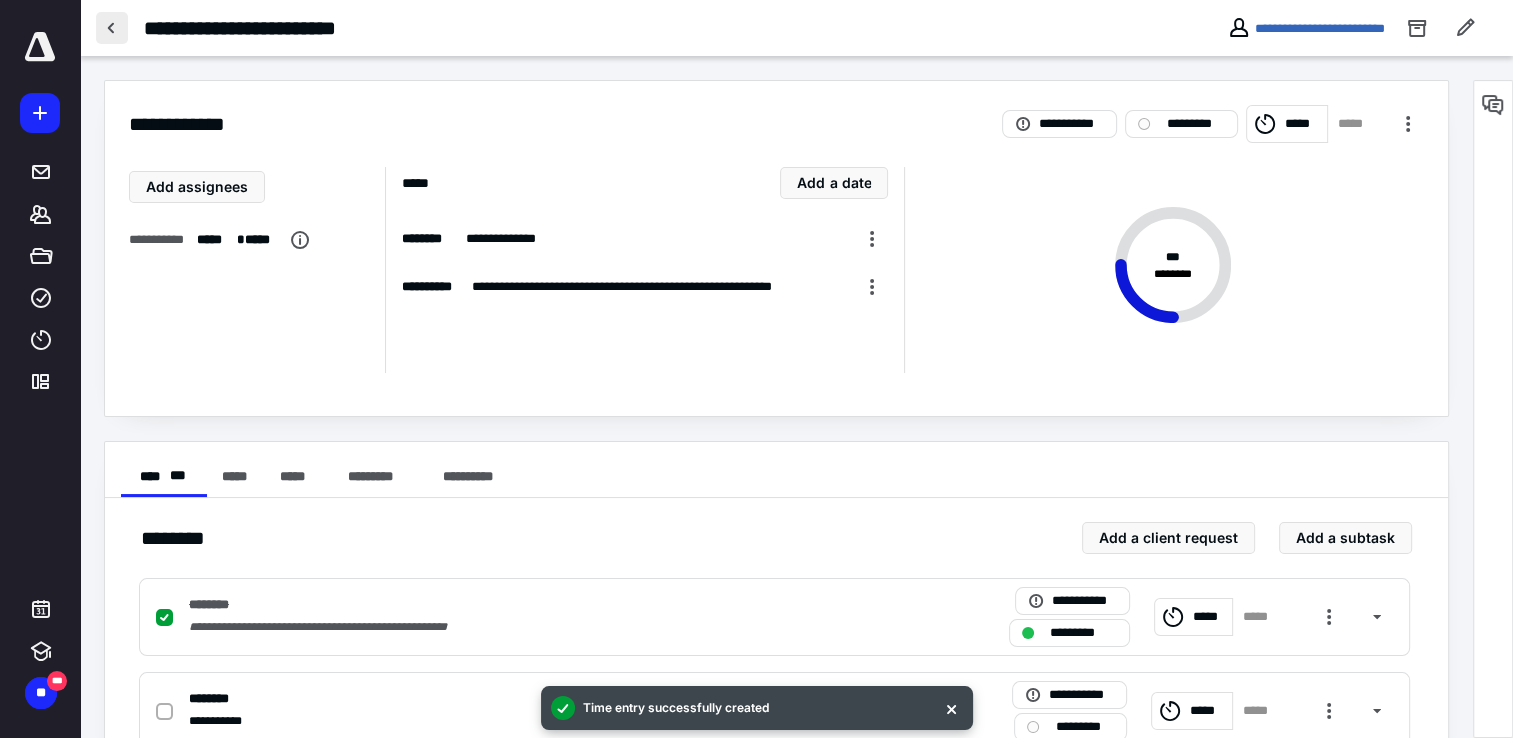 click at bounding box center (112, 28) 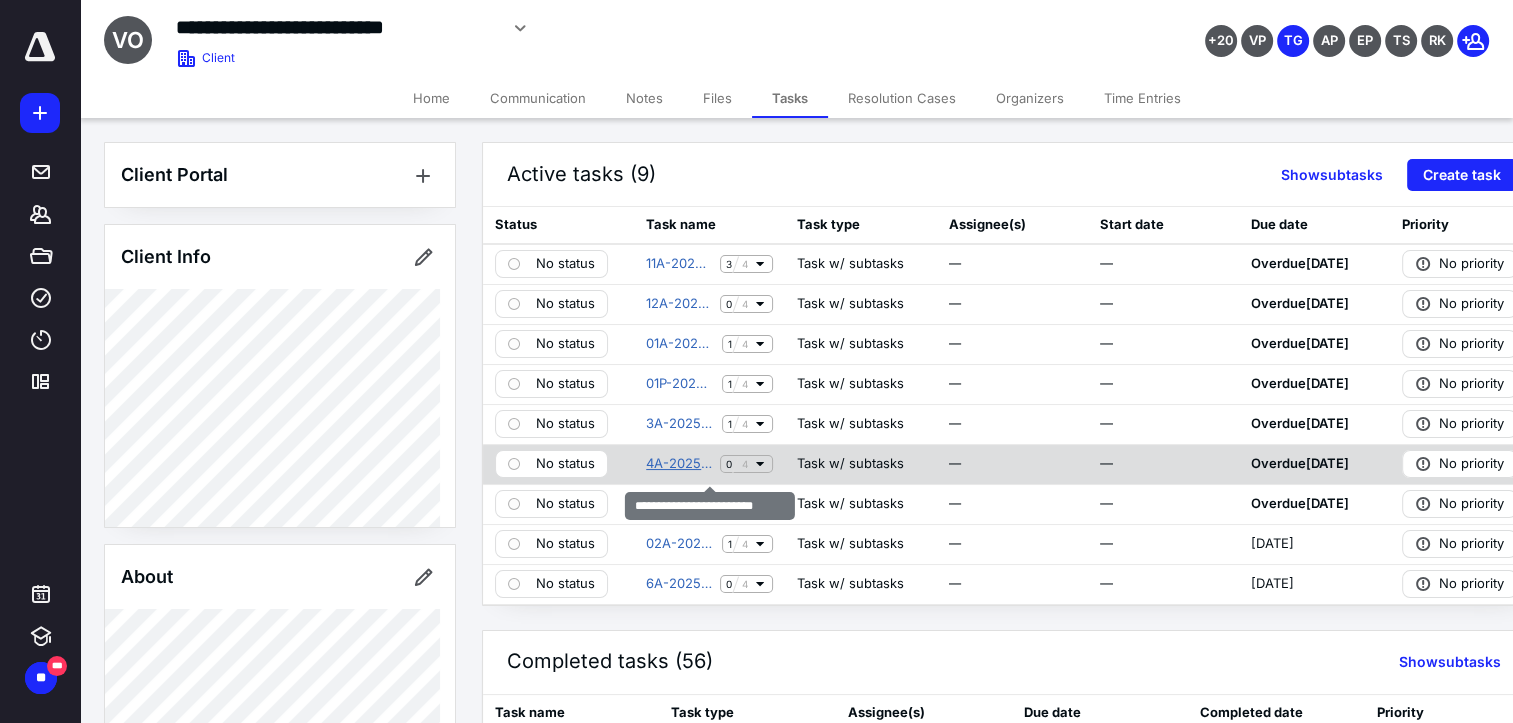 click on "4A-2025 April Accounting" at bounding box center [679, 464] 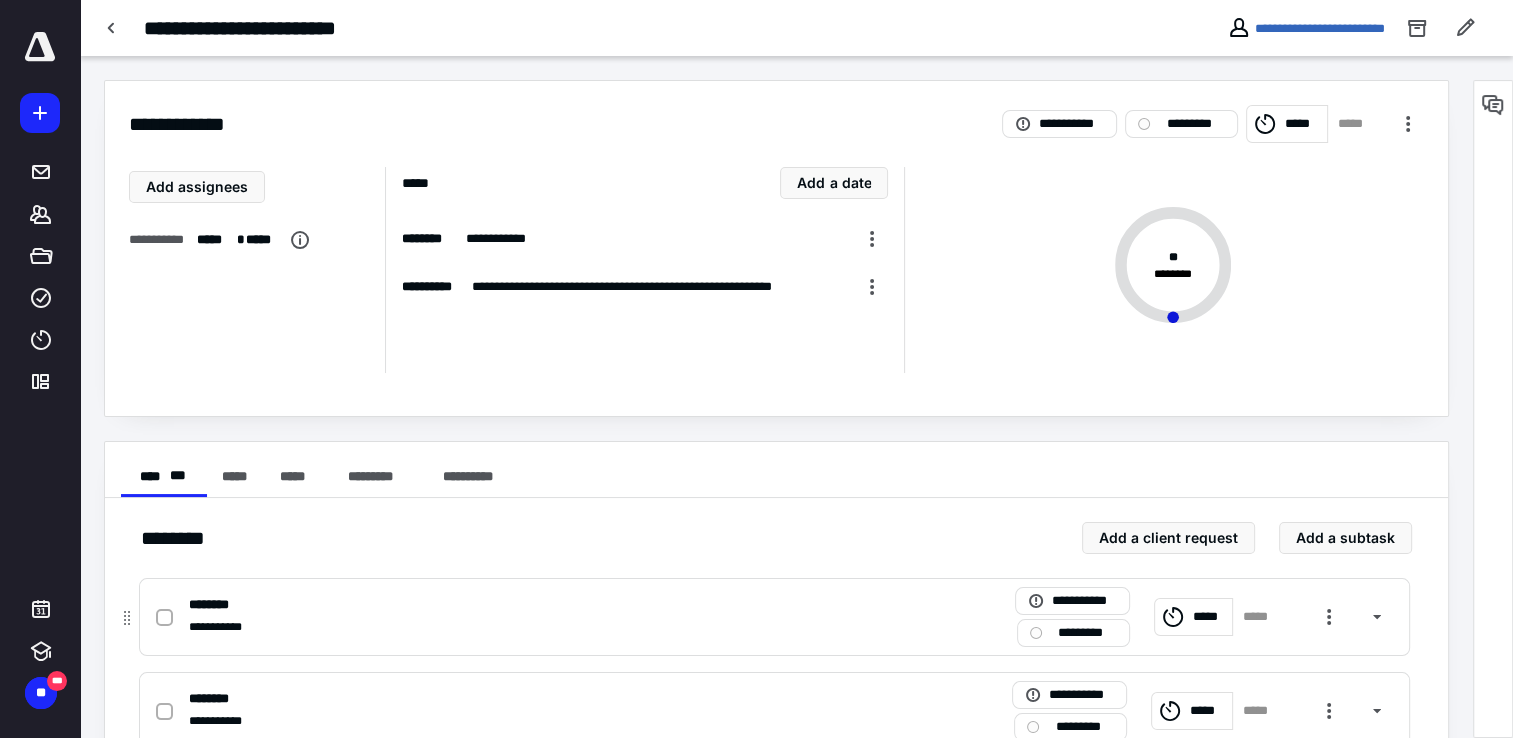 click on "*****" at bounding box center (1210, 617) 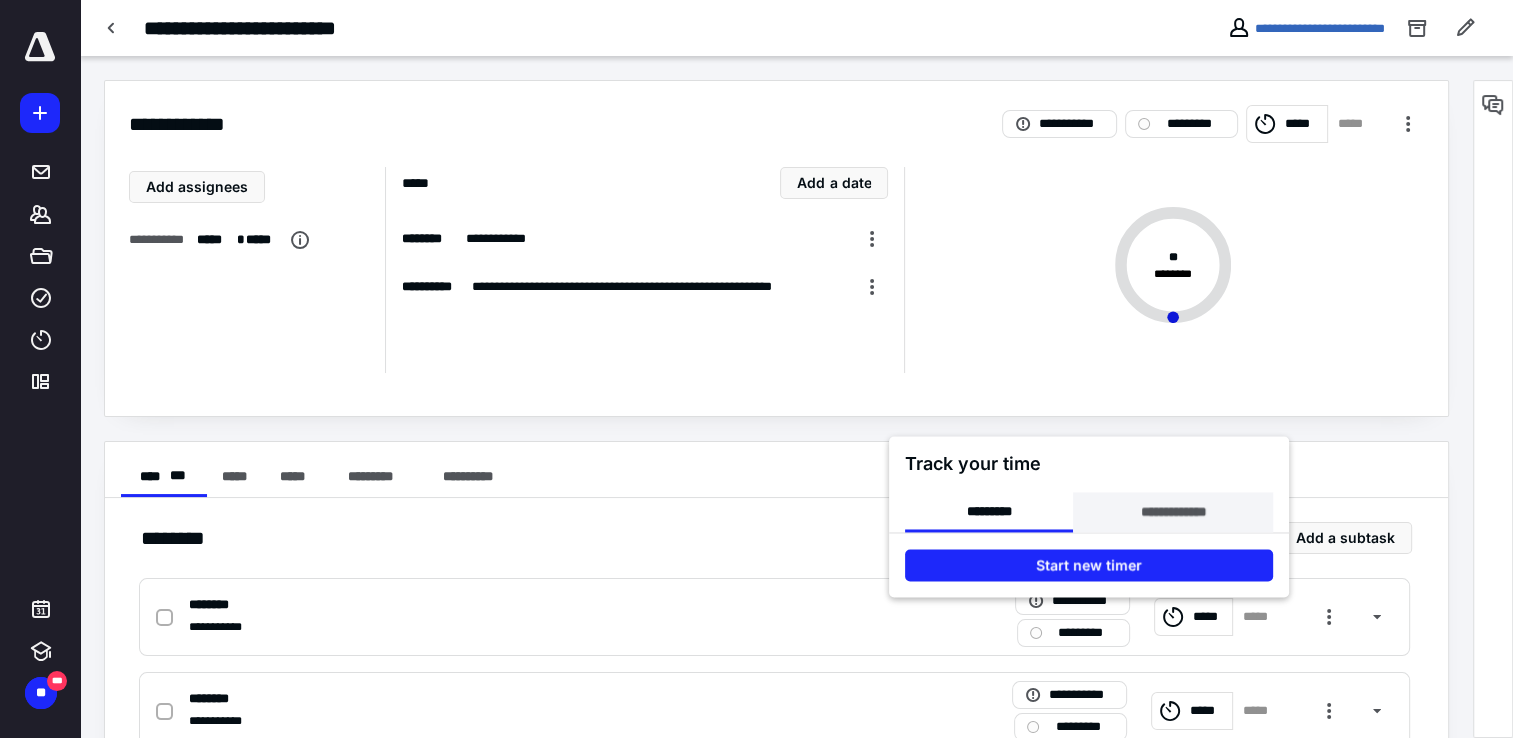 click on "**********" at bounding box center (1172, 512) 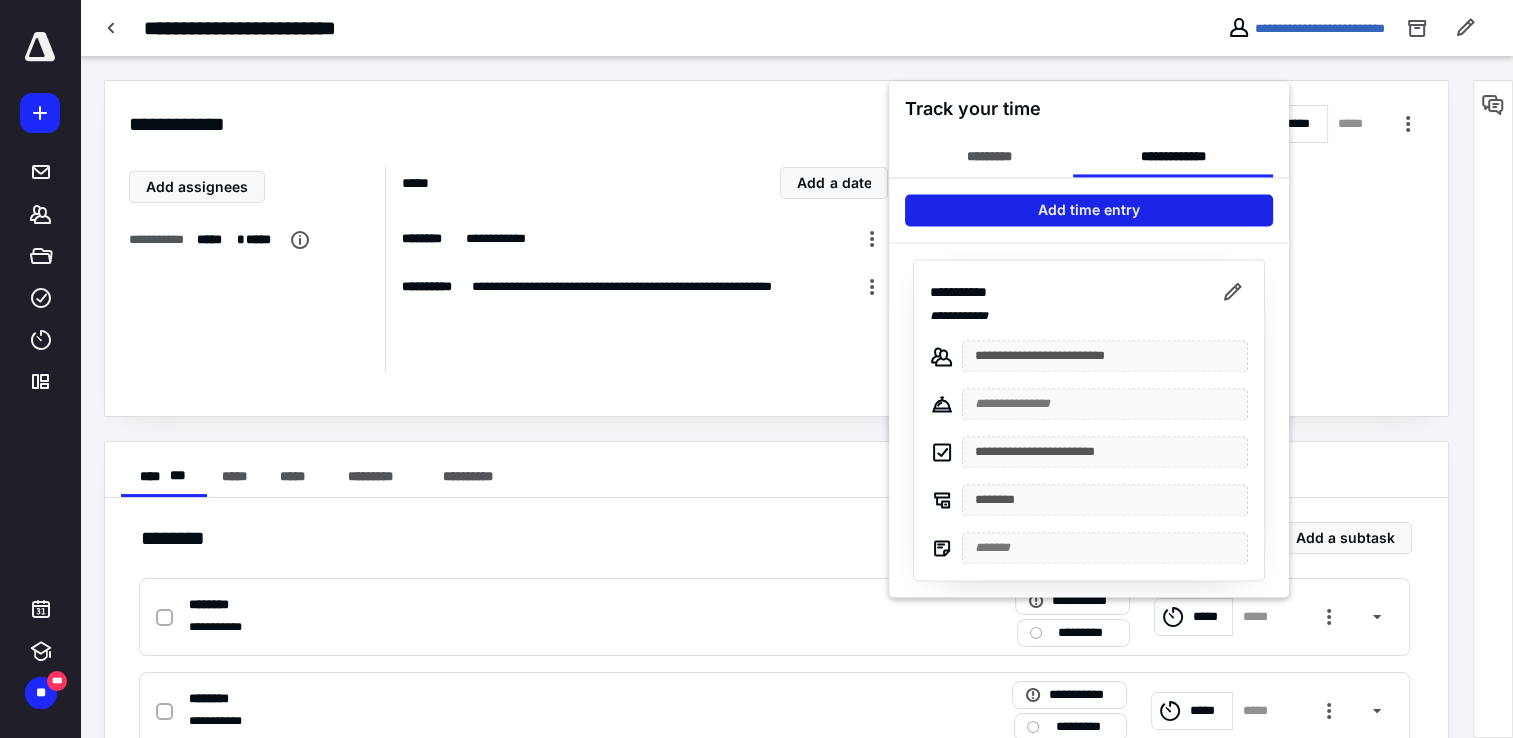 click on "Add time entry" at bounding box center (1089, 210) 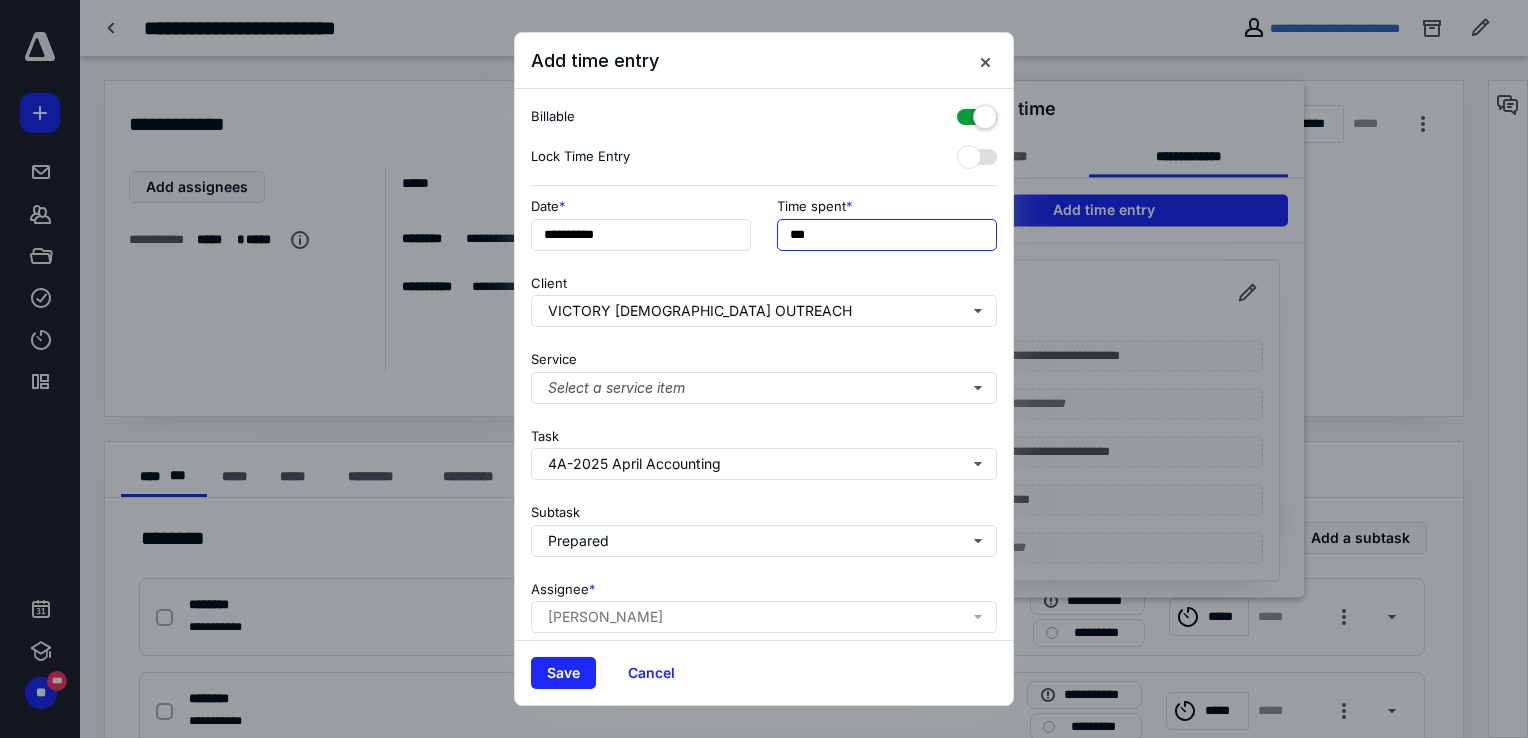 click on "***" at bounding box center [887, 235] 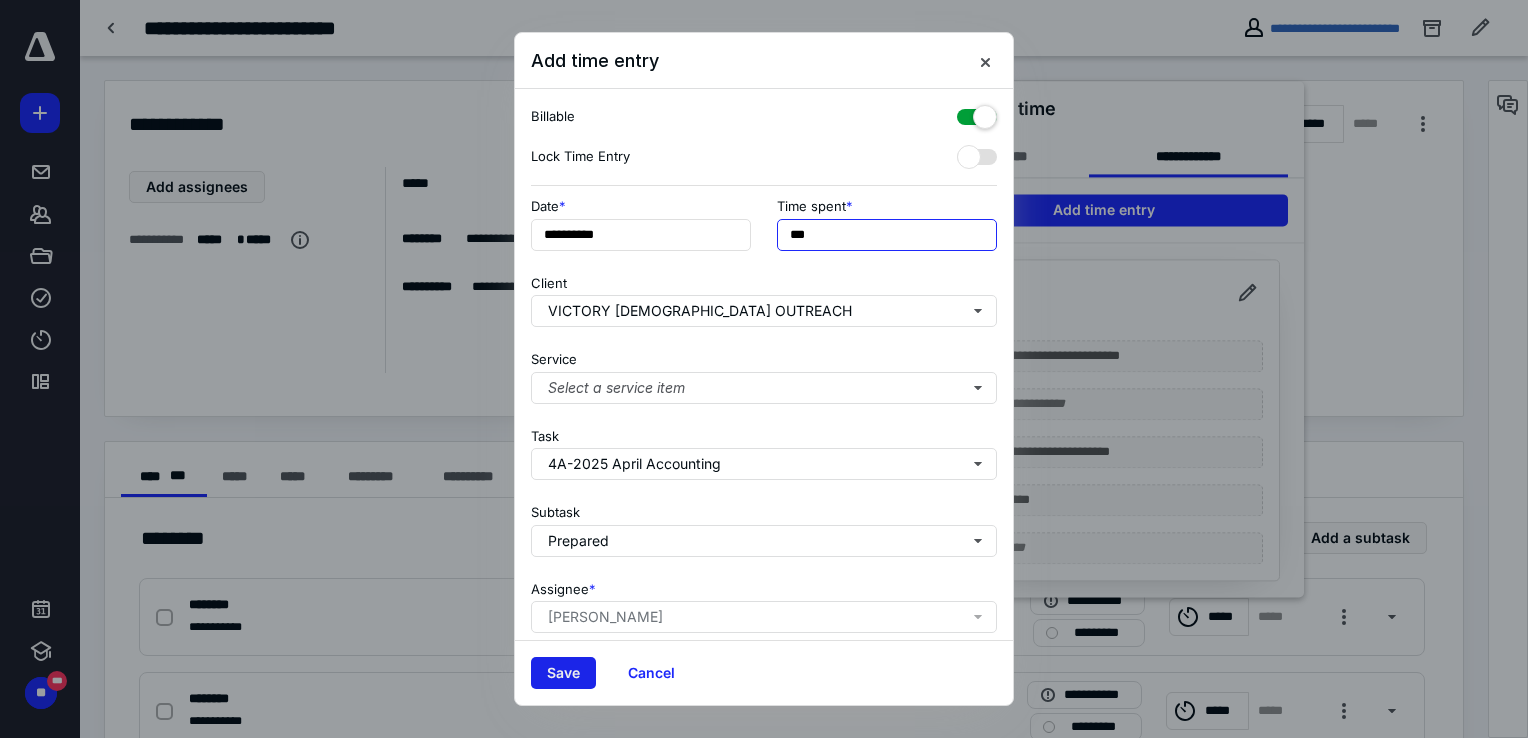 type on "***" 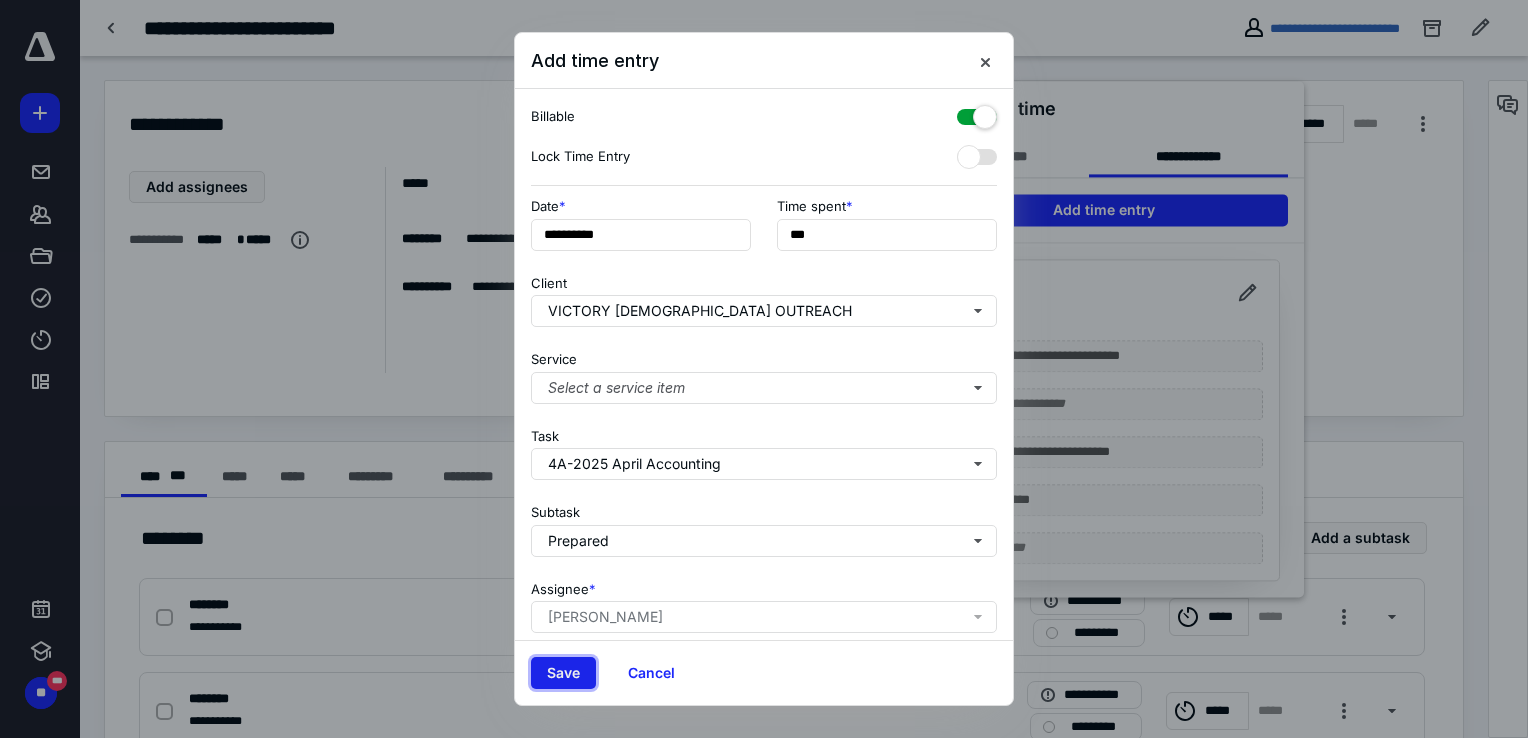 click on "Save" at bounding box center (563, 673) 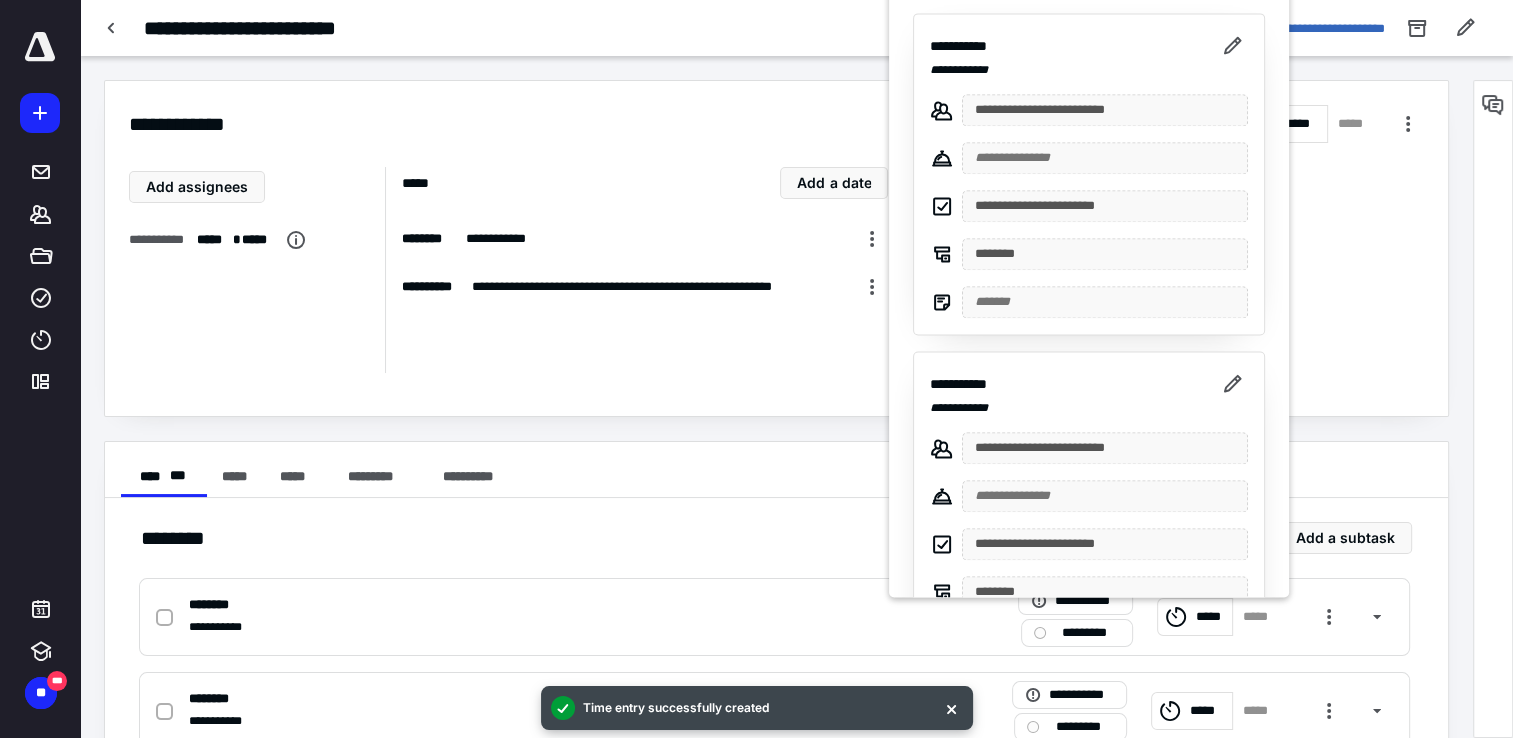 click at bounding box center (756, 369) 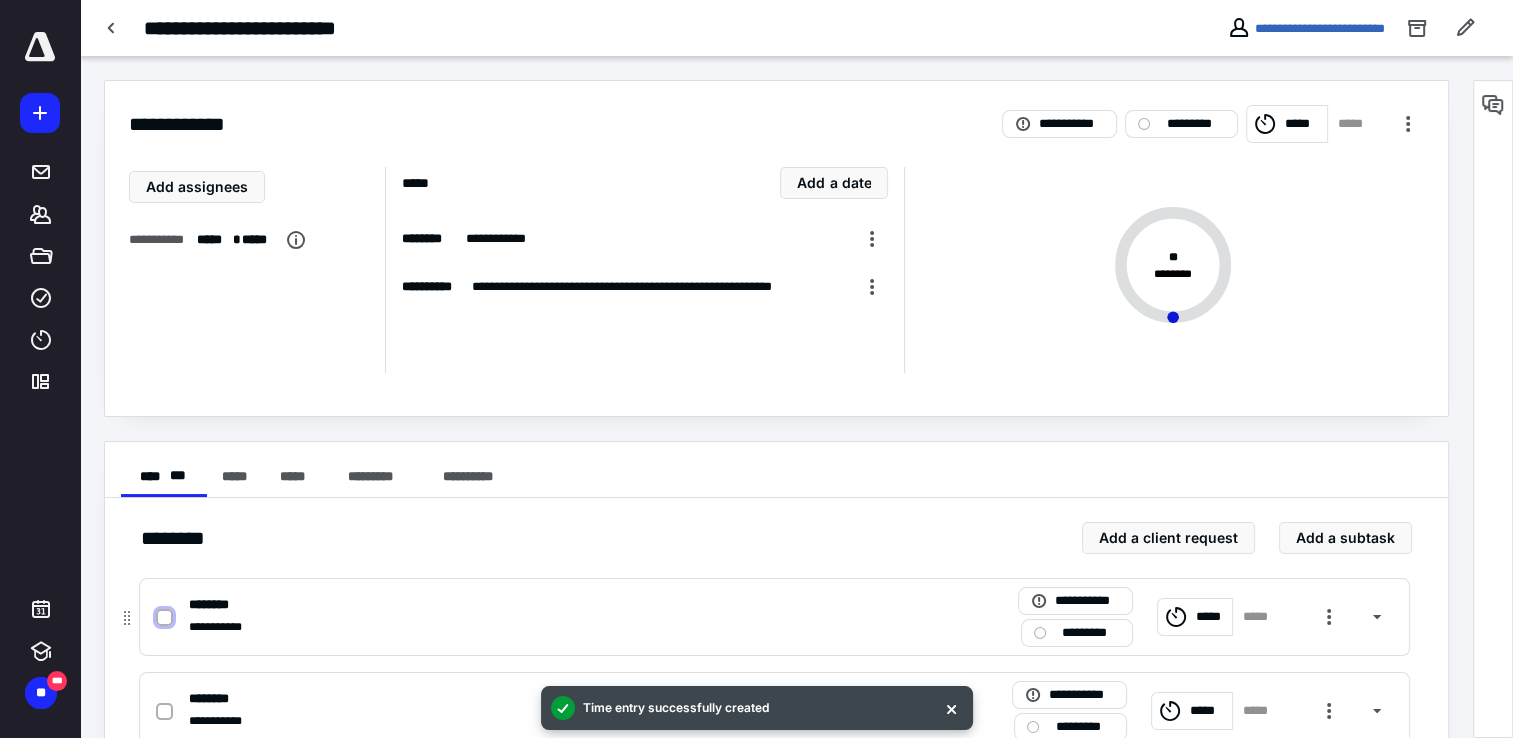 click at bounding box center (164, 618) 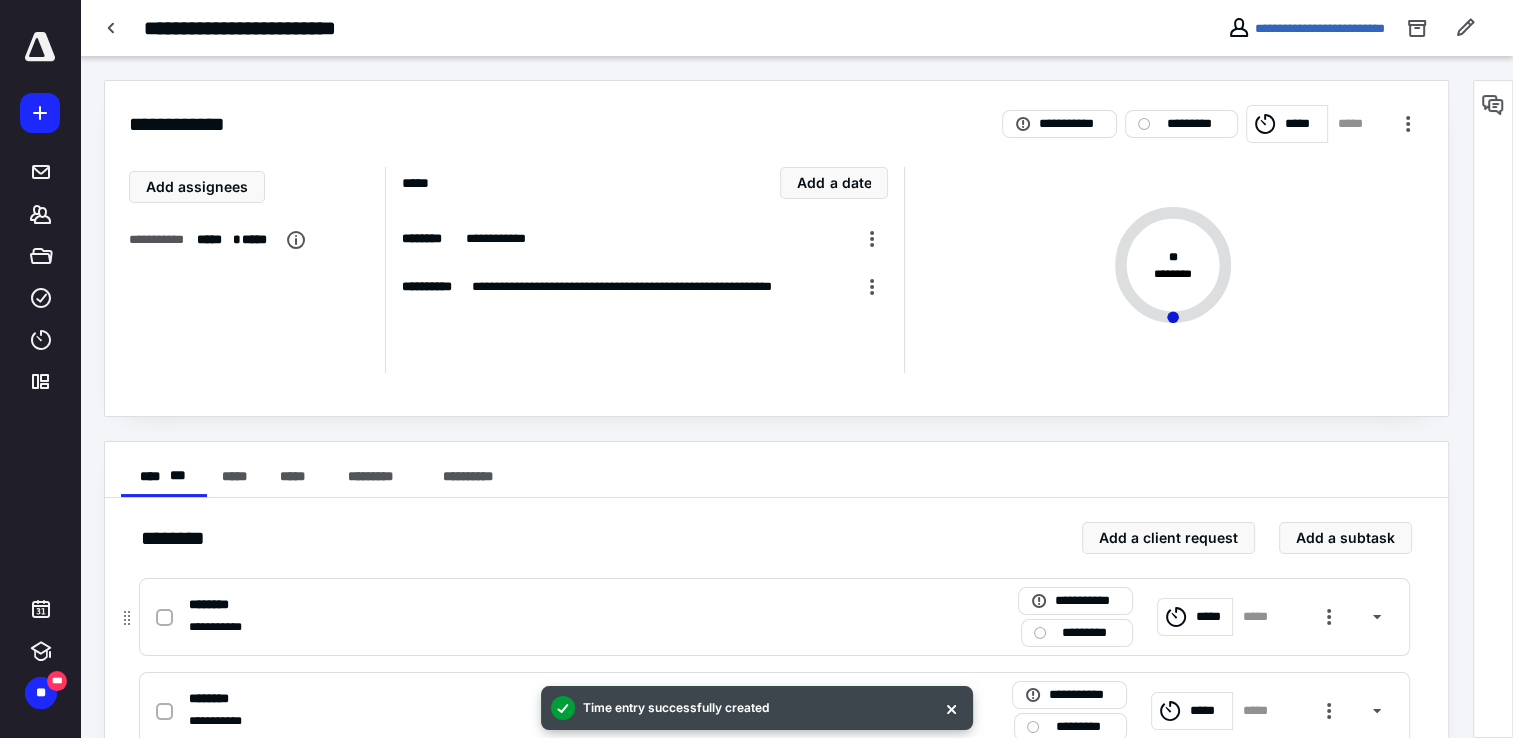 checkbox on "true" 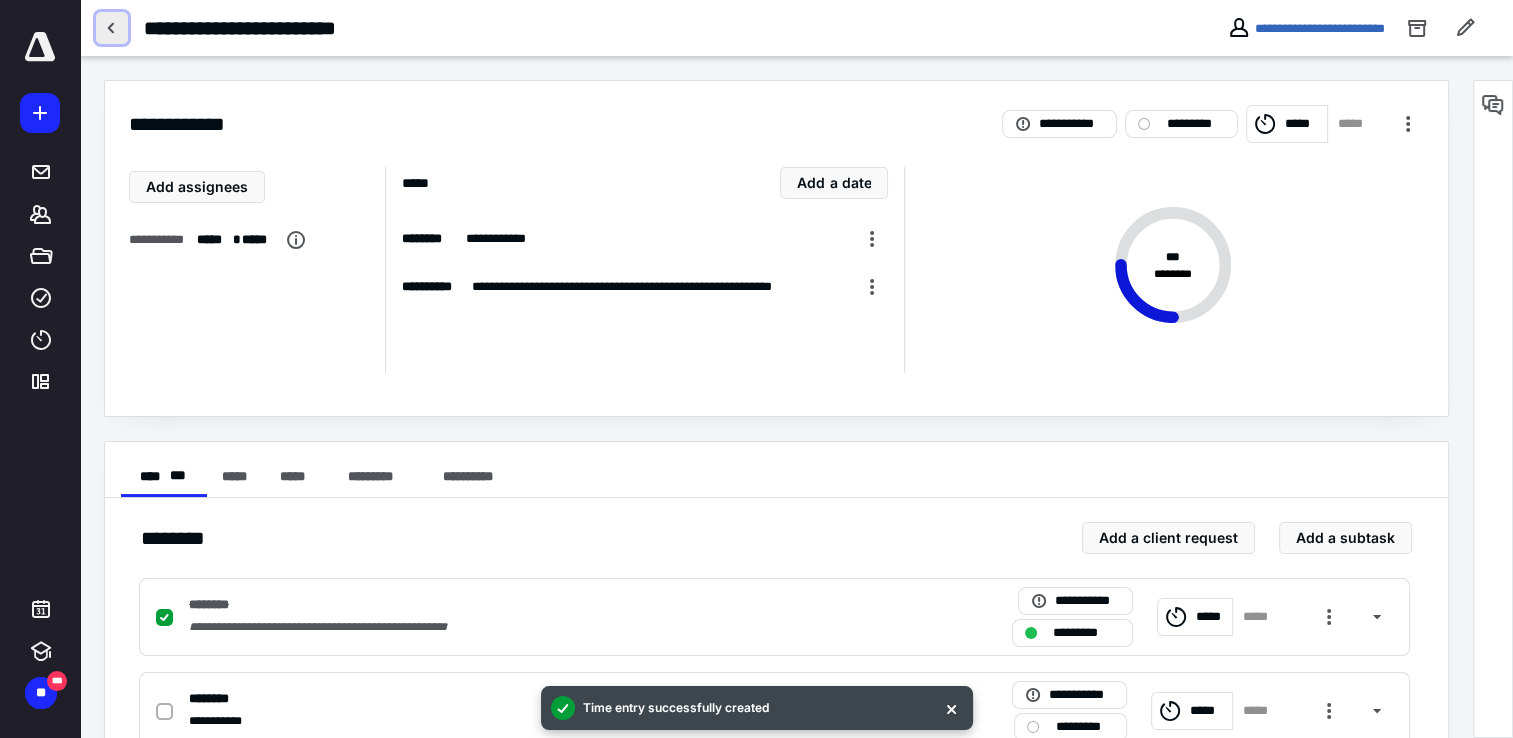 click at bounding box center [112, 28] 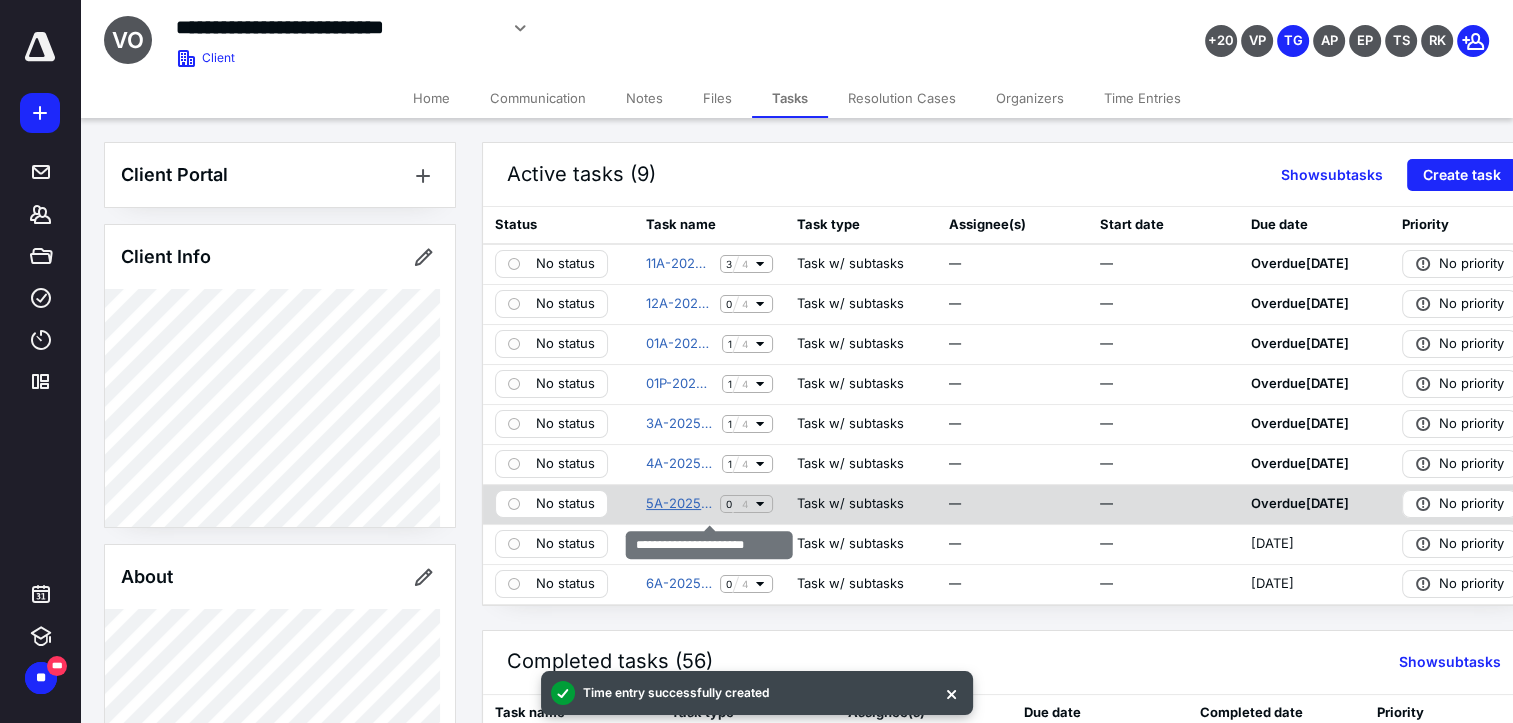 click on "5A-2025 May Accounting" at bounding box center [679, 504] 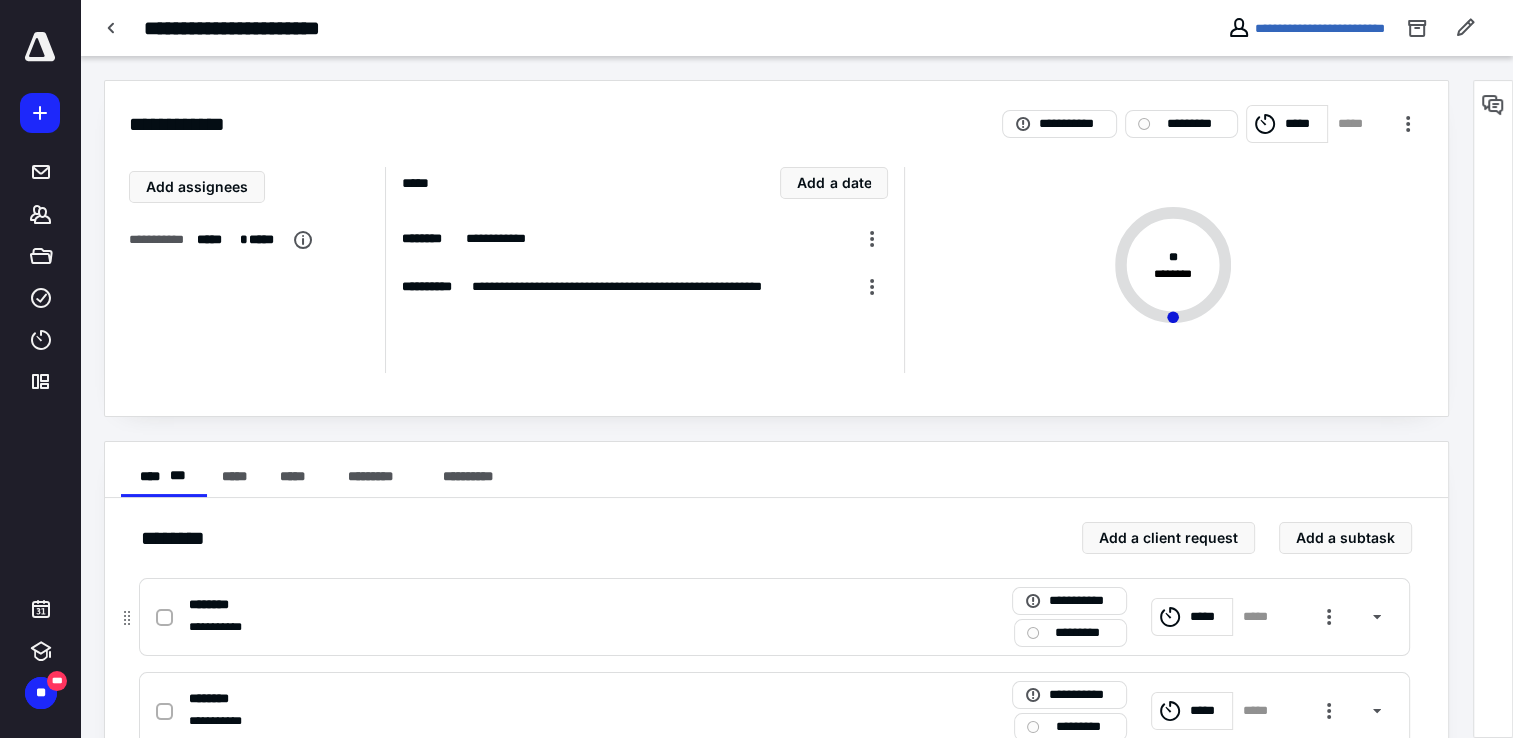 click on "*****" at bounding box center (1208, 617) 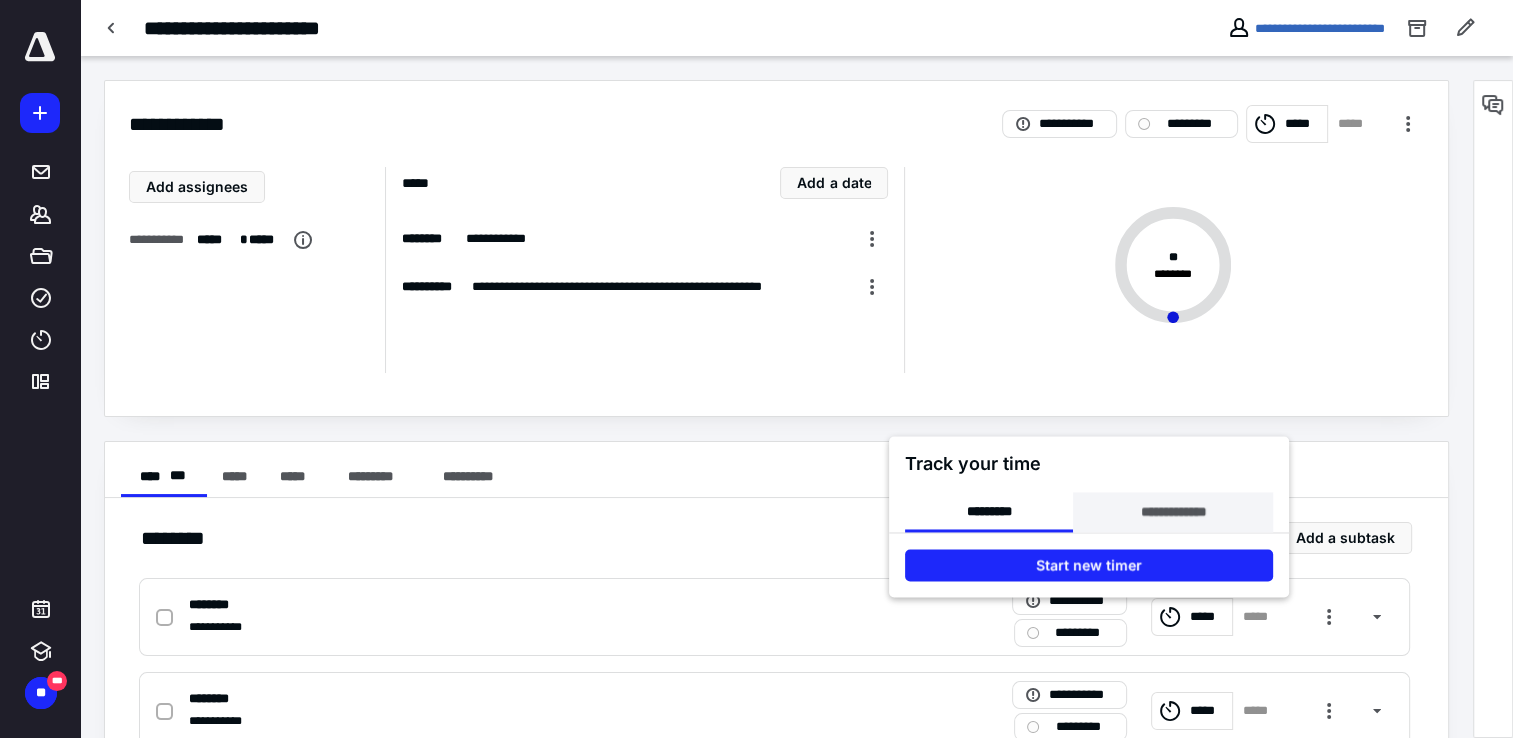 click on "**********" at bounding box center [1172, 512] 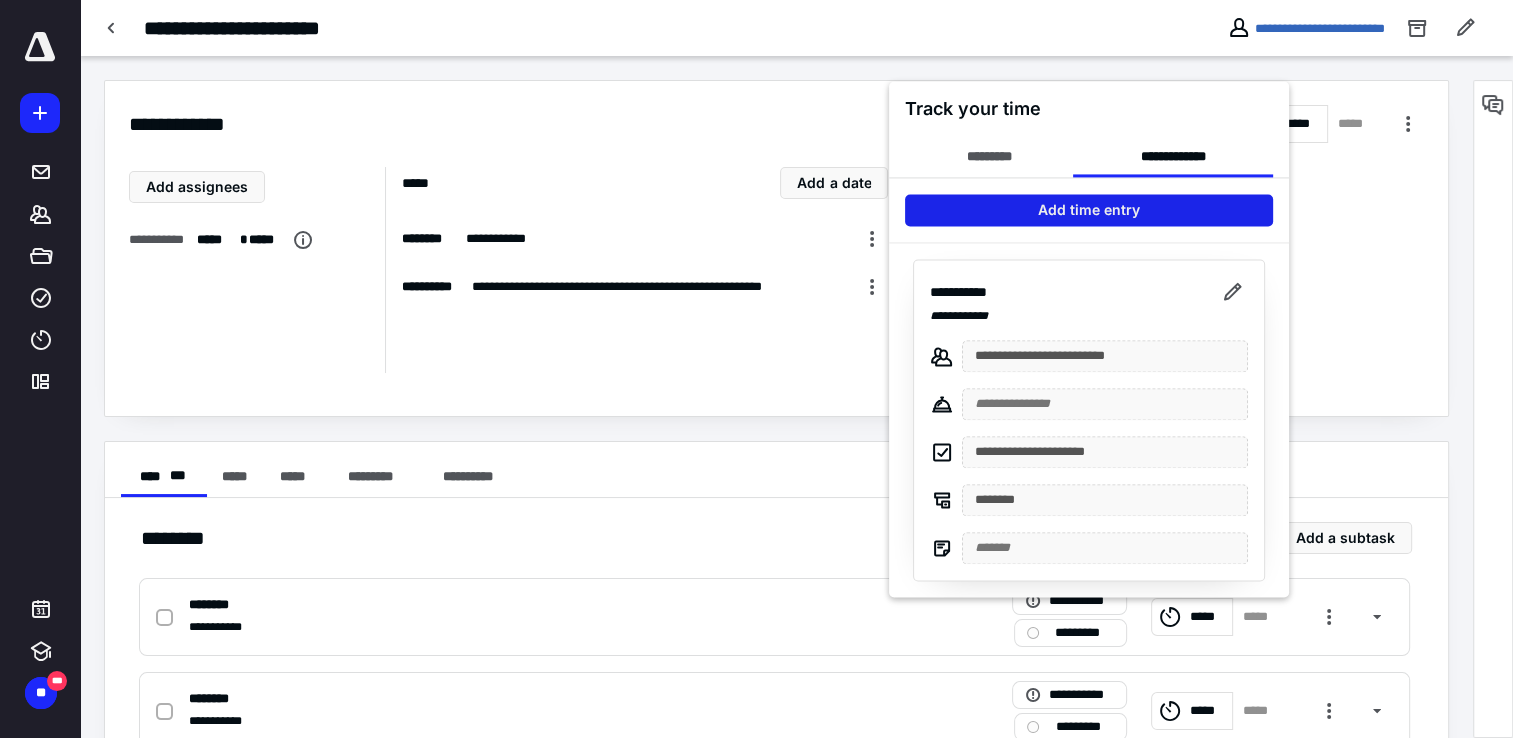 click on "Add time entry" at bounding box center (1089, 210) 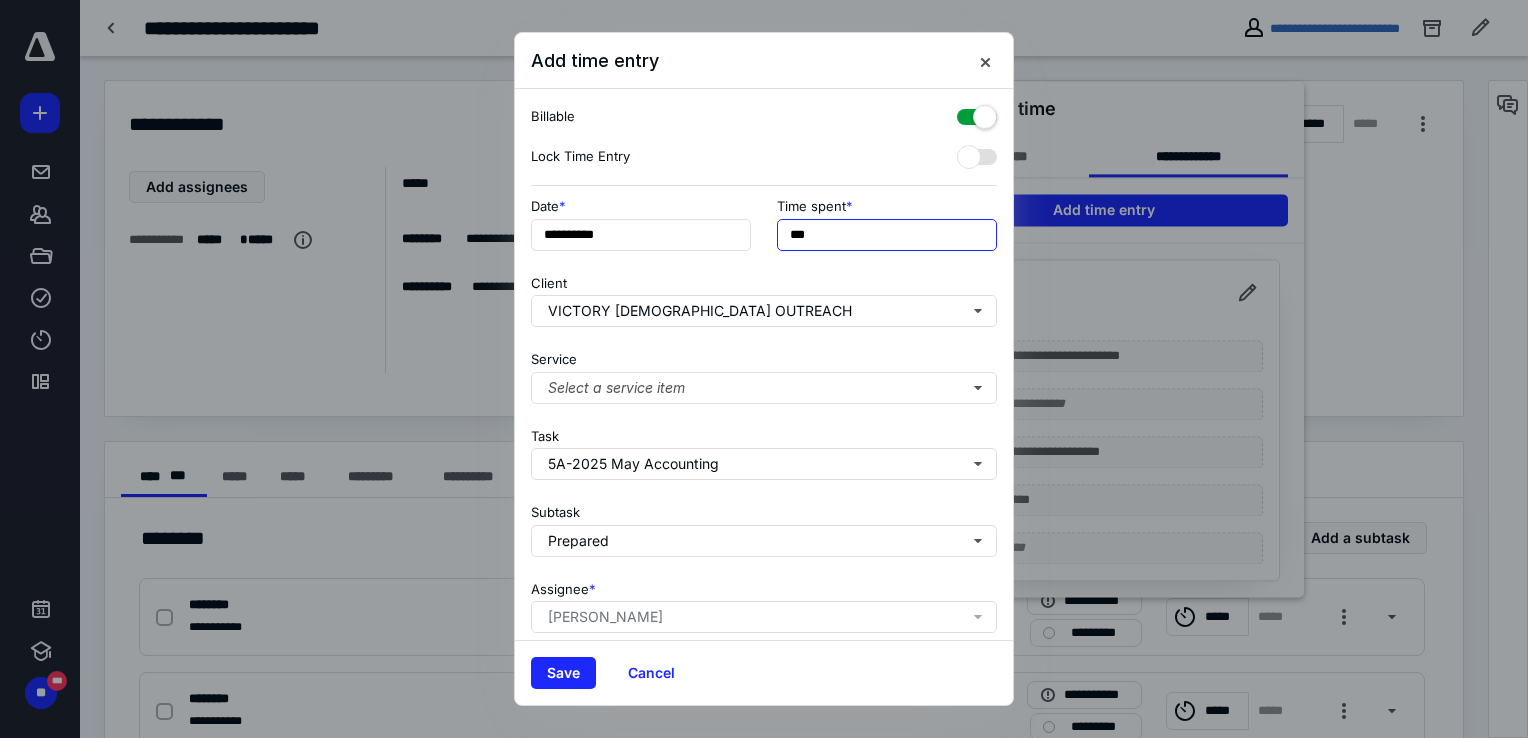 click on "***" at bounding box center [887, 235] 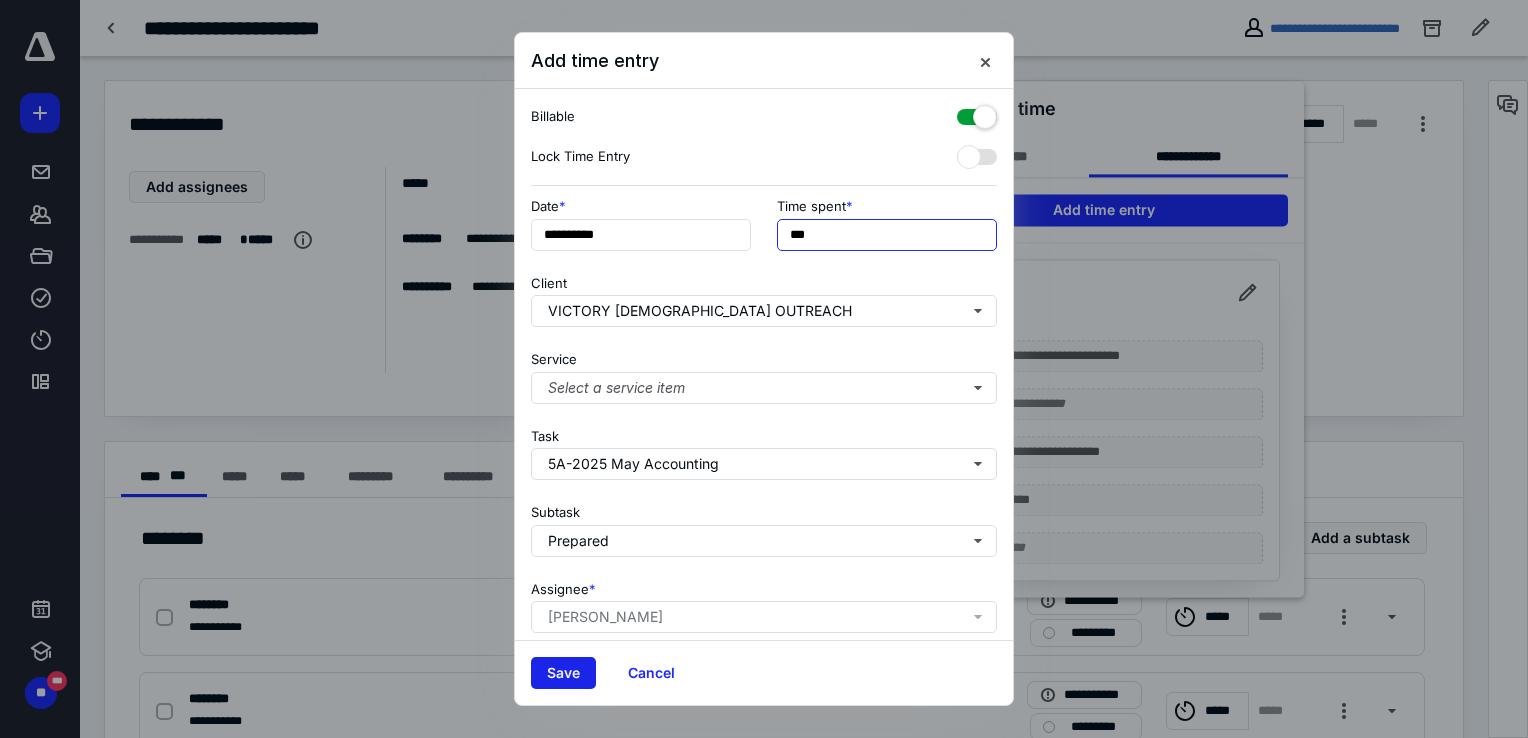 type on "***" 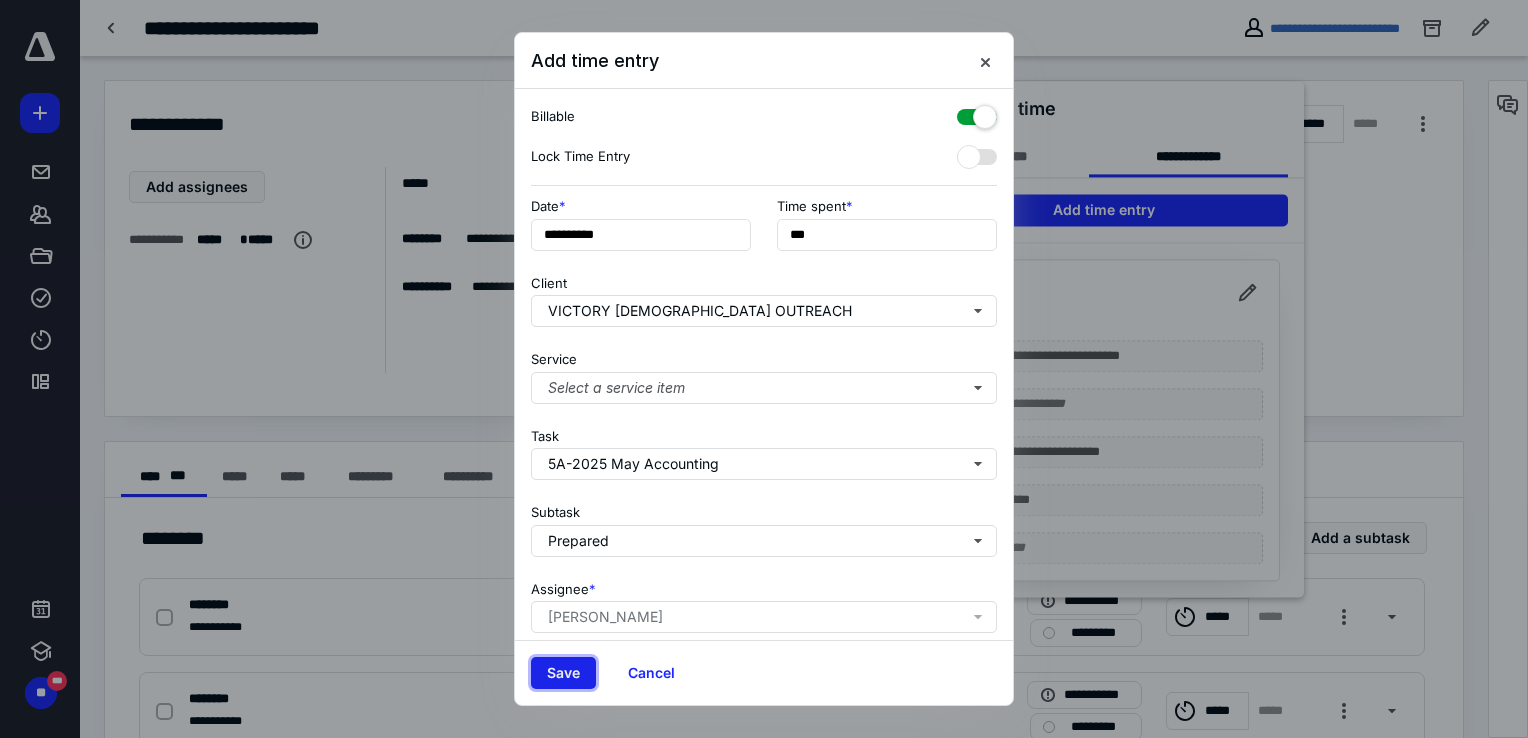 click on "Save" at bounding box center (563, 673) 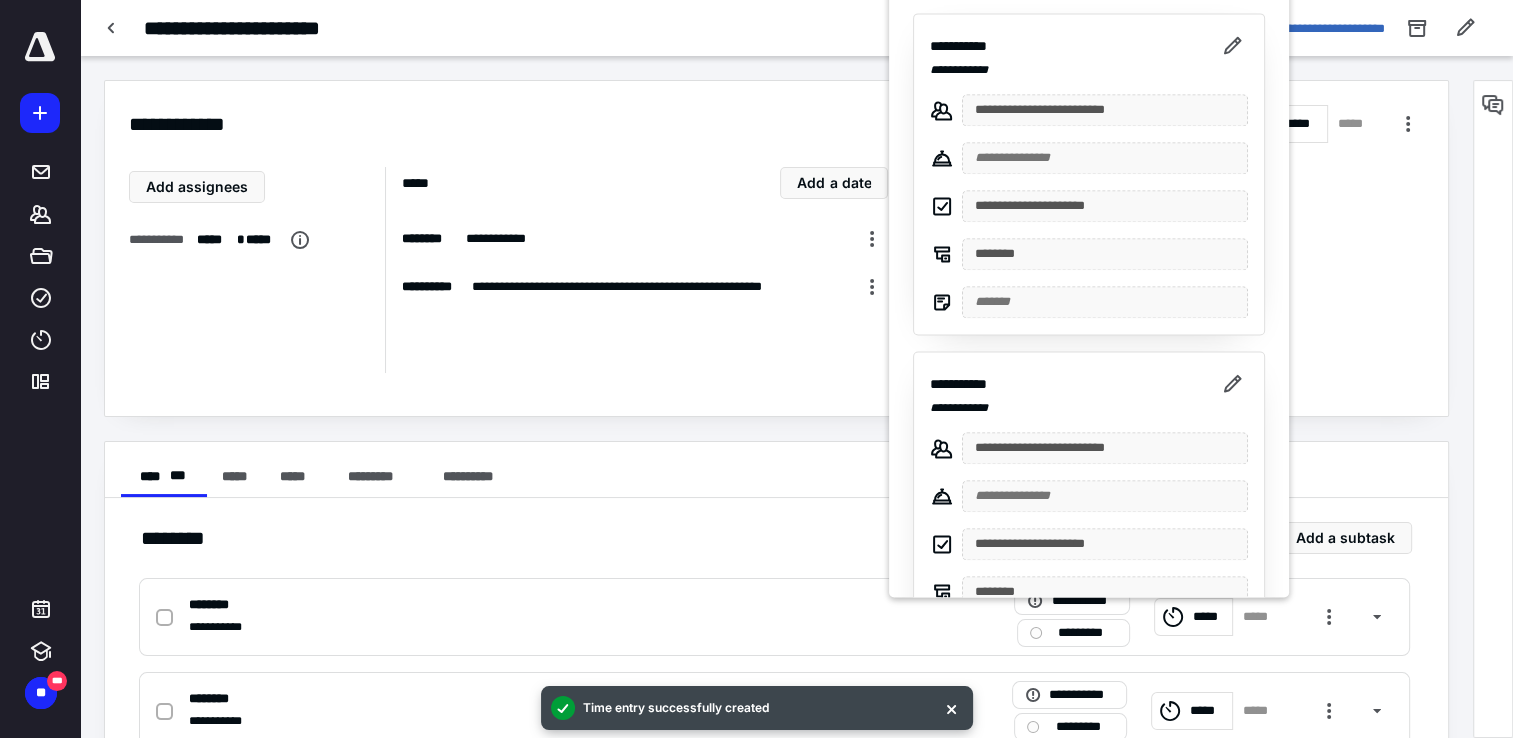 click at bounding box center (756, 369) 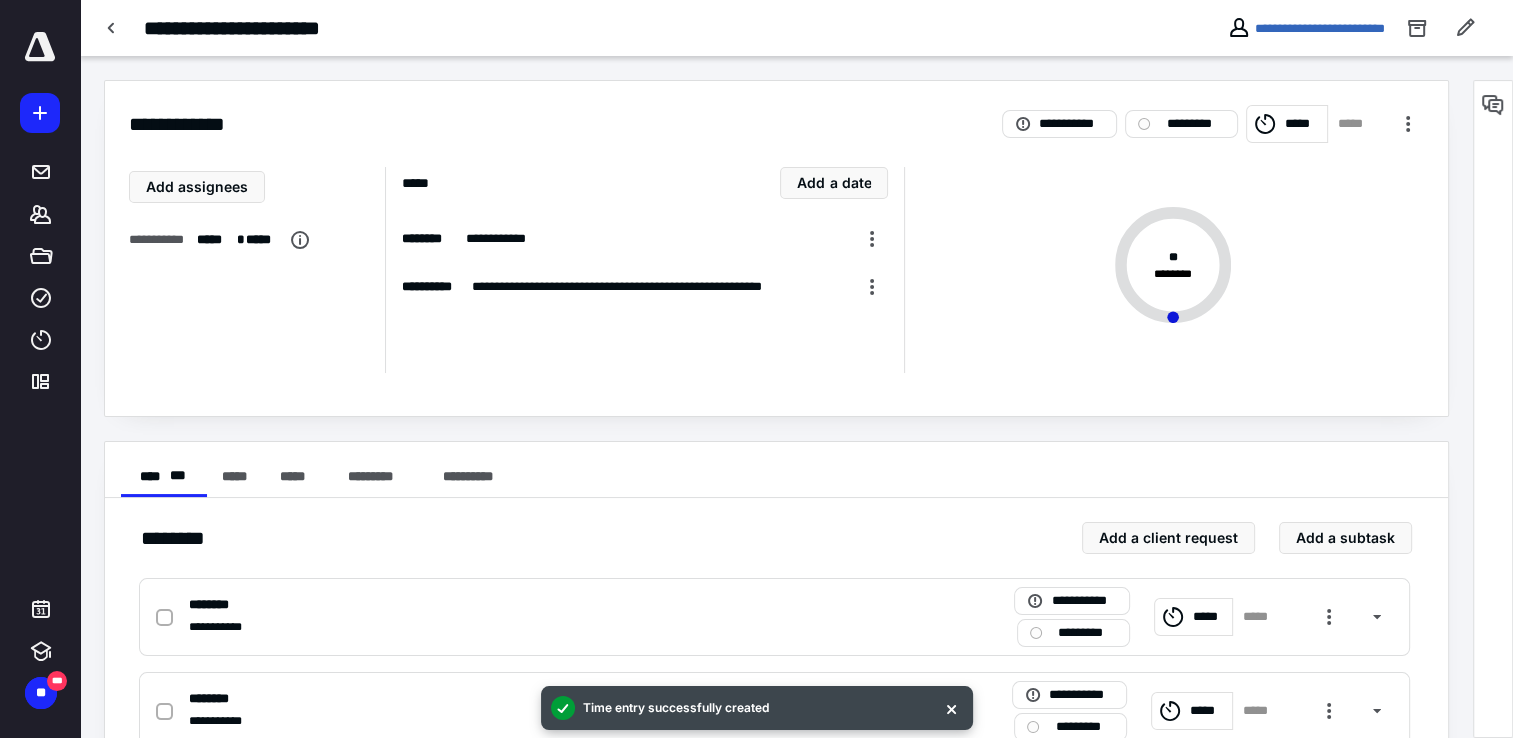click 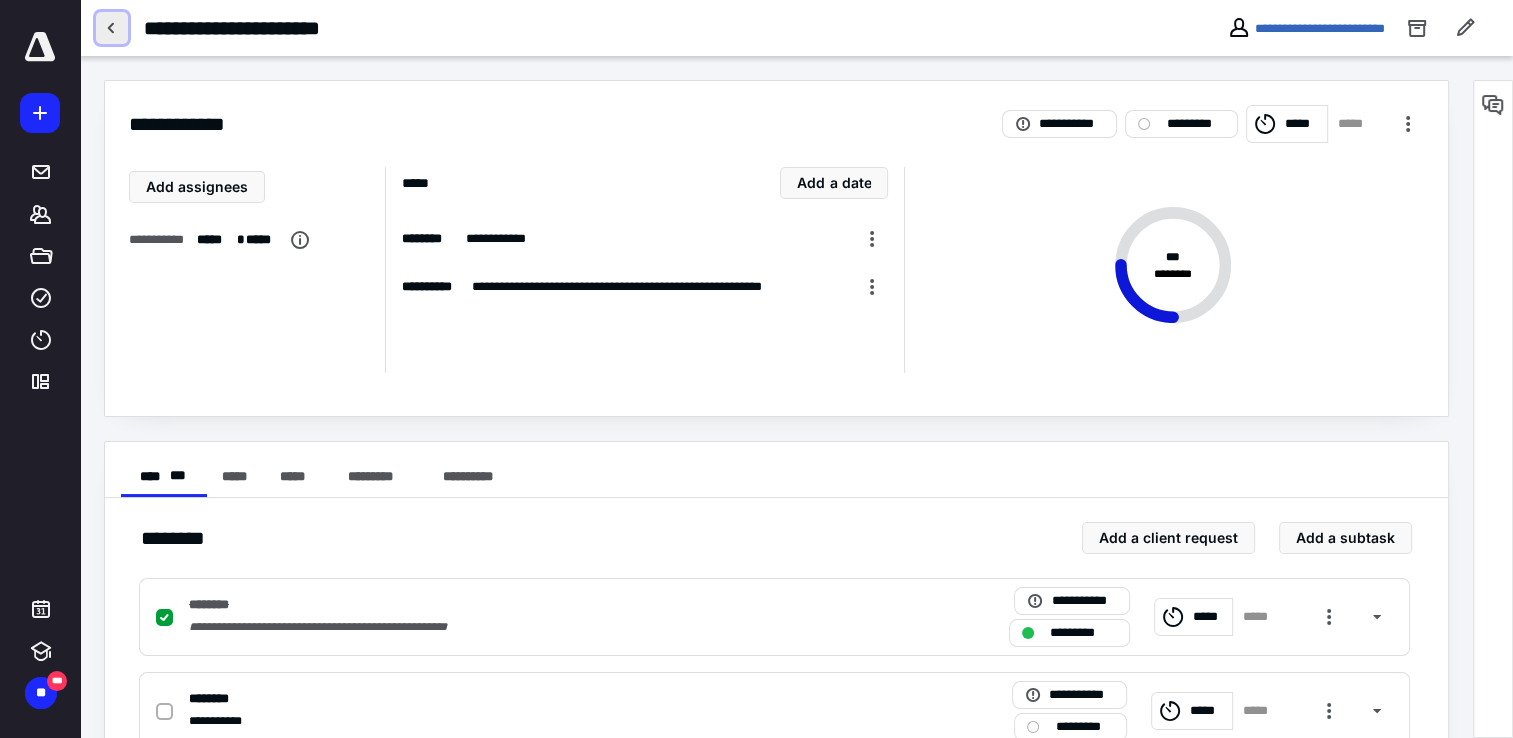 click at bounding box center (112, 28) 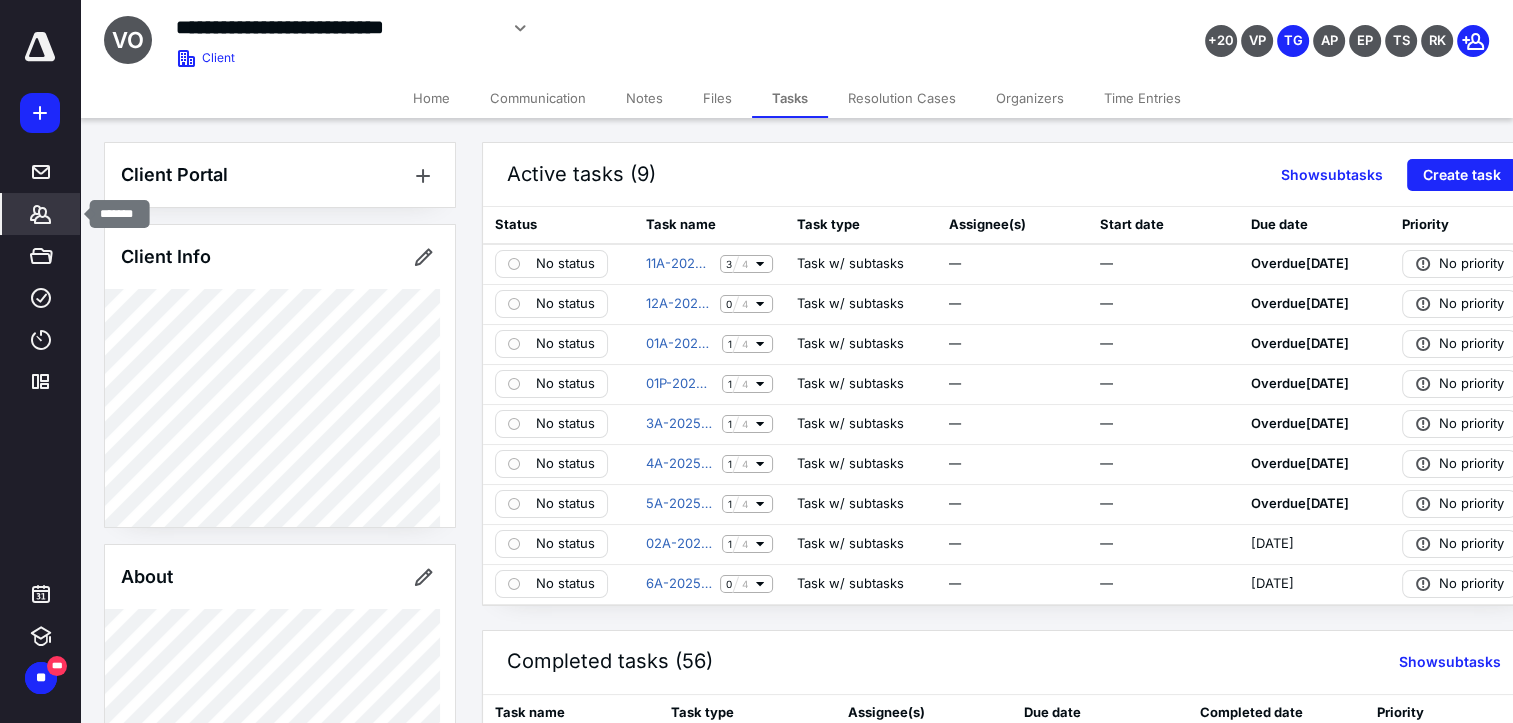 click 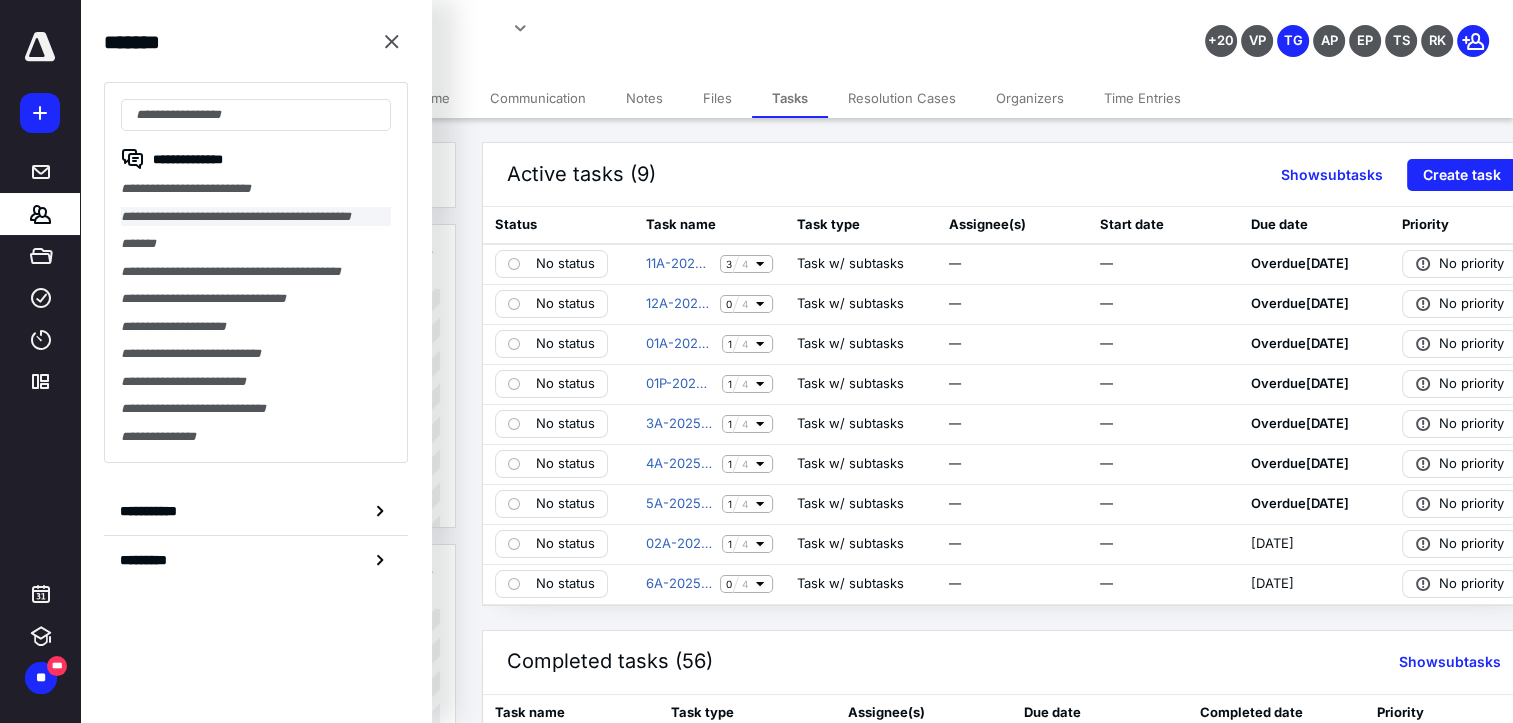 click on "**********" at bounding box center [256, 217] 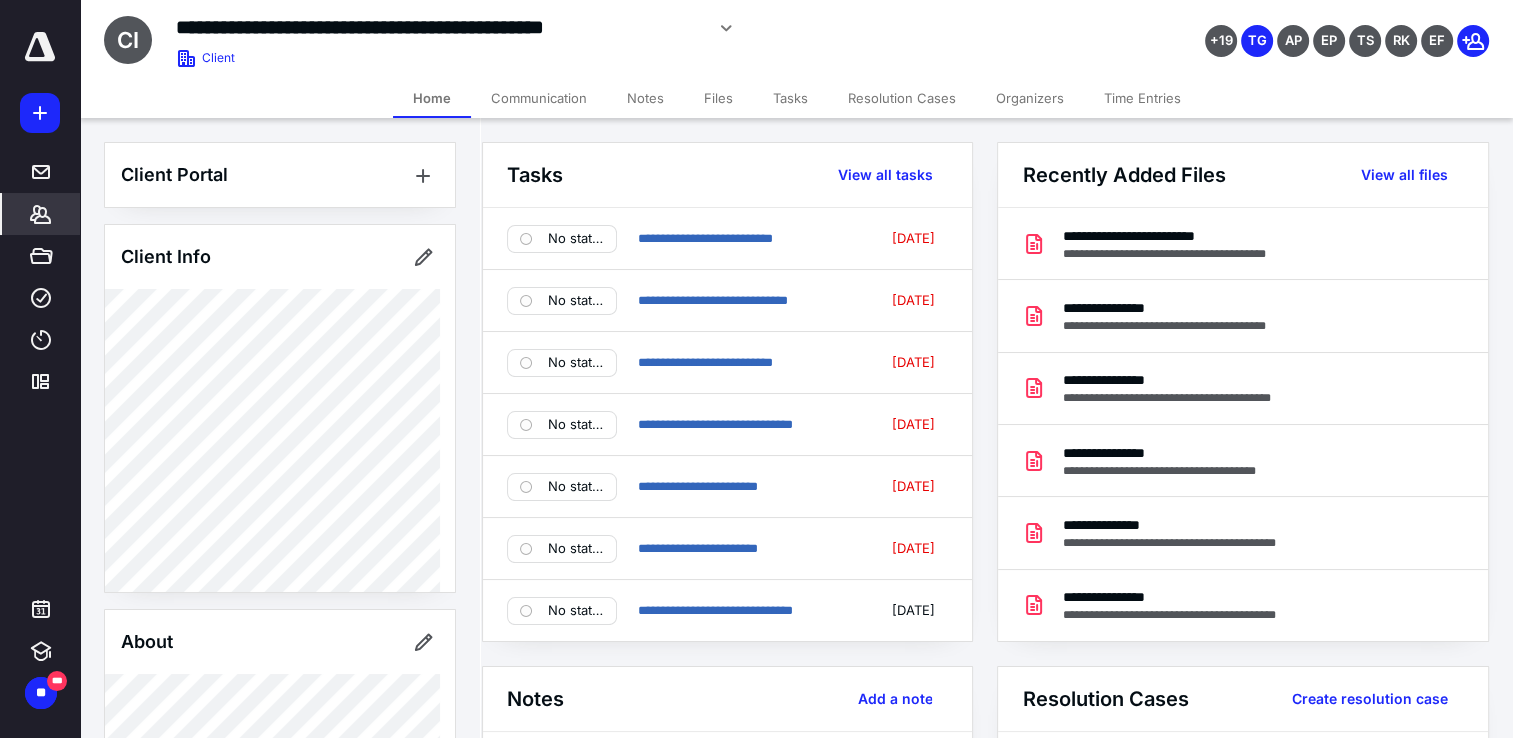 click on "Files" at bounding box center [718, 98] 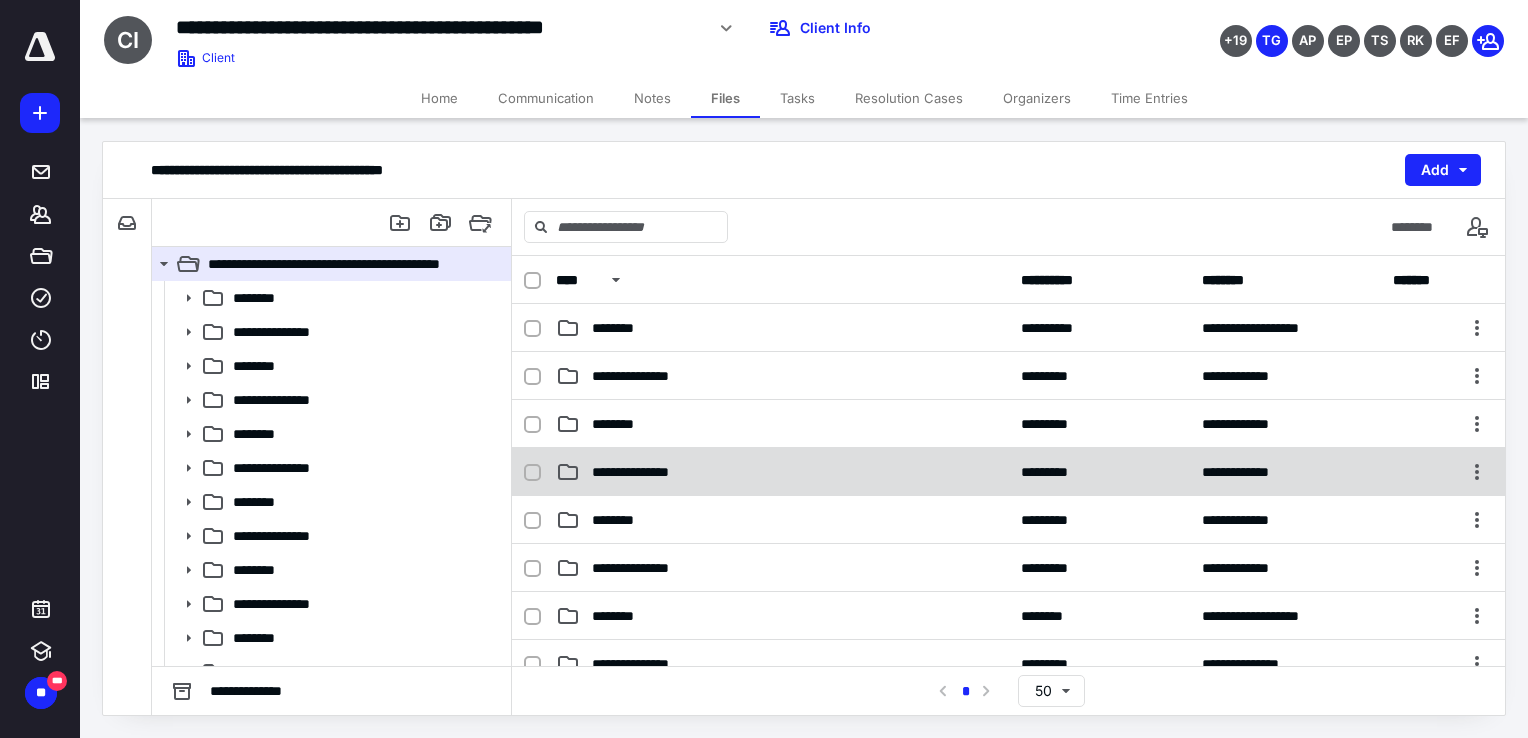 scroll, scrollTop: 400, scrollLeft: 0, axis: vertical 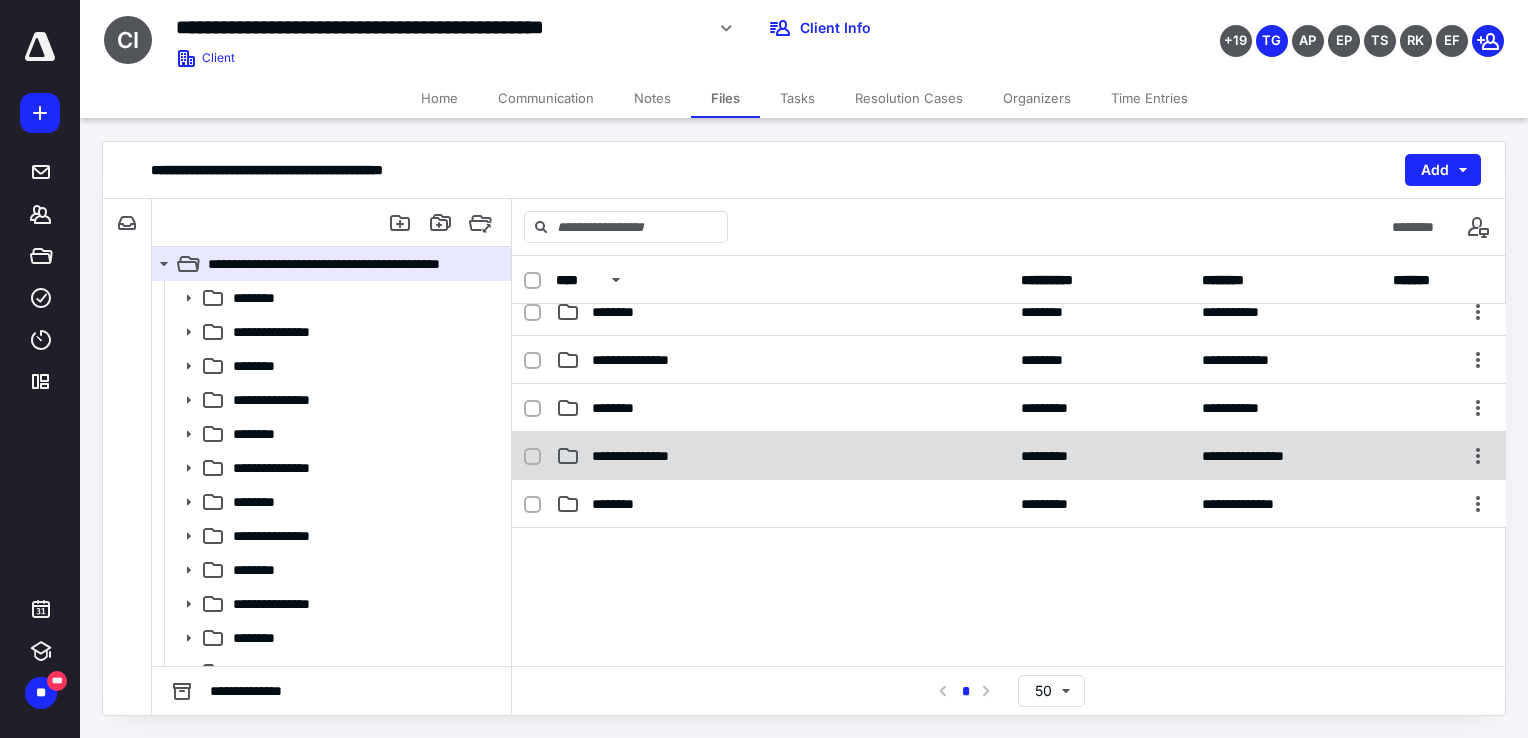 click on "**********" at bounding box center [782, 456] 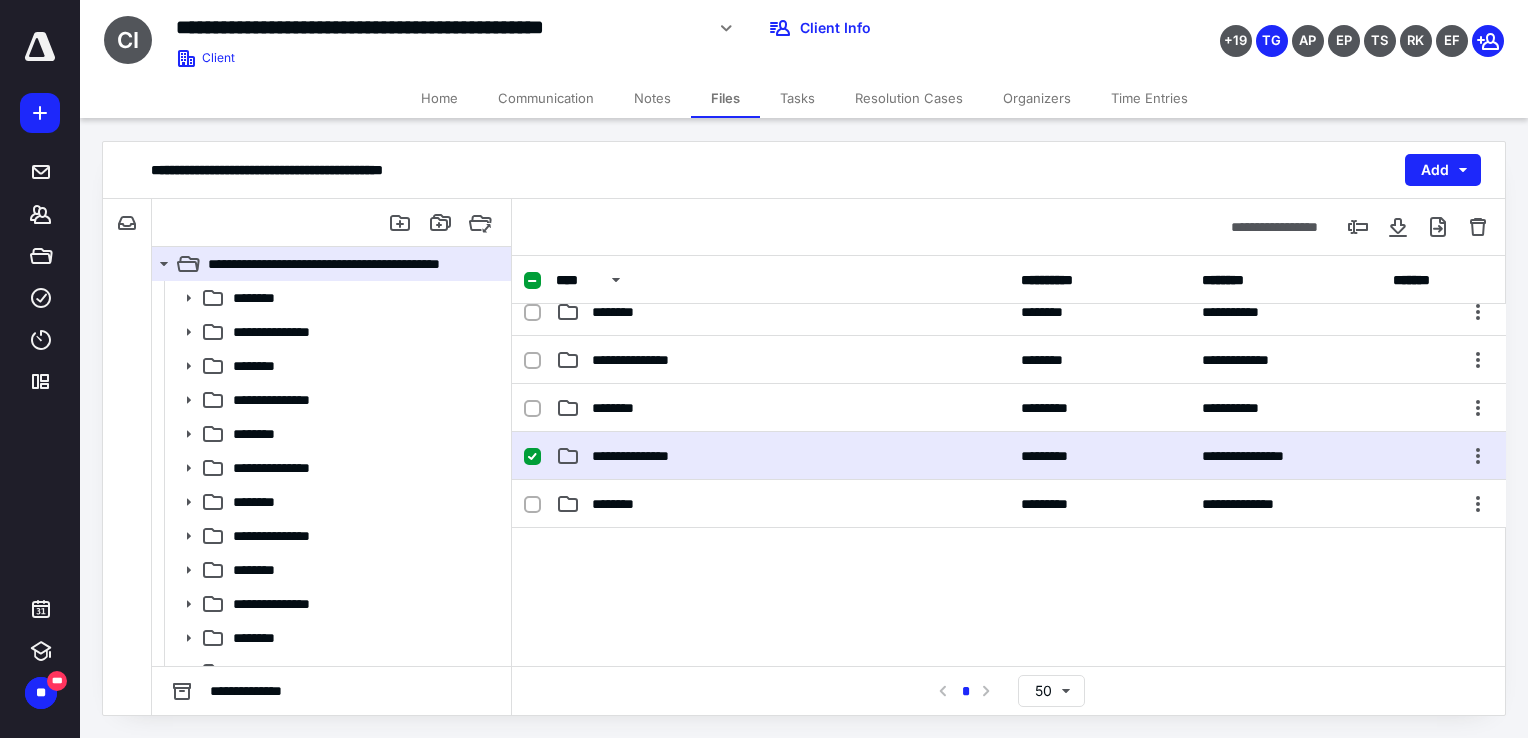 click on "**********" at bounding box center [782, 456] 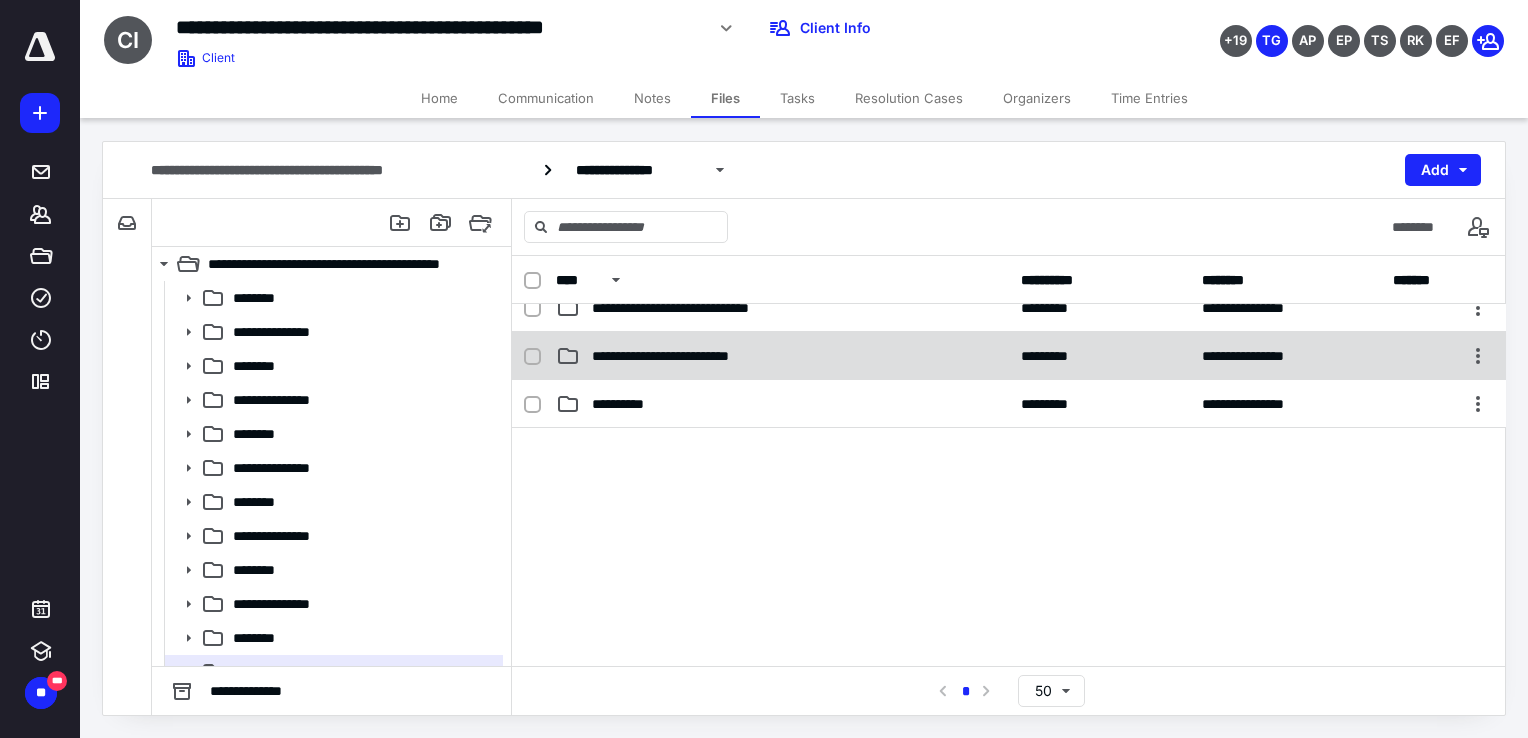 scroll, scrollTop: 300, scrollLeft: 0, axis: vertical 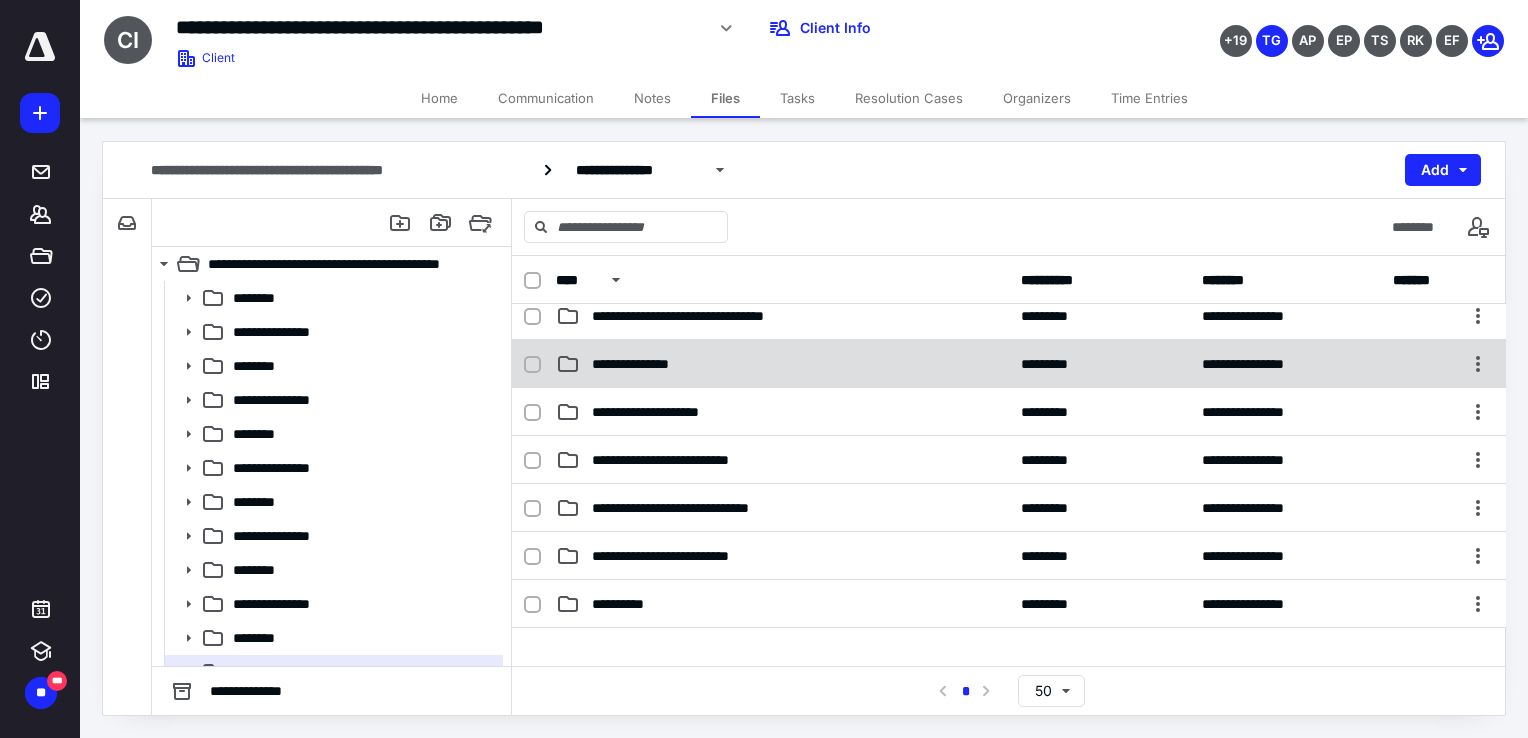 click on "**********" at bounding box center [642, 364] 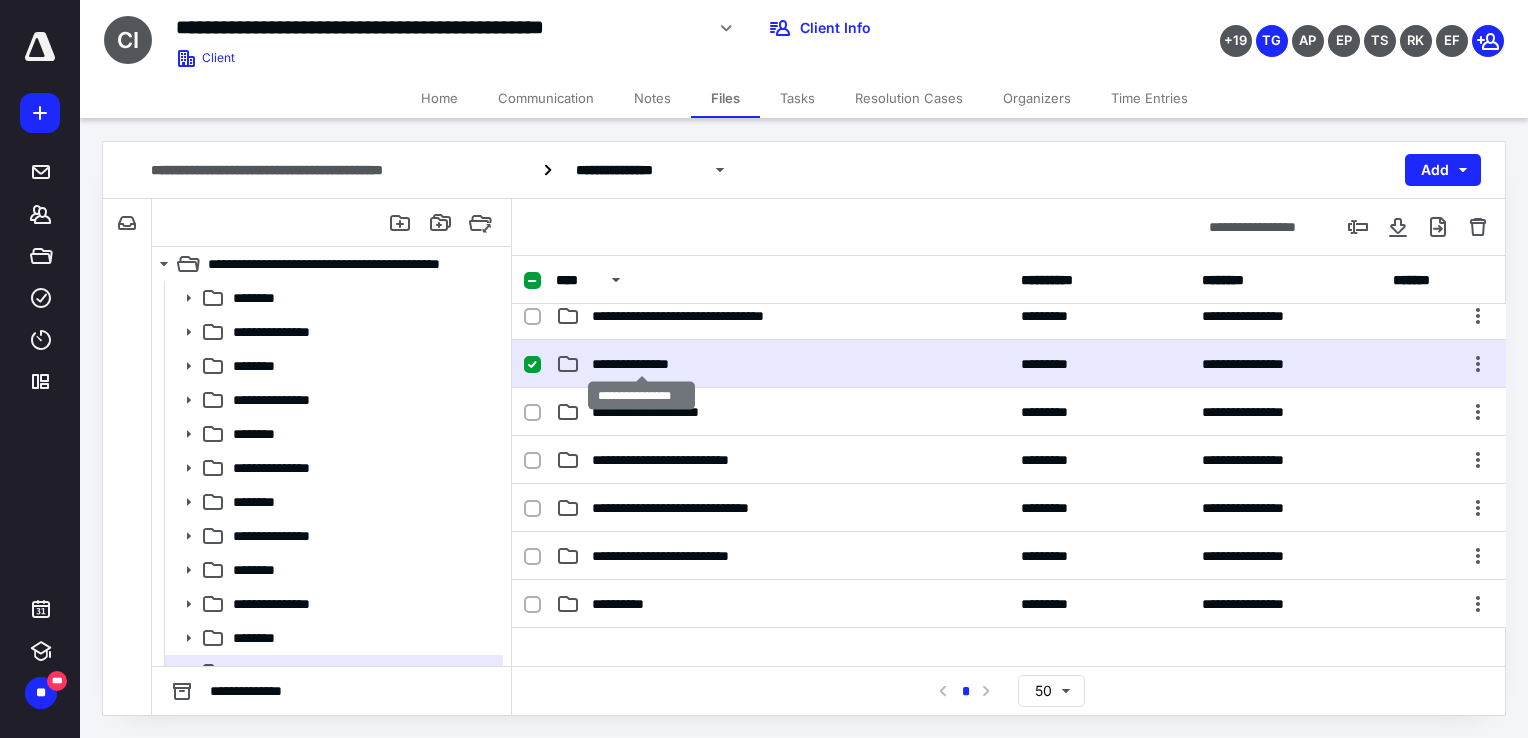 click on "**********" at bounding box center (642, 364) 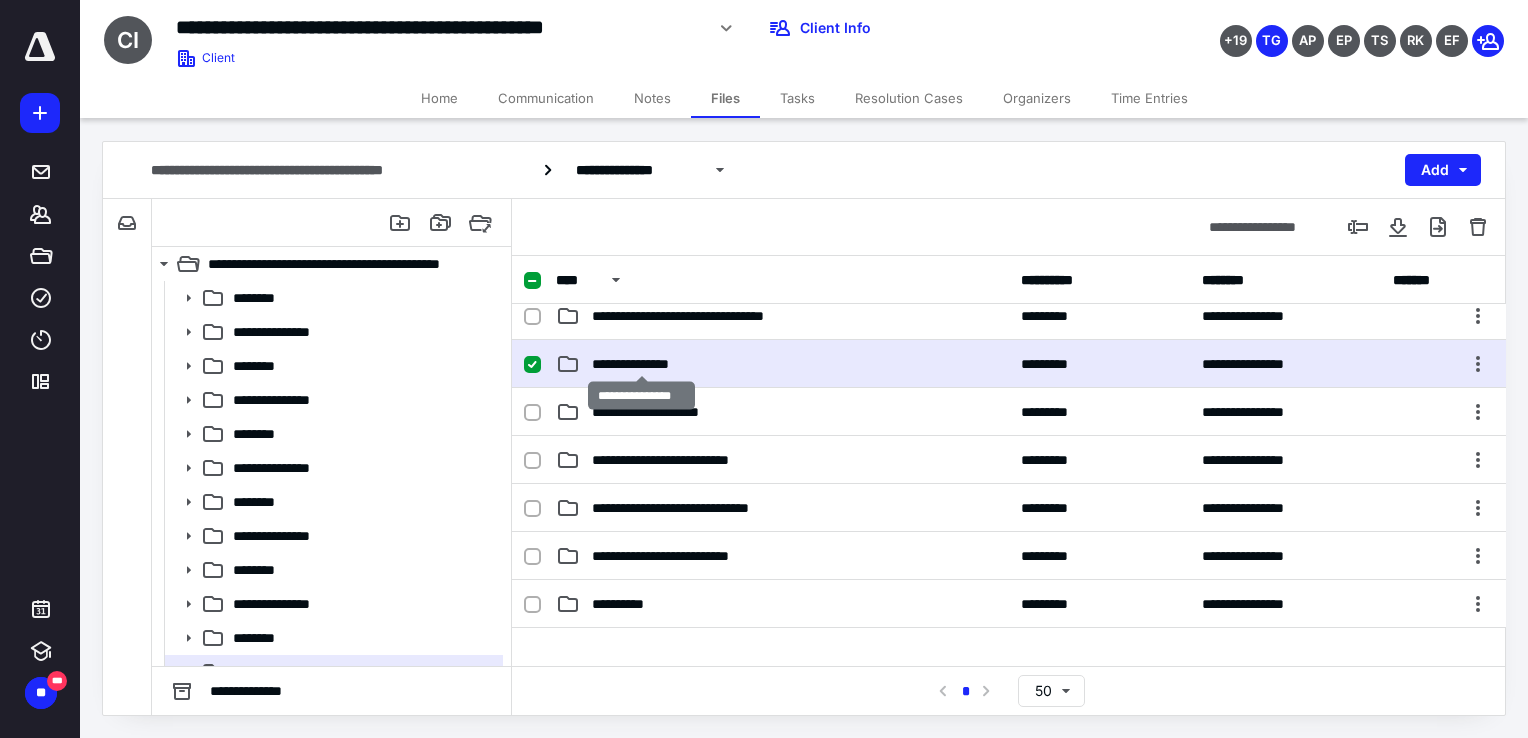 scroll, scrollTop: 0, scrollLeft: 0, axis: both 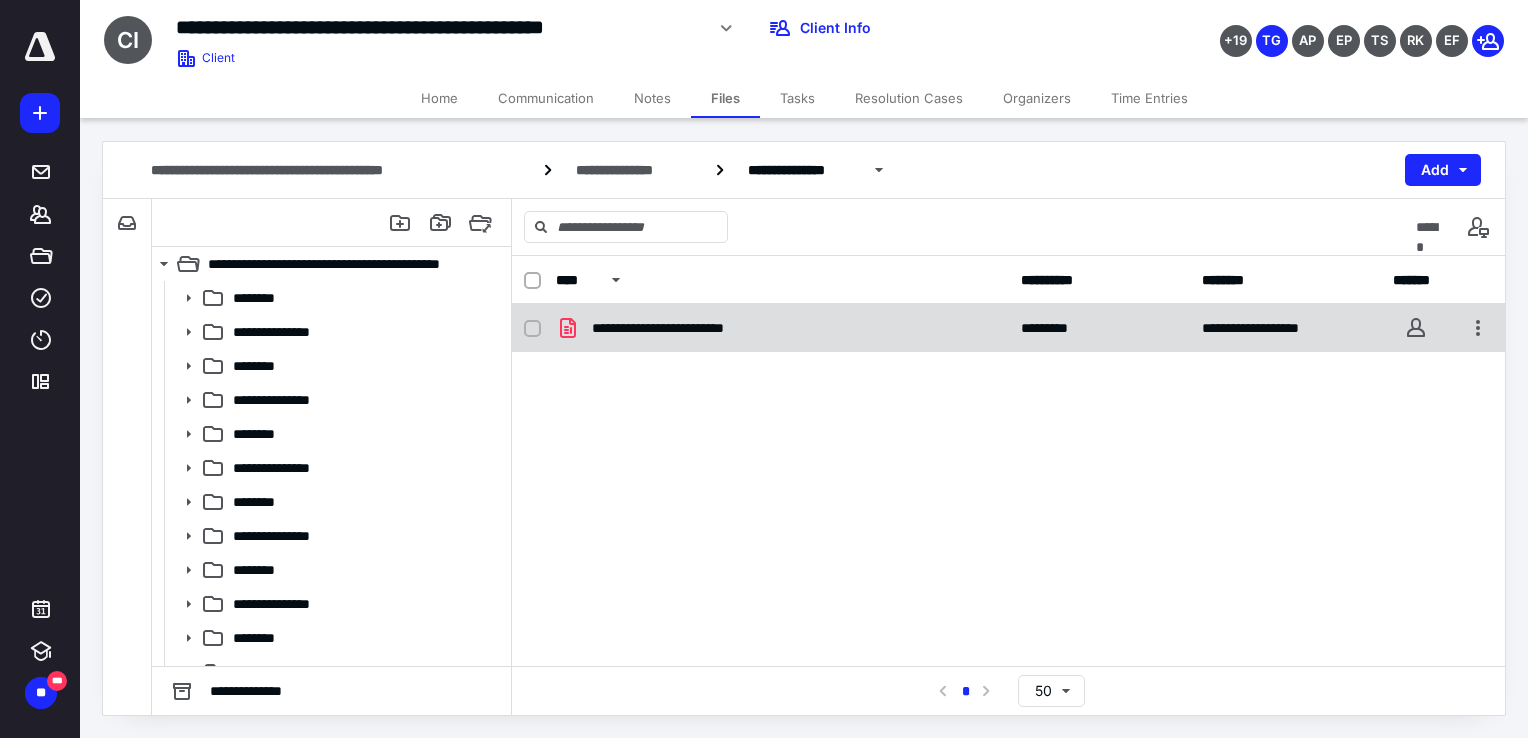 click on "**********" at bounding box center (1009, 328) 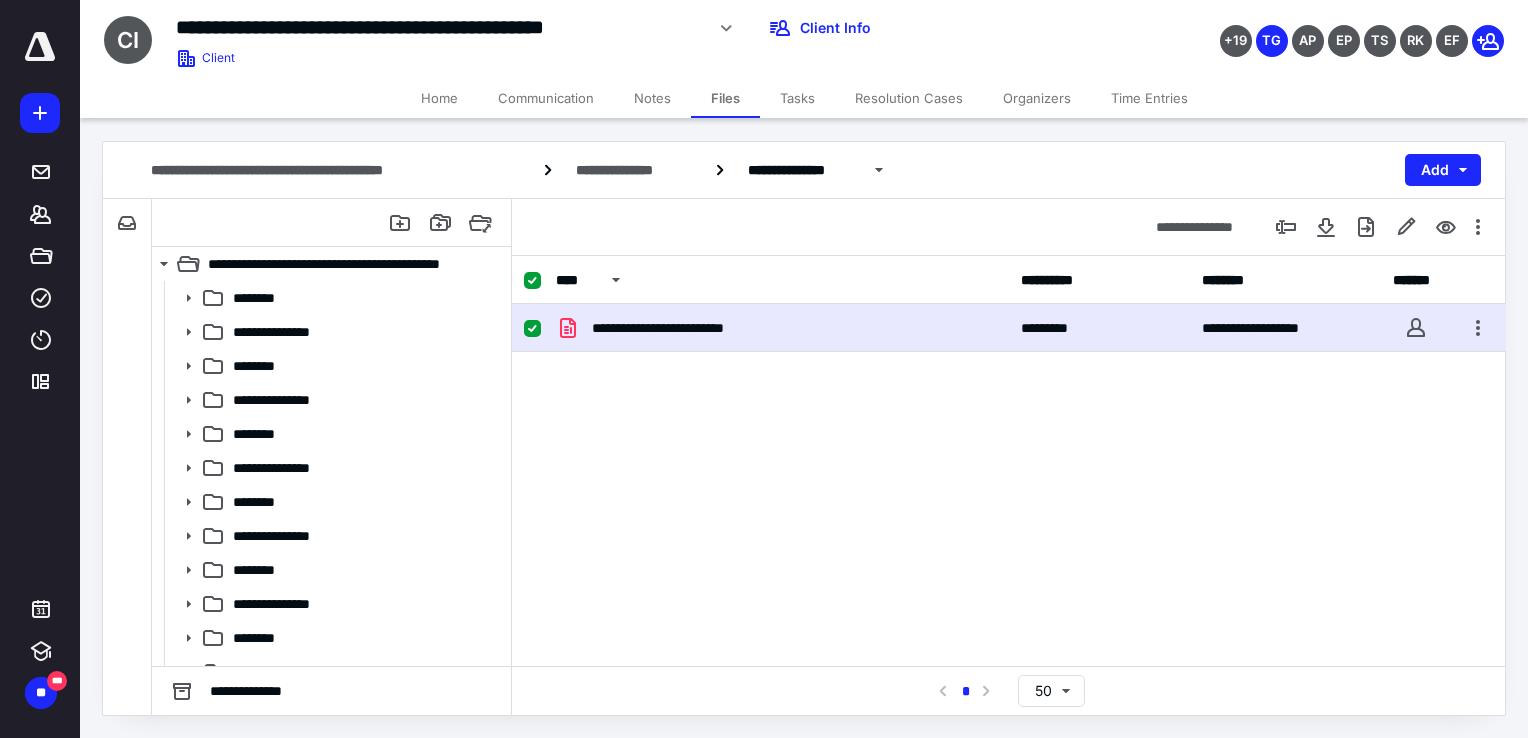 click on "**********" at bounding box center (1009, 328) 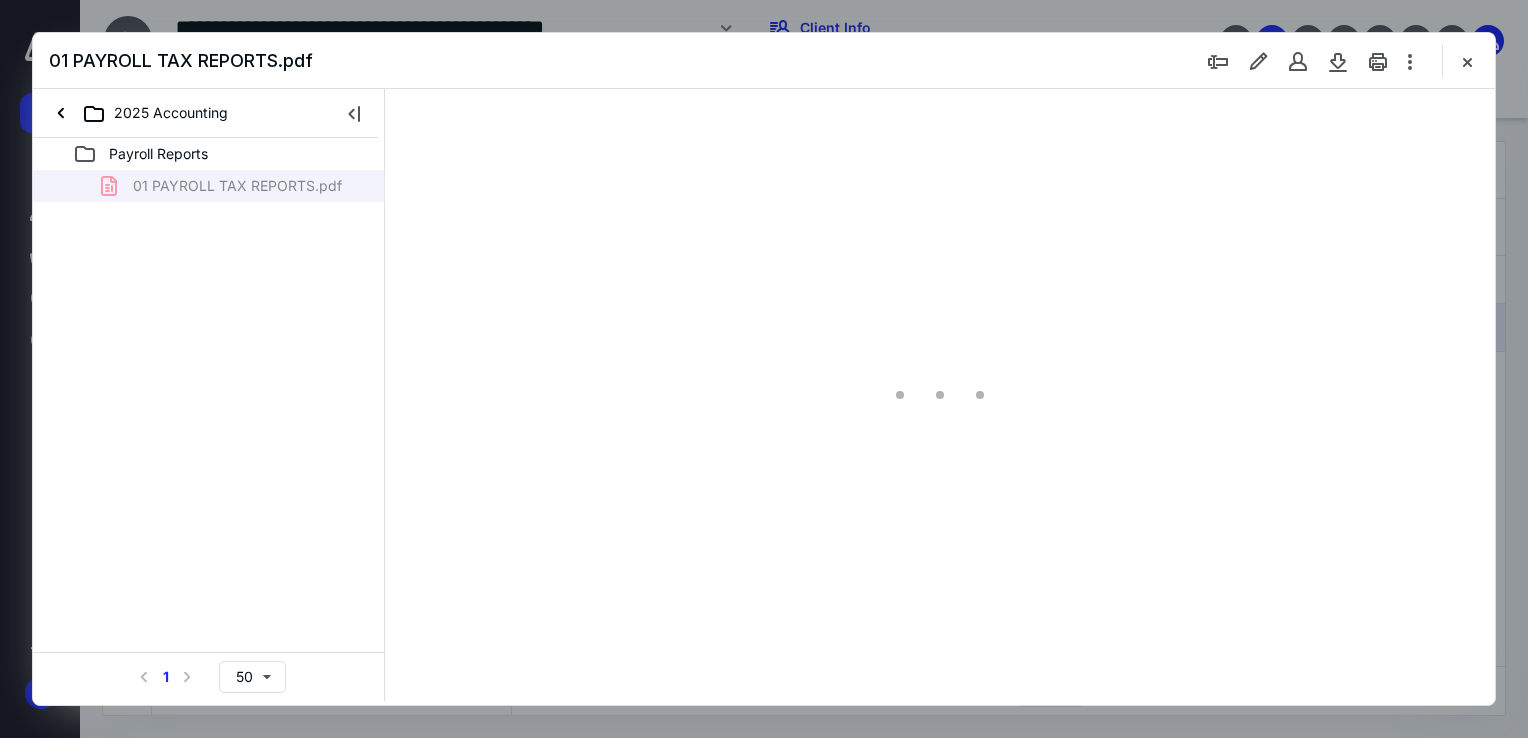 scroll, scrollTop: 0, scrollLeft: 0, axis: both 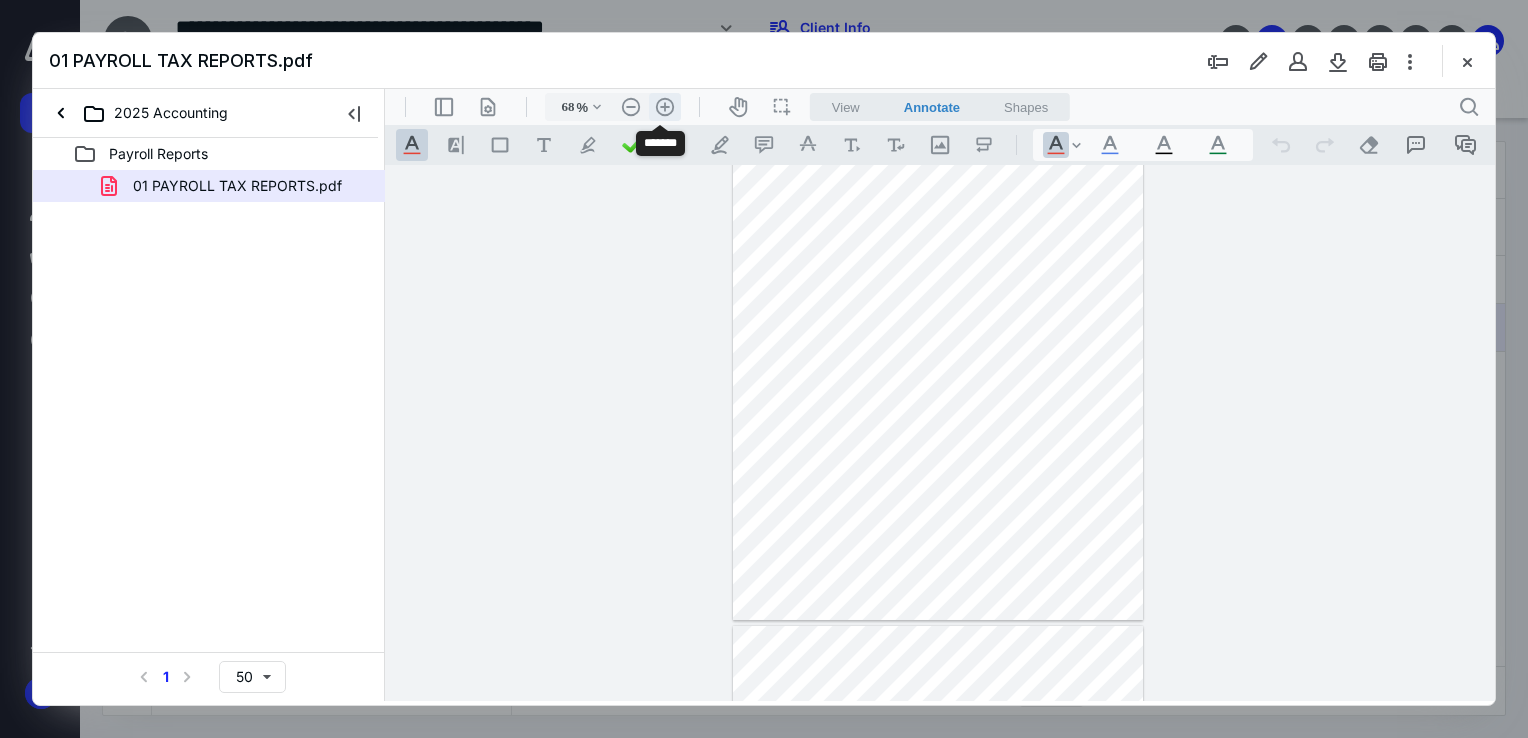 click on ".cls-1{fill:#abb0c4;} icon - header - zoom - in - line" at bounding box center (665, 107) 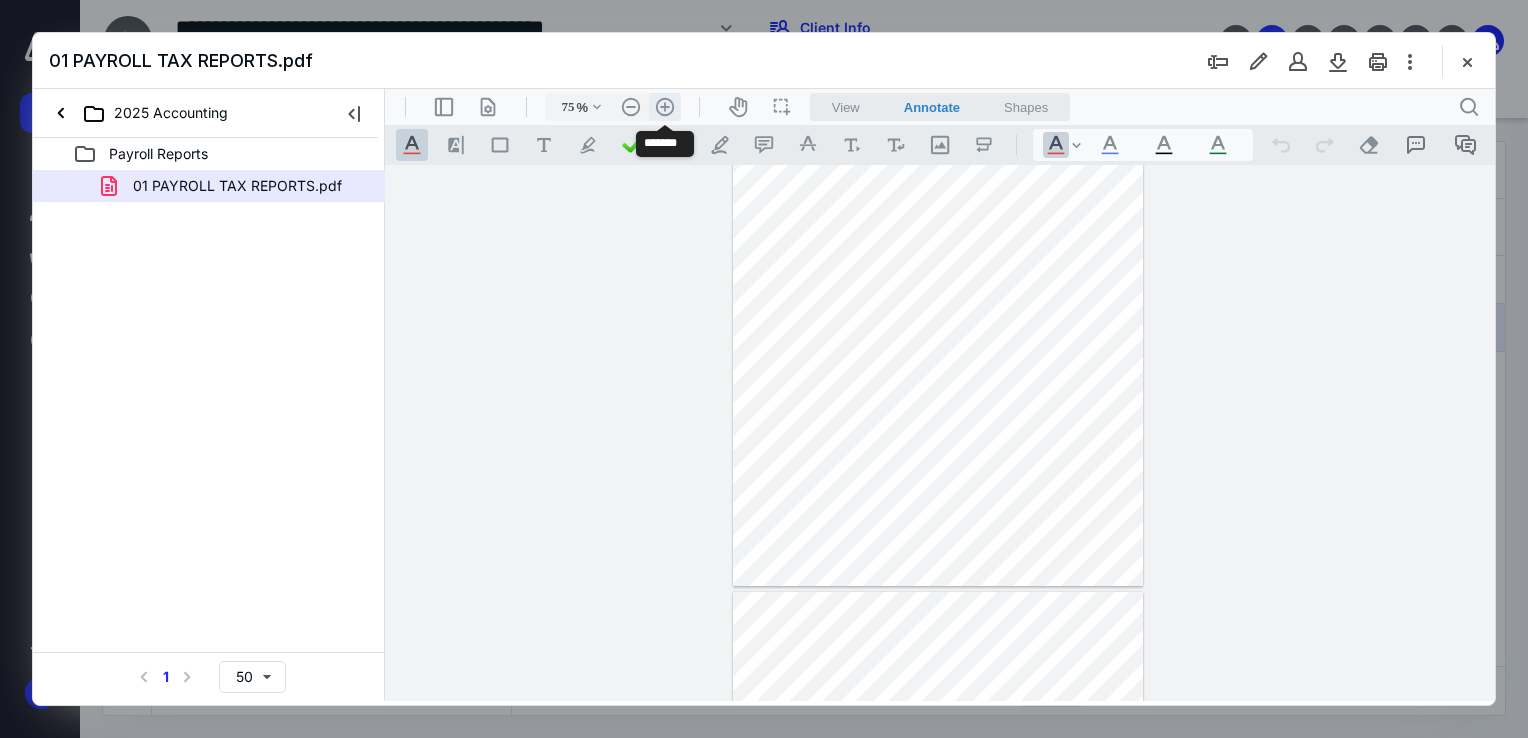 click on ".cls-1{fill:#abb0c4;} icon - header - zoom - in - line" at bounding box center [665, 107] 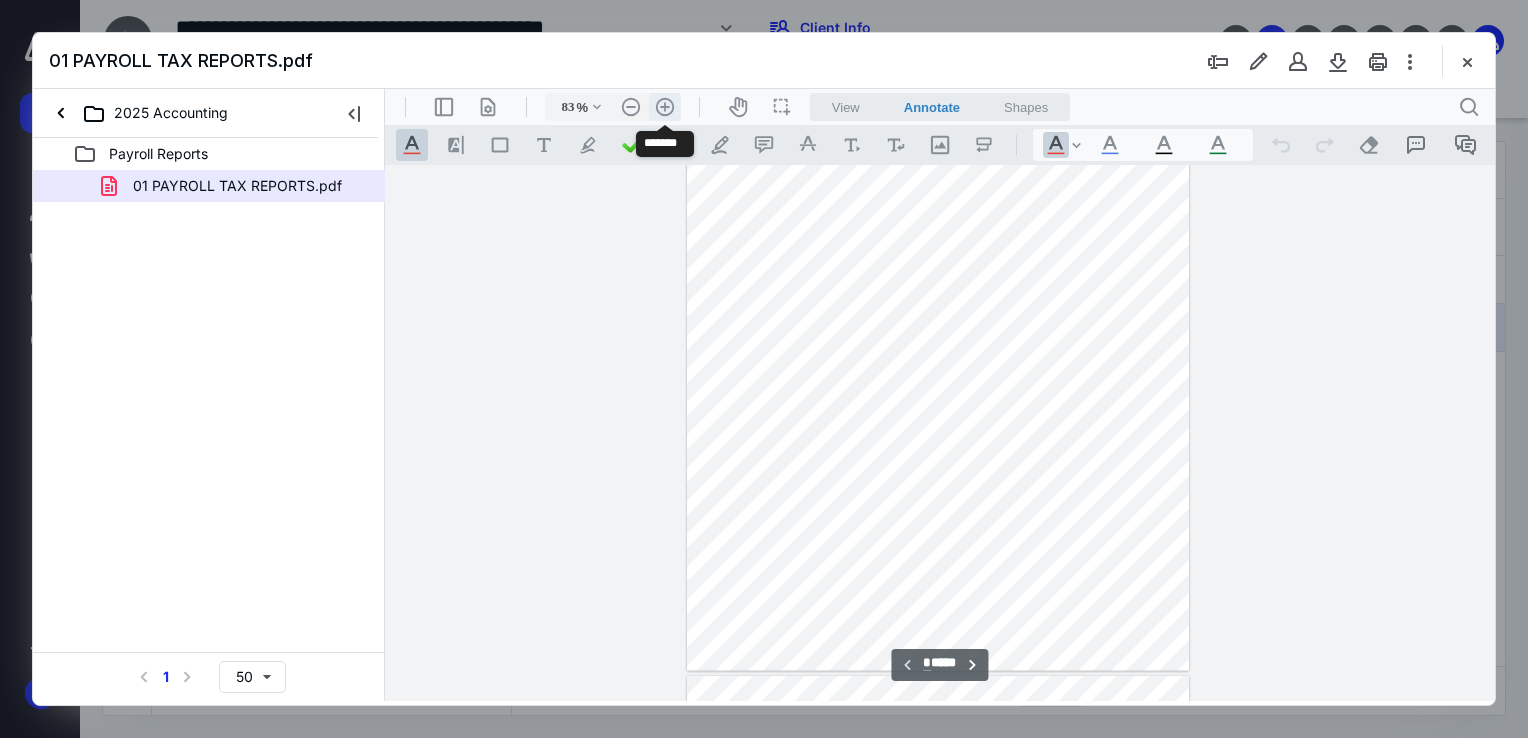 click on ".cls-1{fill:#abb0c4;} icon - header - zoom - in - line" at bounding box center [665, 107] 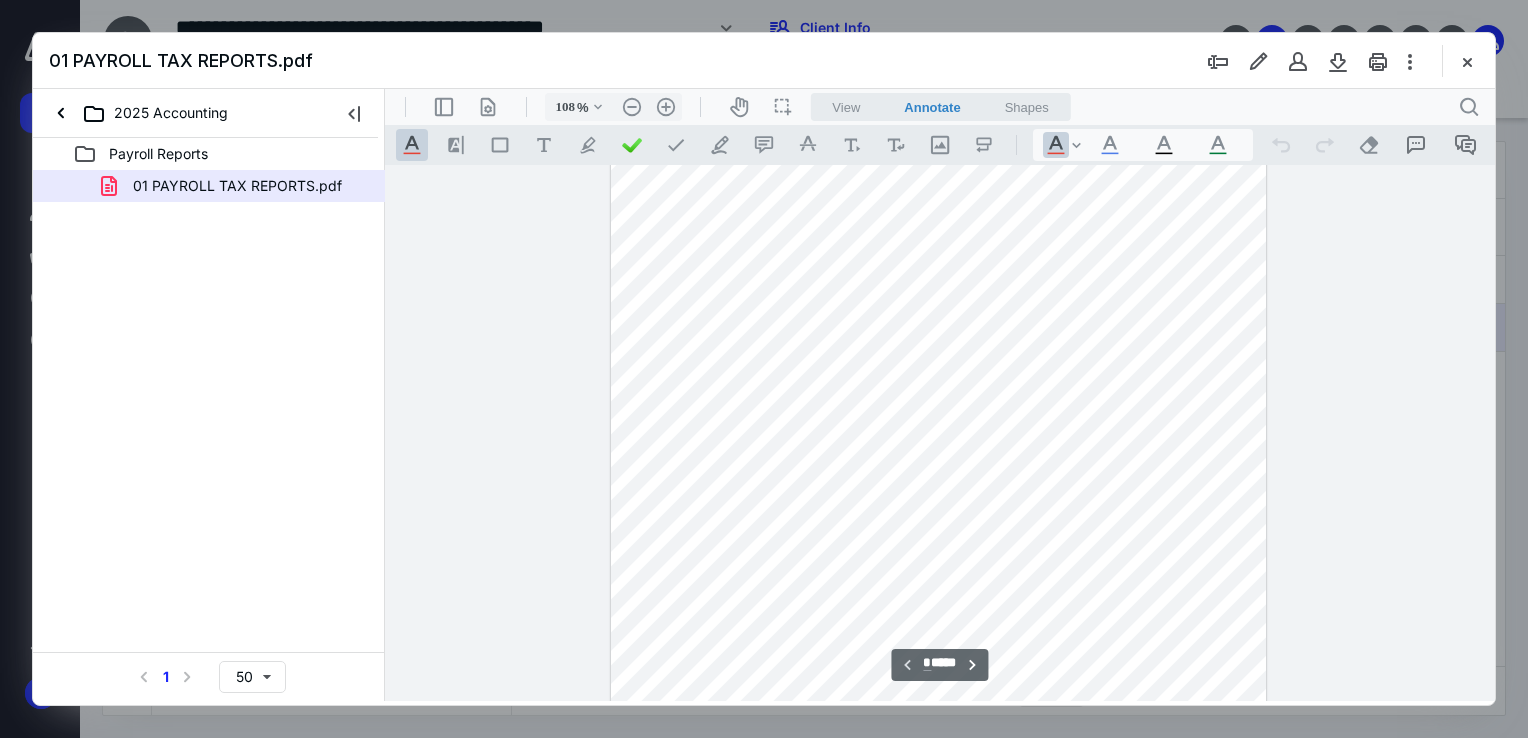 scroll, scrollTop: 0, scrollLeft: 0, axis: both 